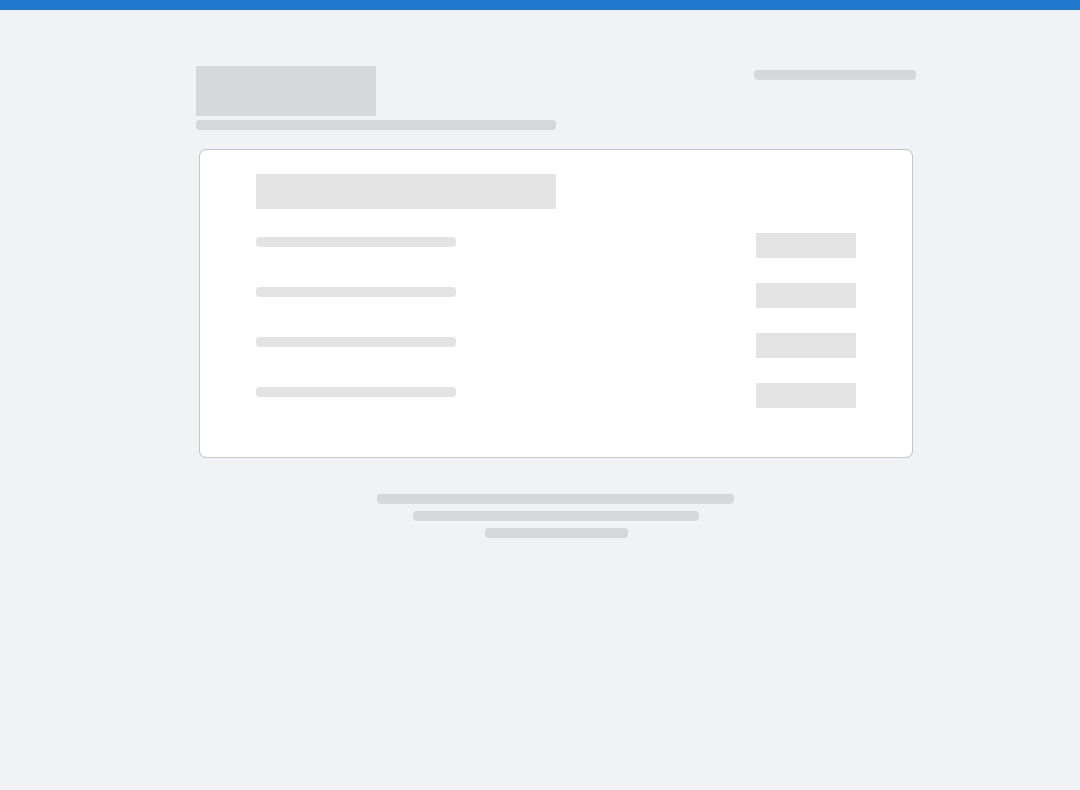 scroll, scrollTop: 0, scrollLeft: 0, axis: both 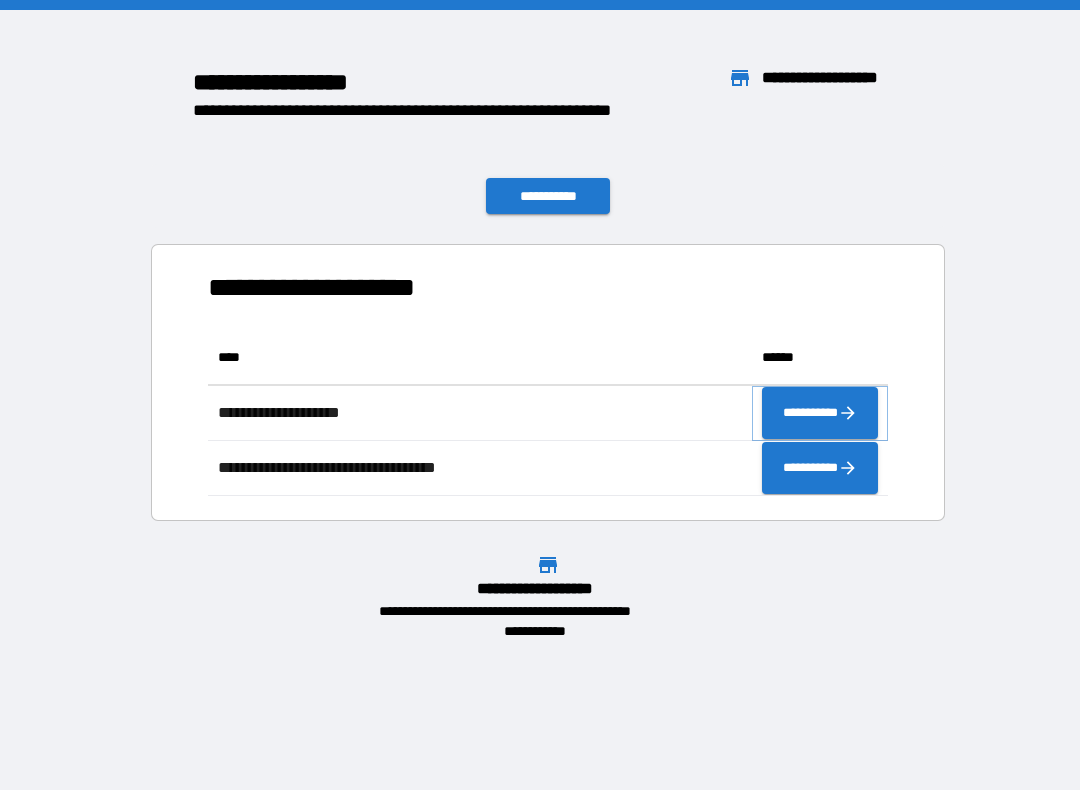click on "**********" at bounding box center (820, 413) 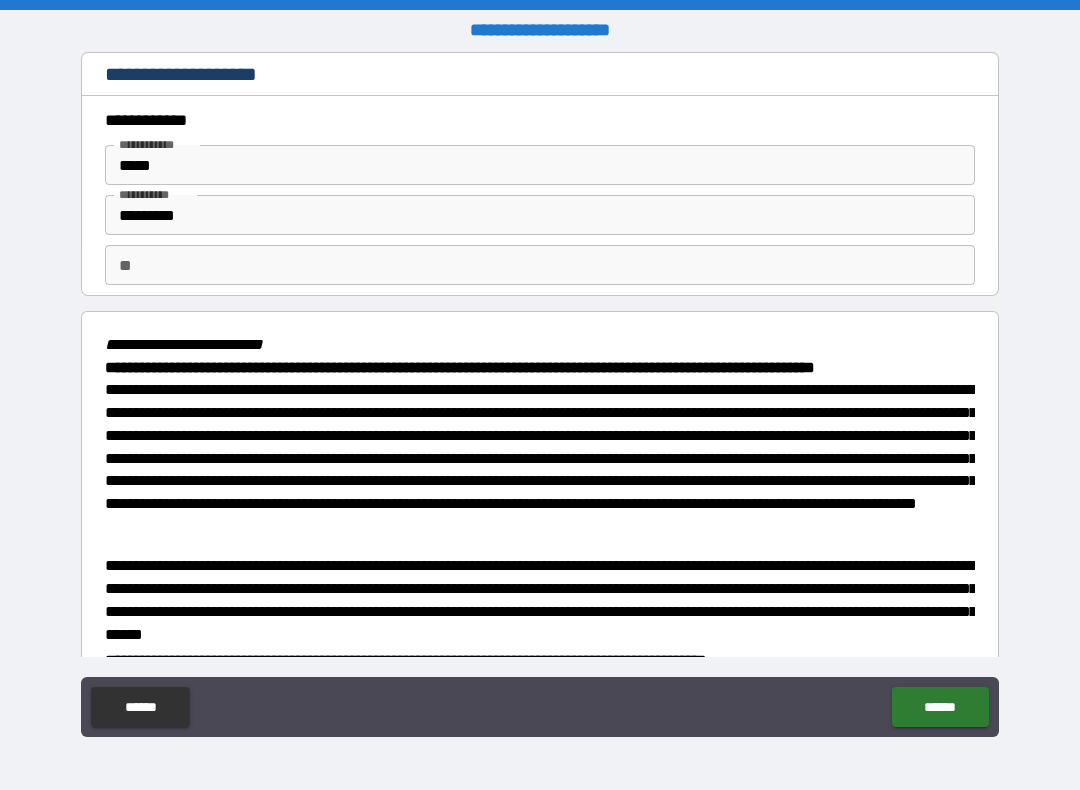 type on "*" 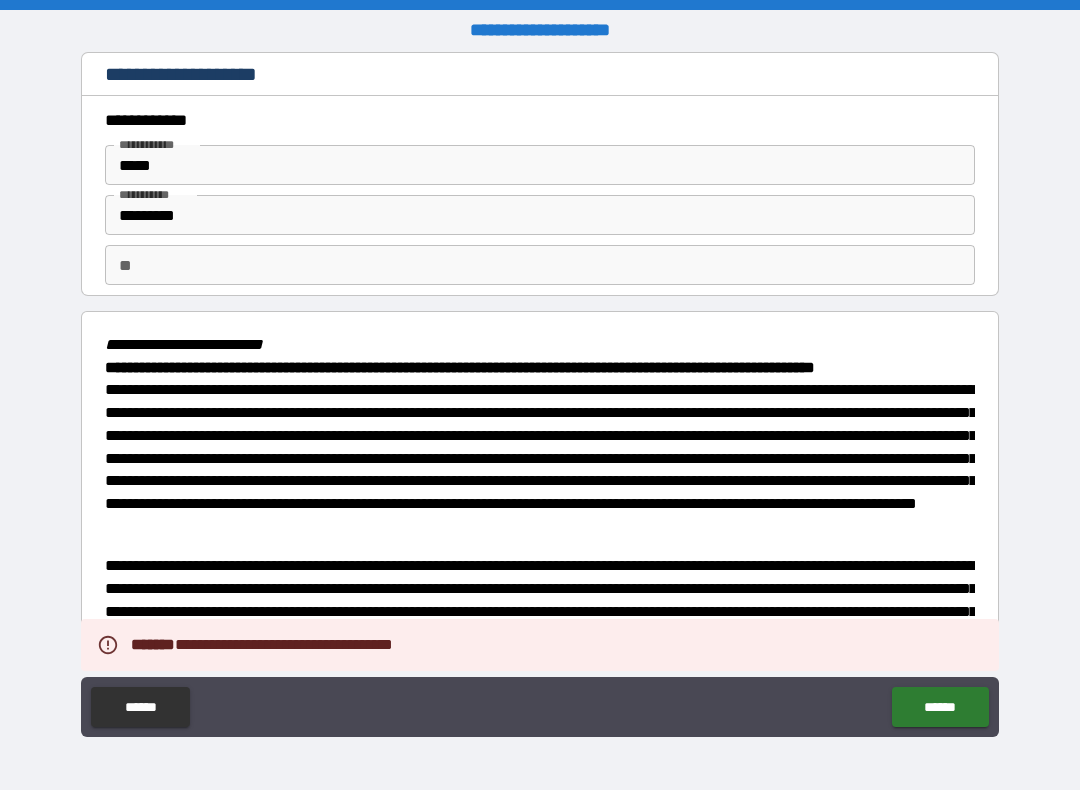 type on "*" 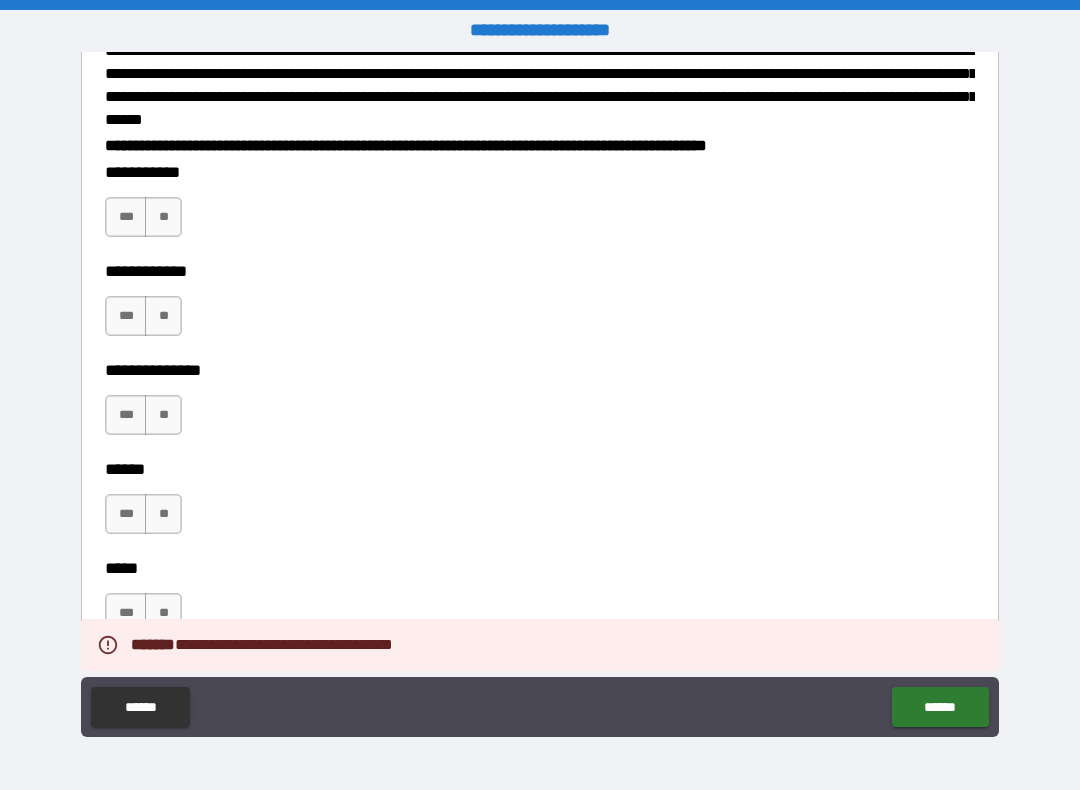scroll, scrollTop: 573, scrollLeft: 0, axis: vertical 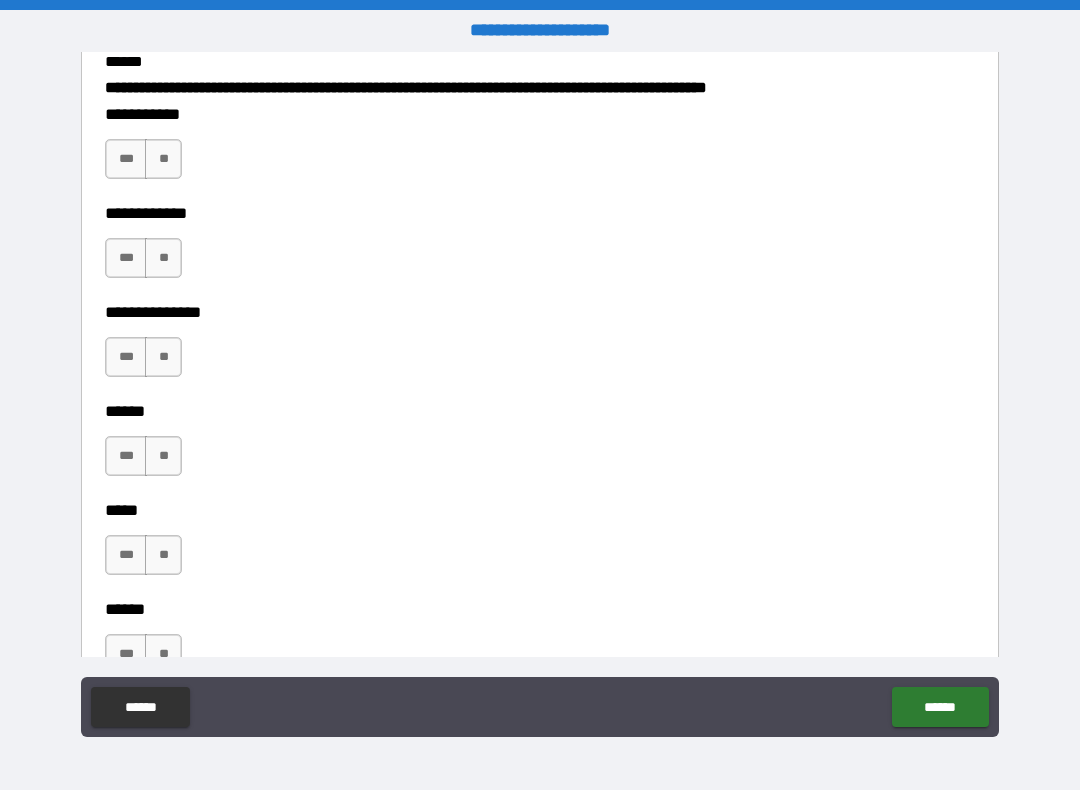 click on "**" at bounding box center [163, 159] 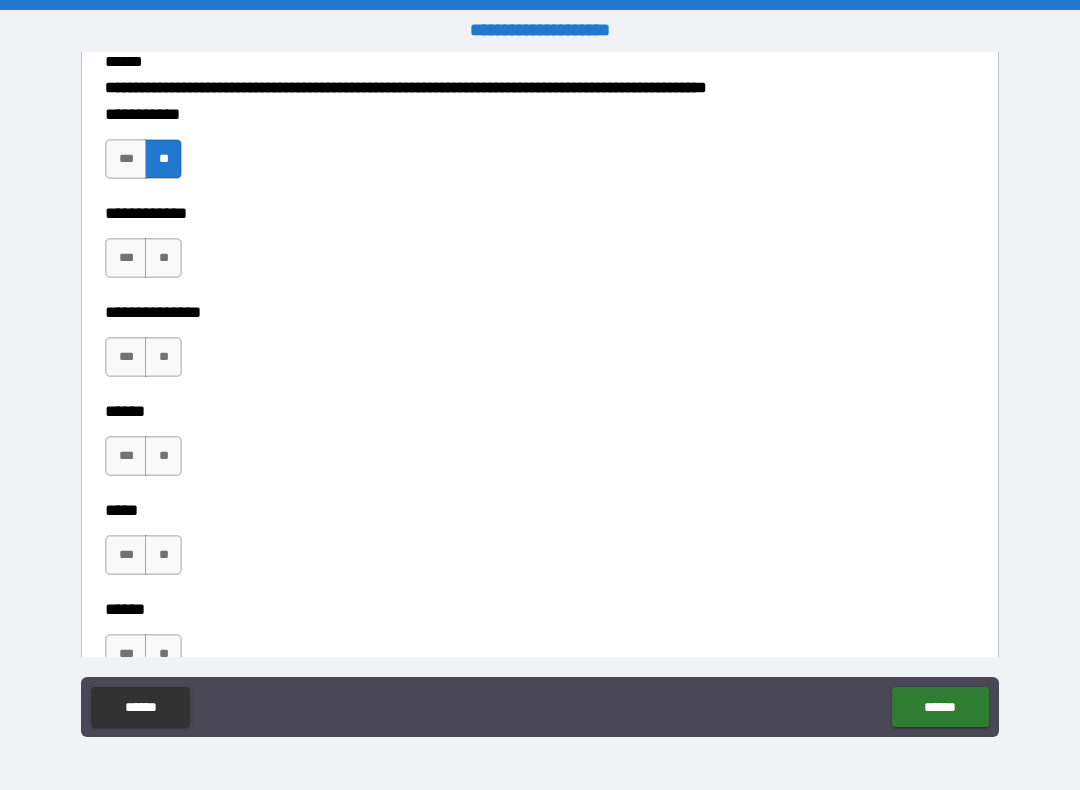 type on "*" 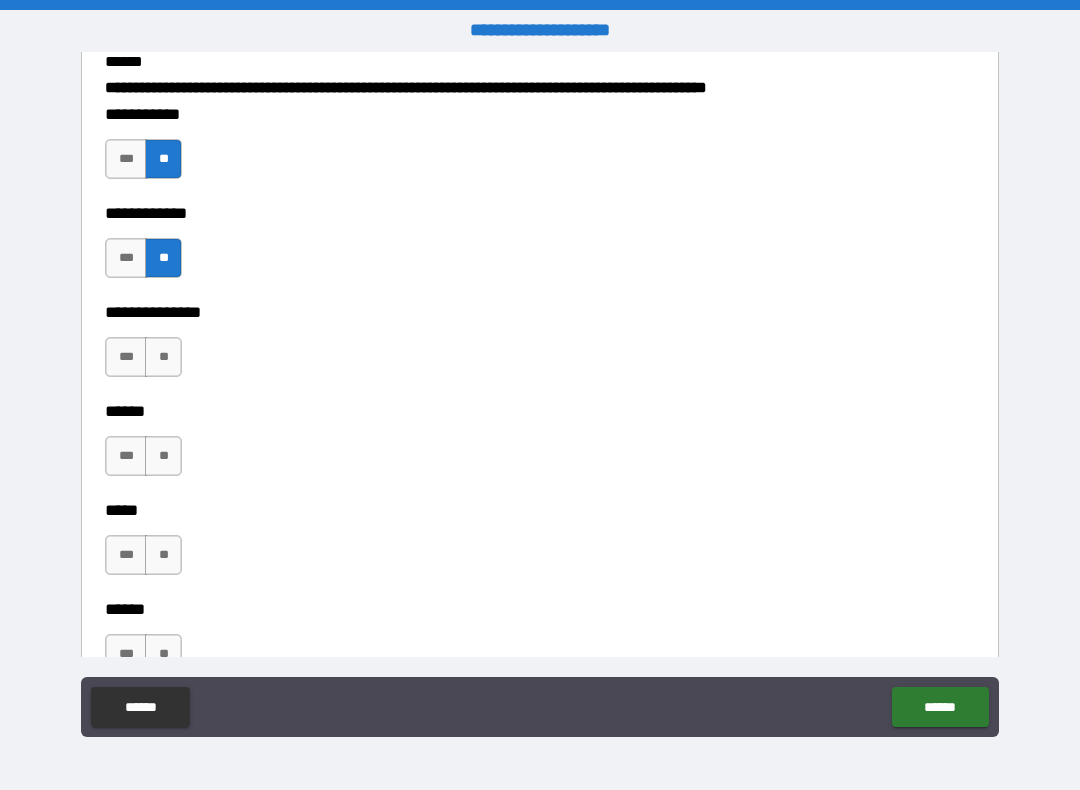 click on "***" at bounding box center (126, 357) 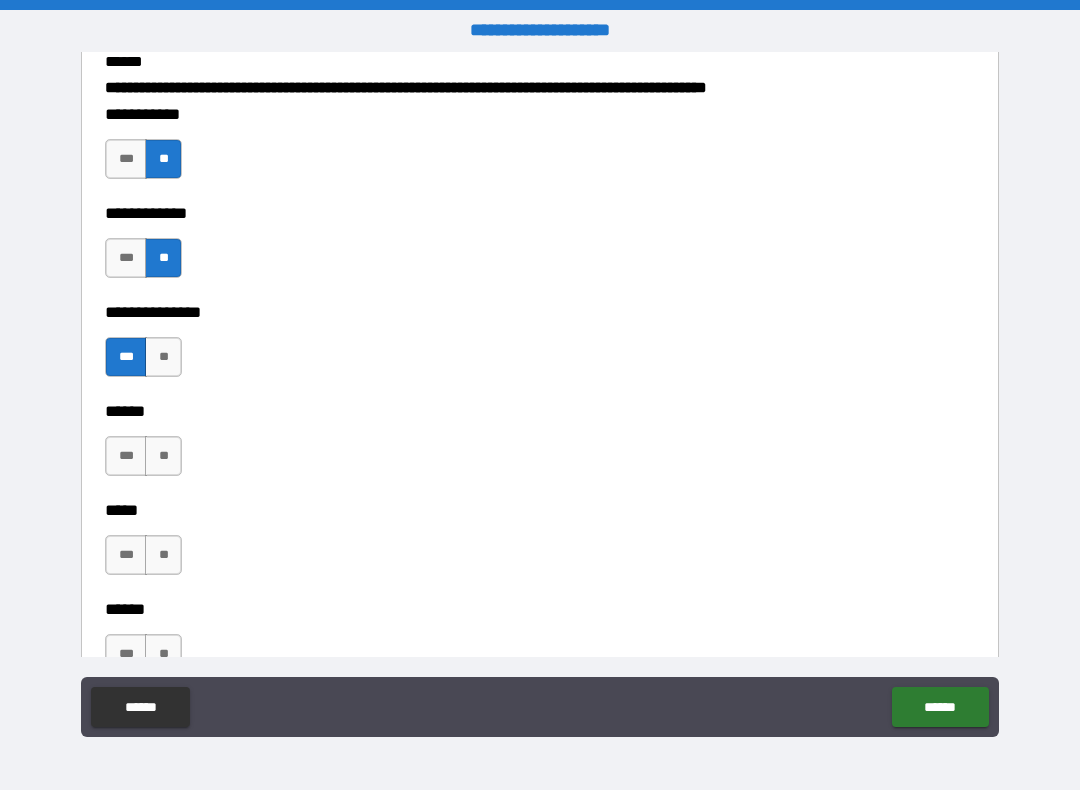 type on "*" 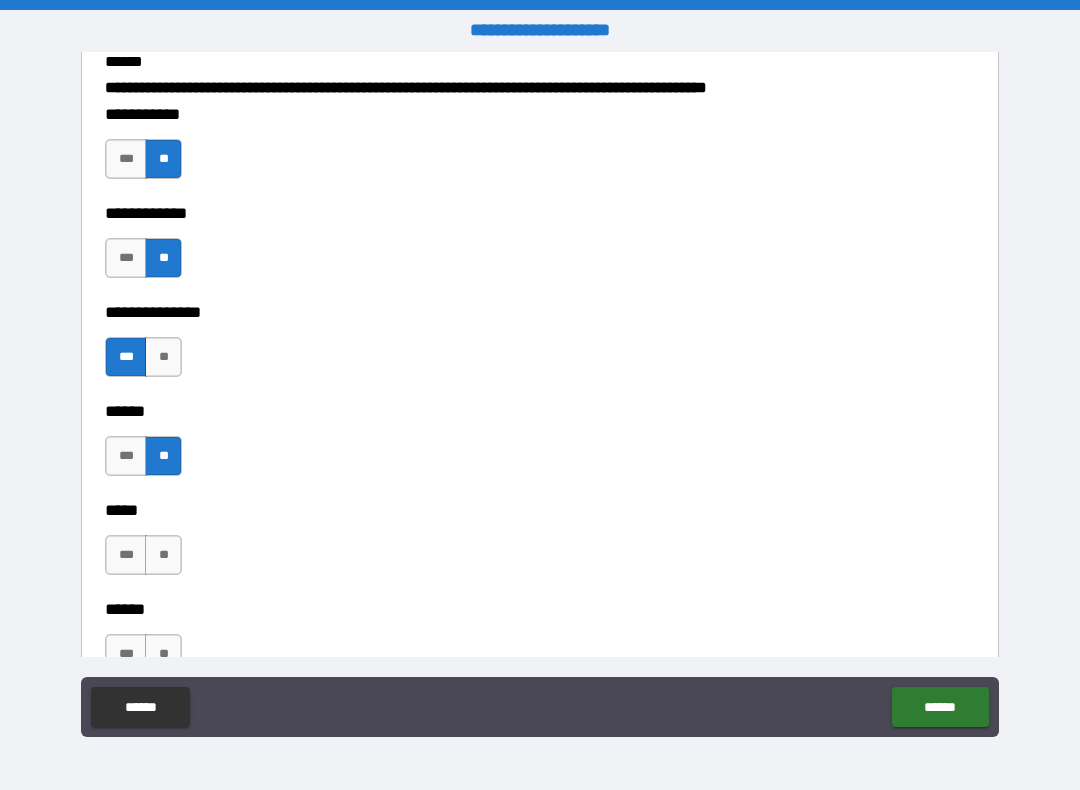 type on "*" 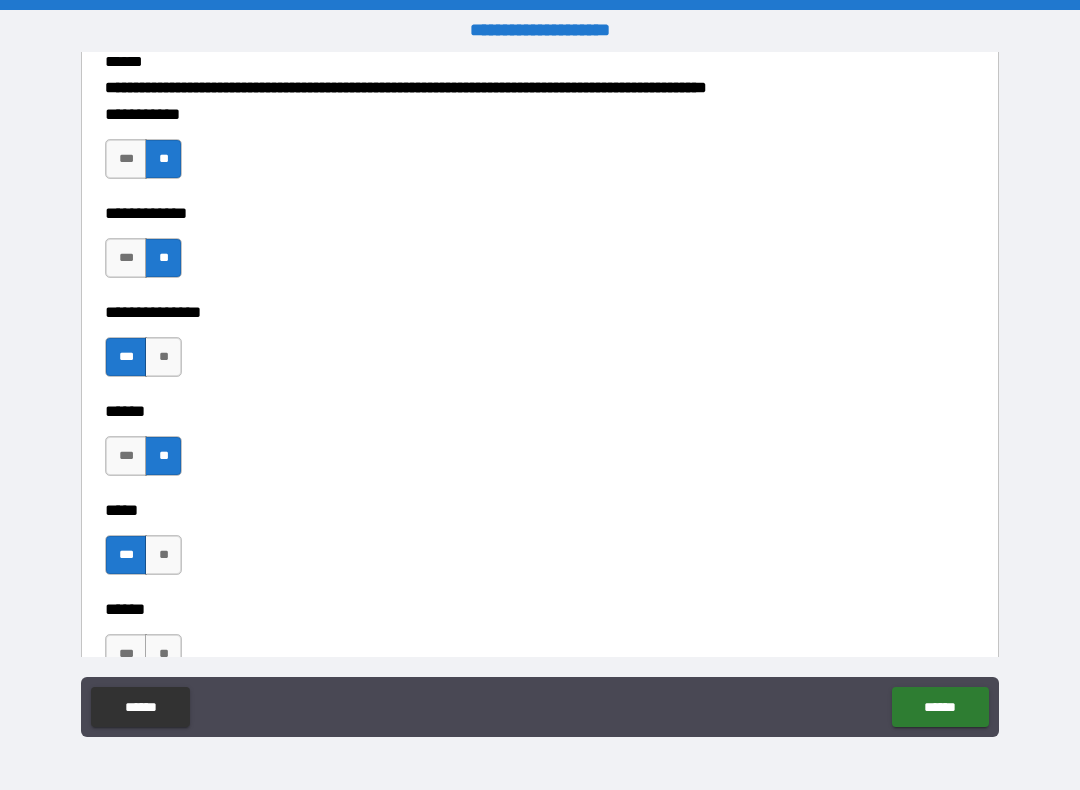 type on "*" 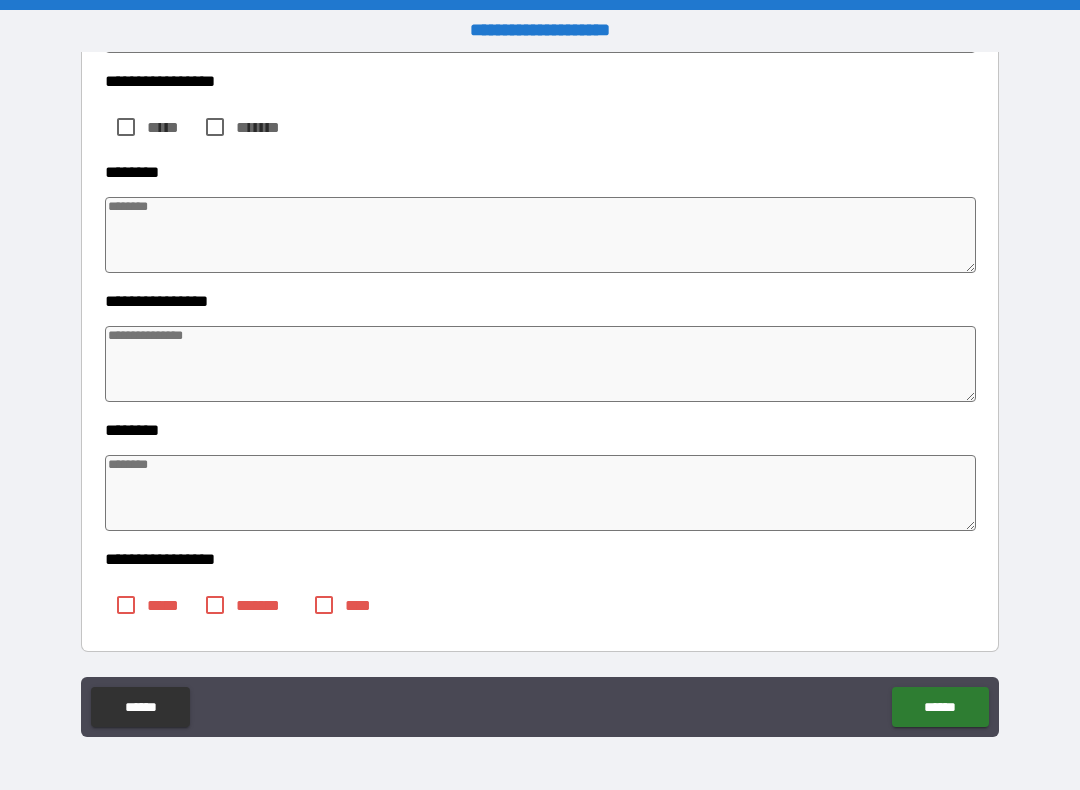scroll, scrollTop: 2614, scrollLeft: 0, axis: vertical 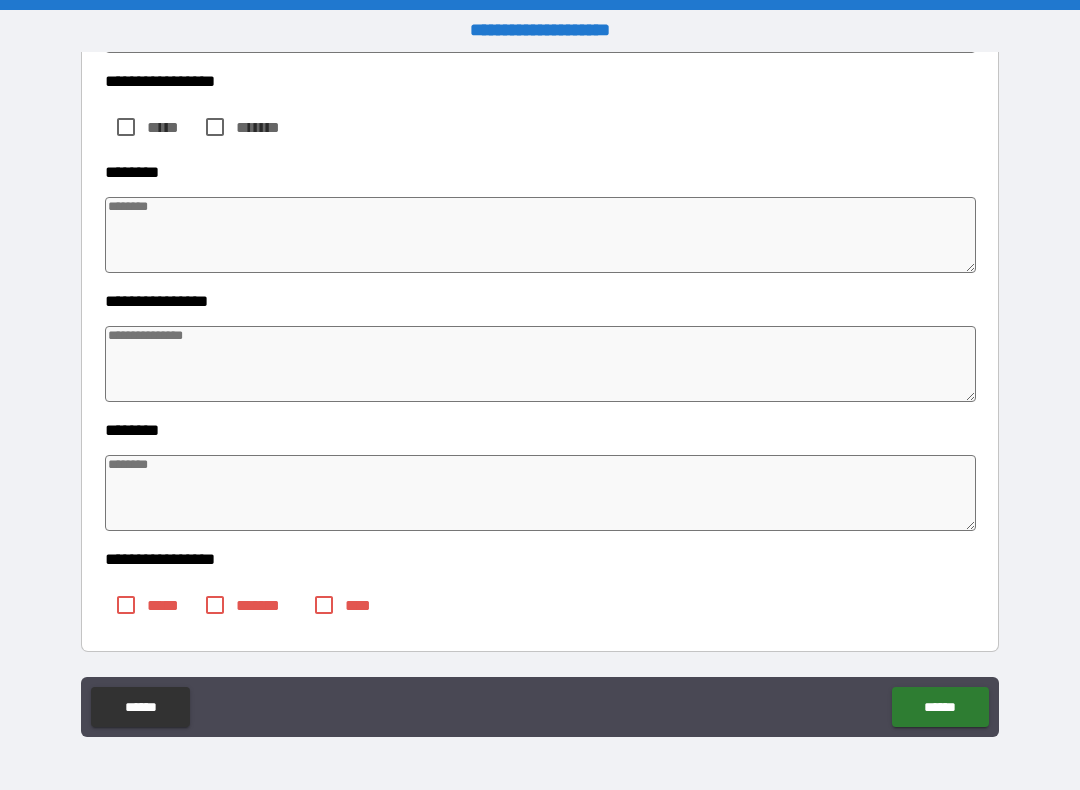 click on "******" at bounding box center [940, 707] 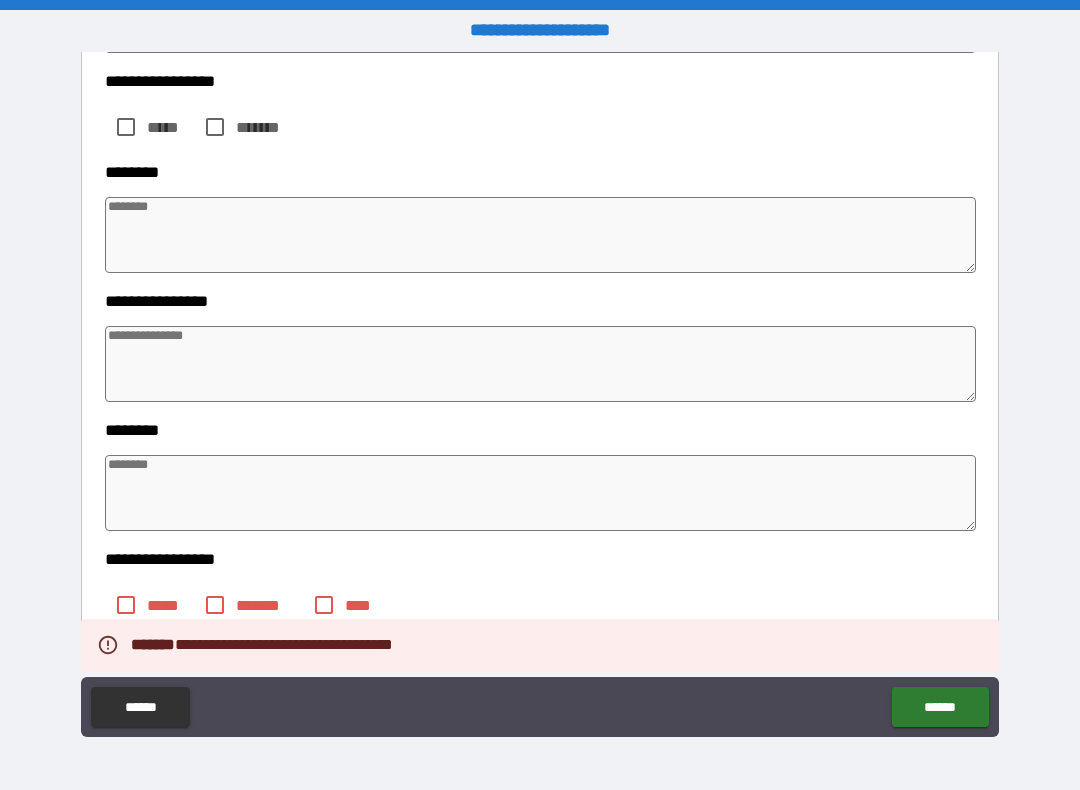 type on "*" 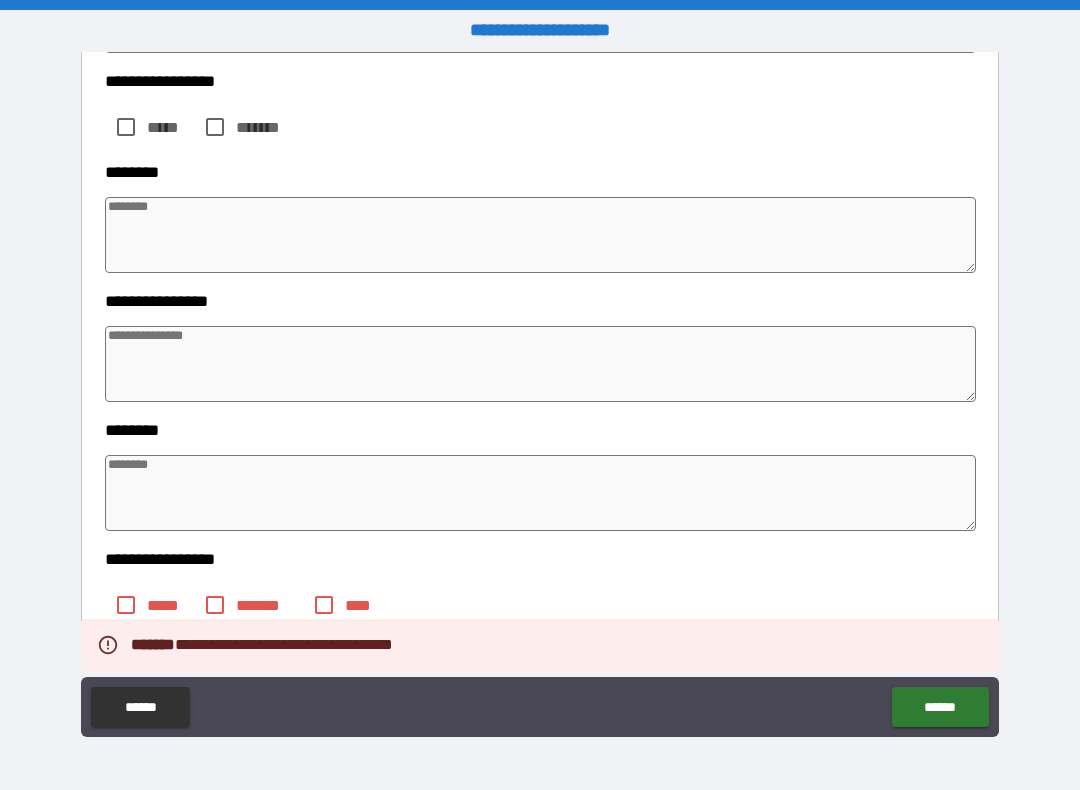 type on "*" 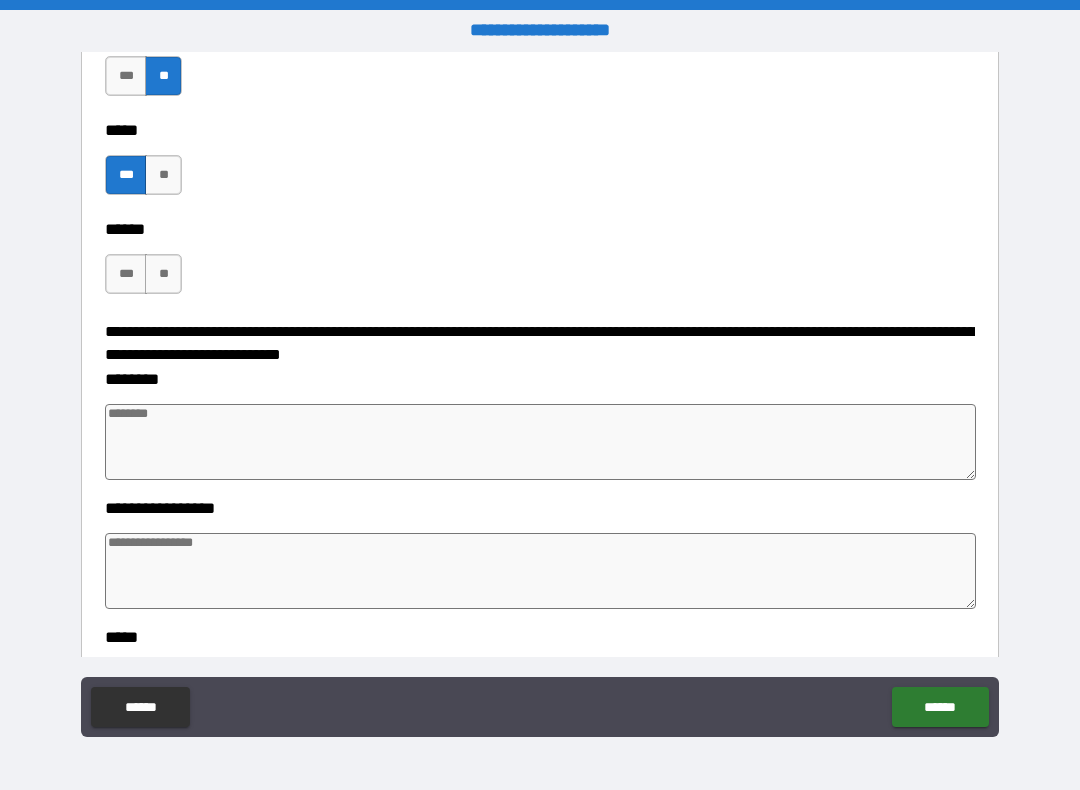 scroll, scrollTop: 952, scrollLeft: 0, axis: vertical 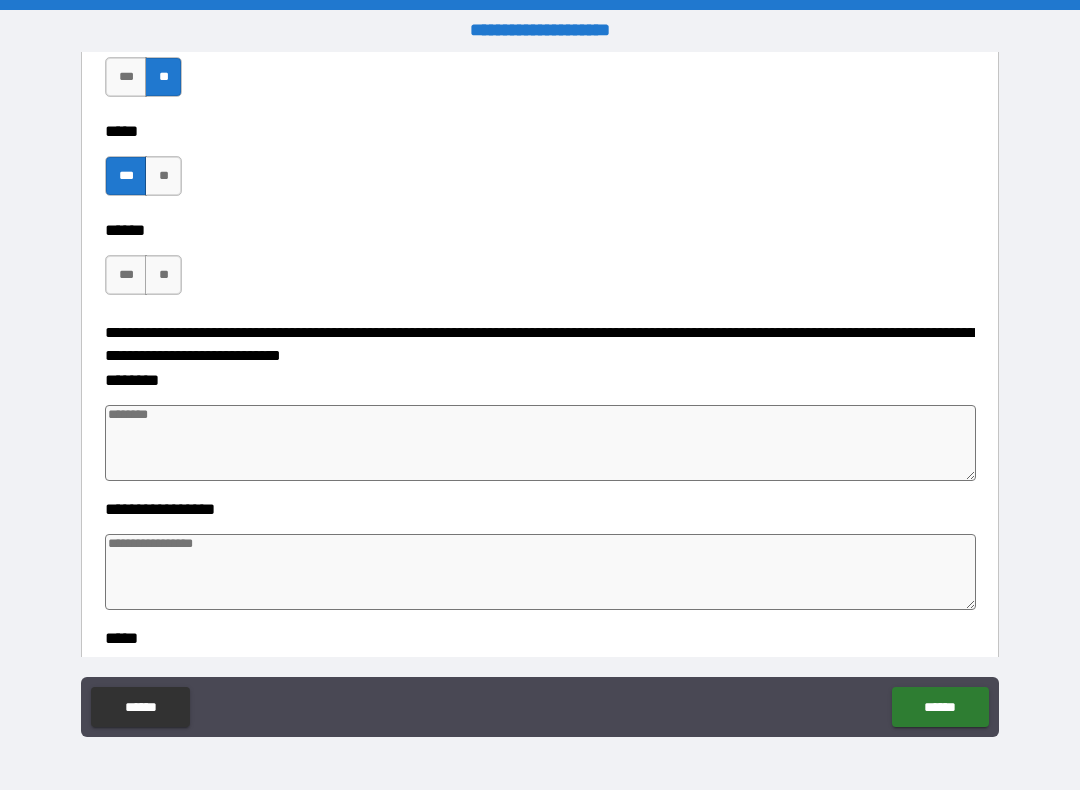 click on "**" at bounding box center (163, 275) 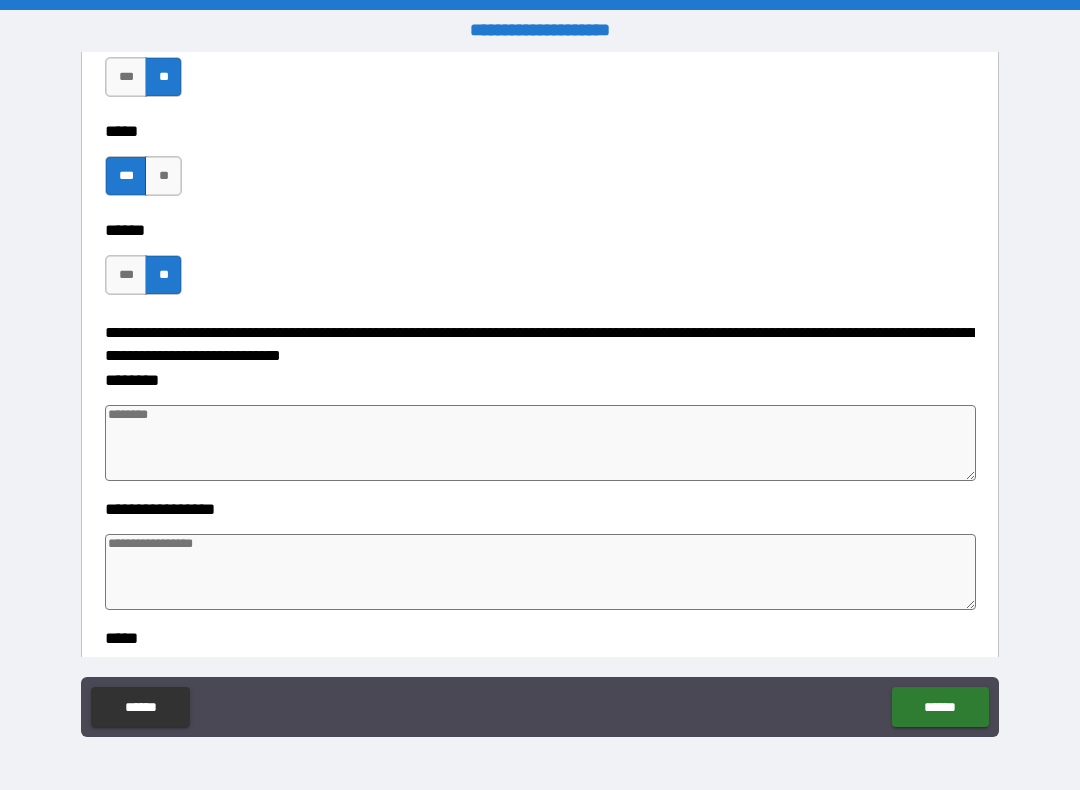 type on "*" 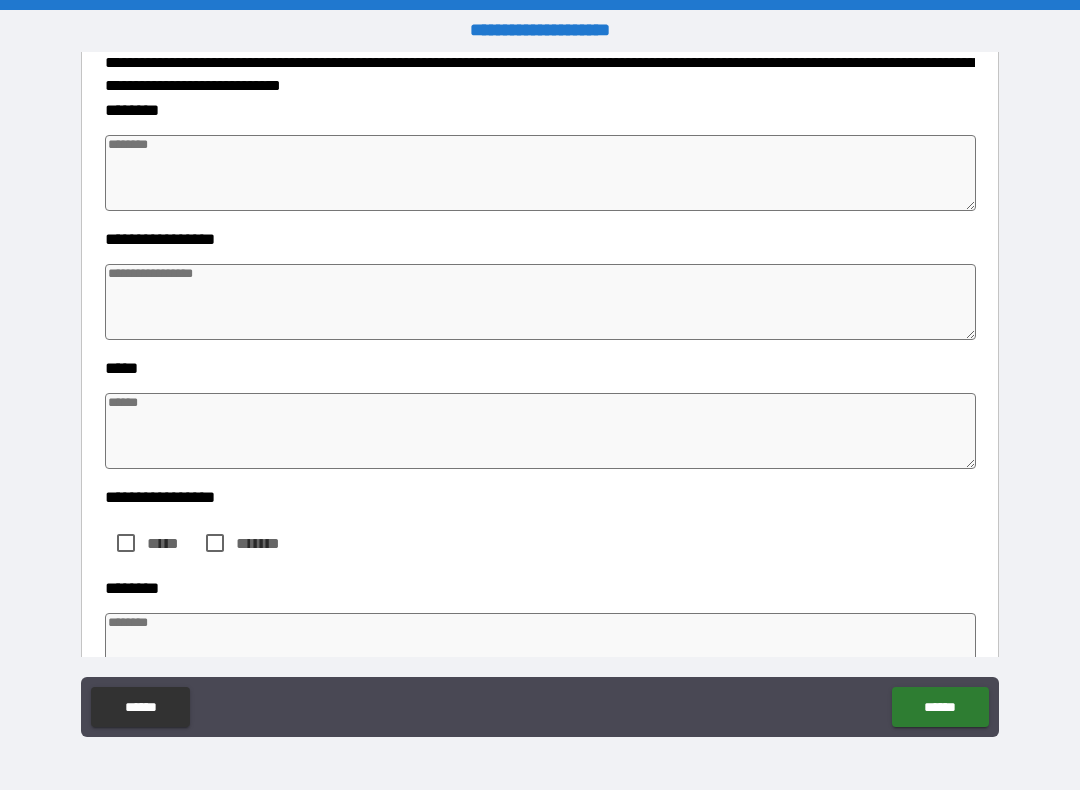 scroll, scrollTop: 1223, scrollLeft: 0, axis: vertical 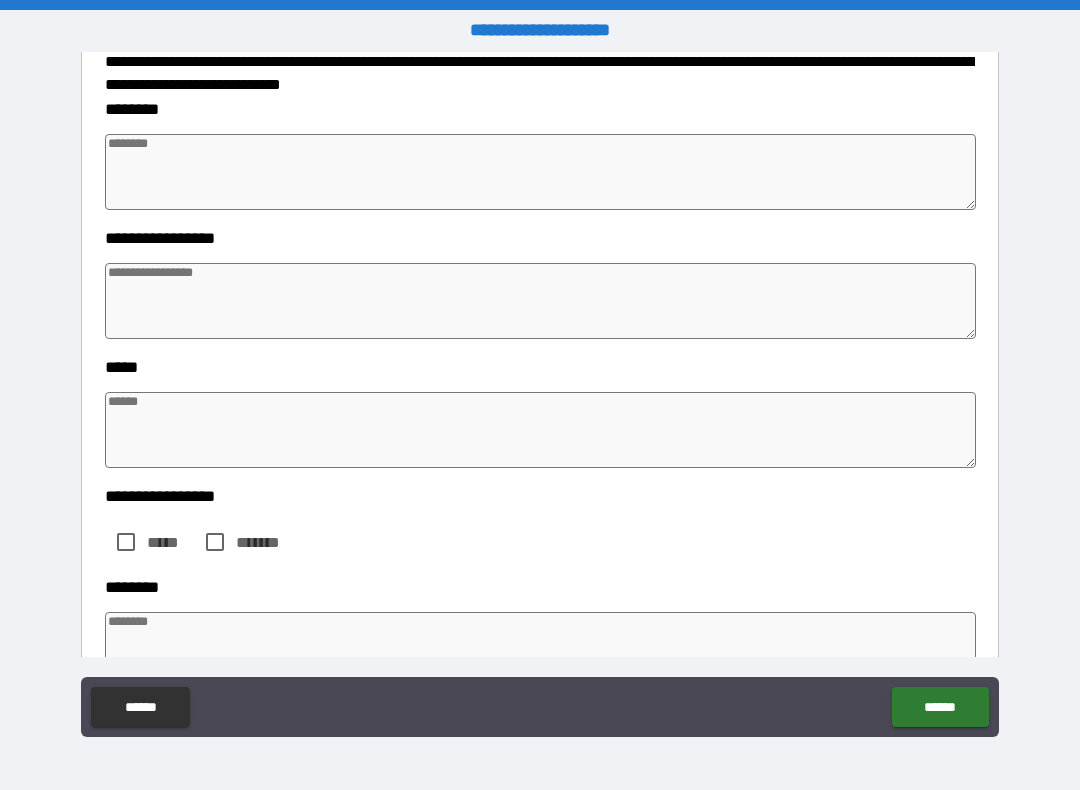 click at bounding box center (540, 172) 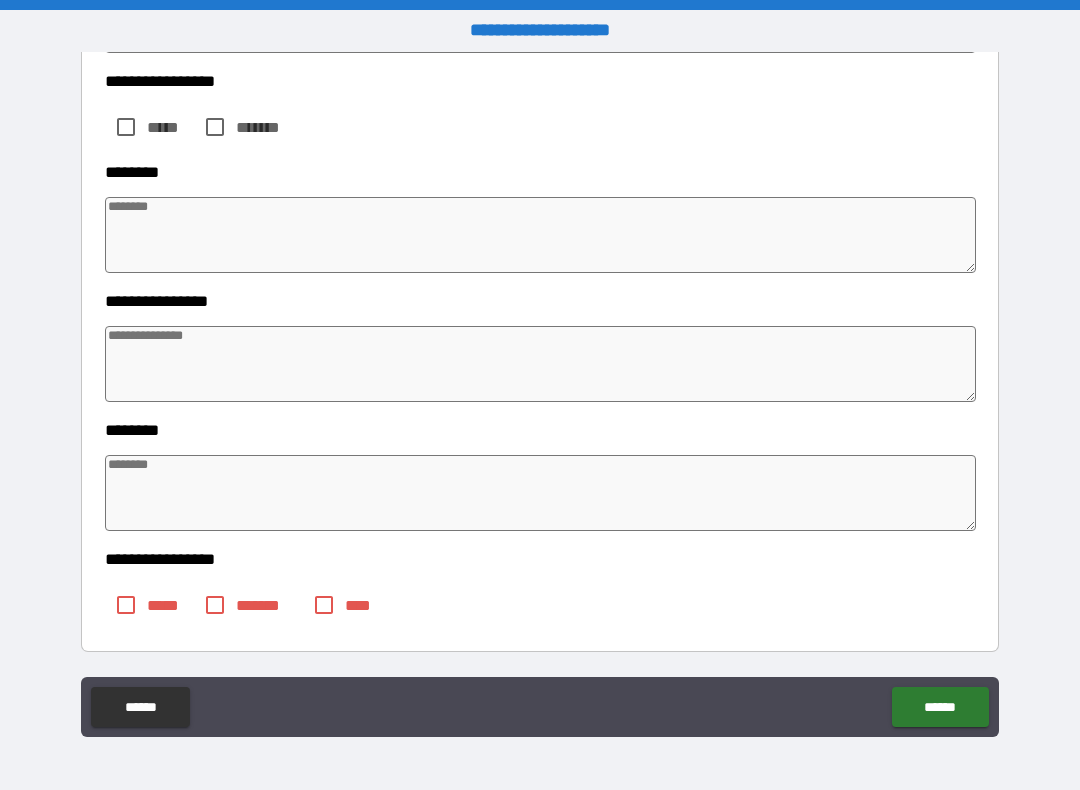 scroll, scrollTop: 2614, scrollLeft: 0, axis: vertical 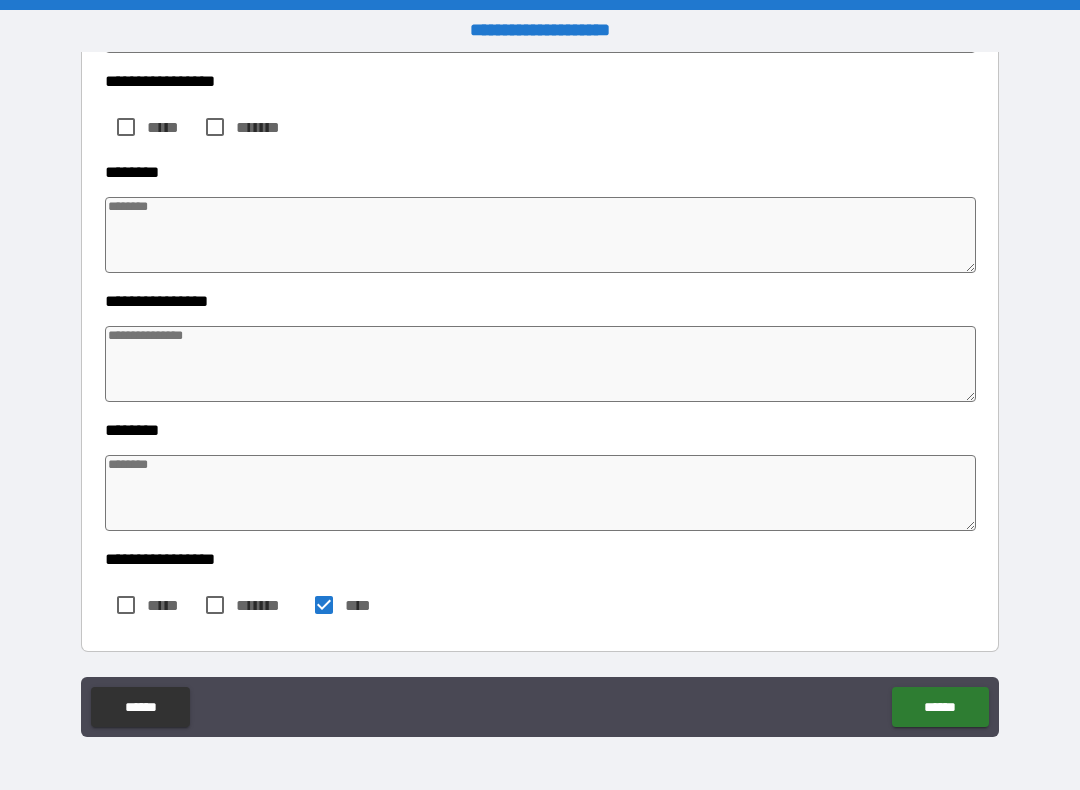 click on "******" at bounding box center [940, 707] 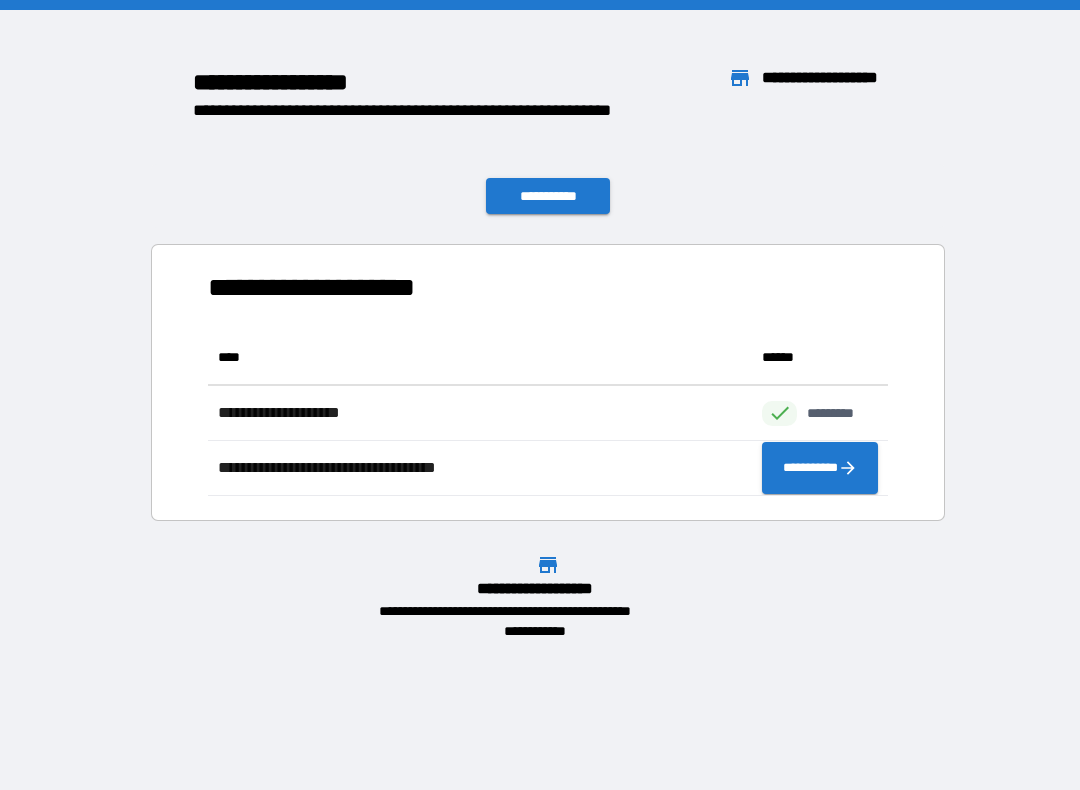 scroll, scrollTop: 1, scrollLeft: 1, axis: both 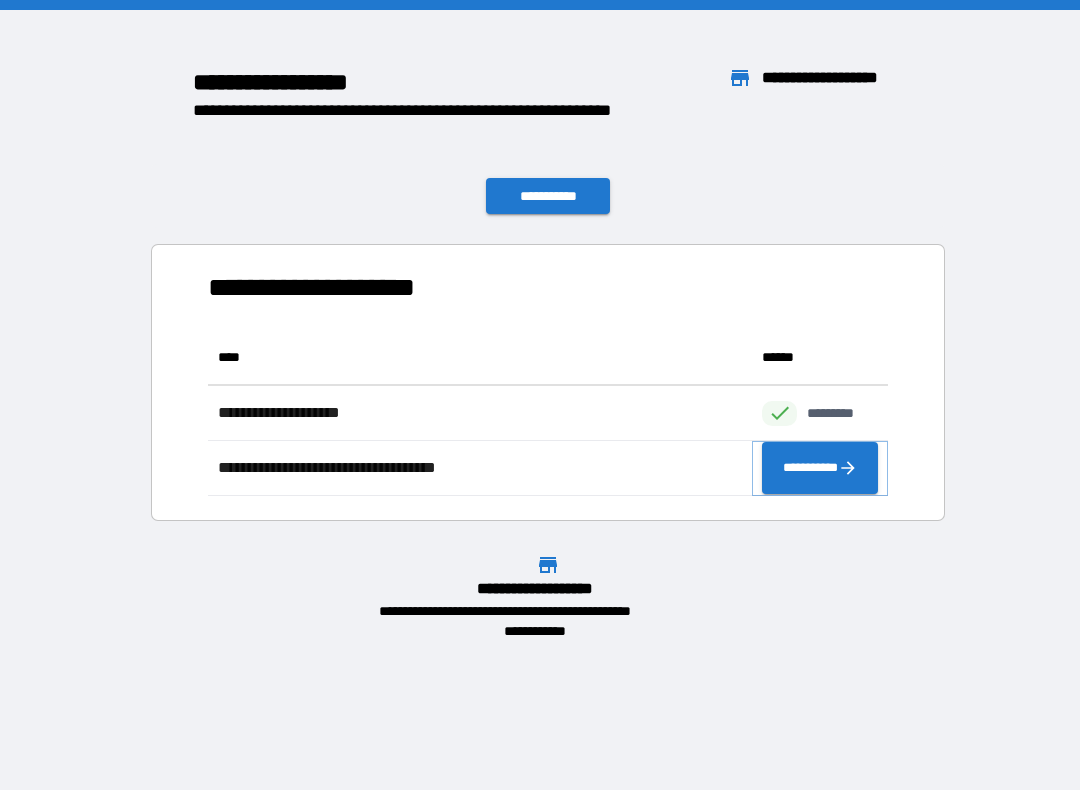 click on "**********" at bounding box center [820, 468] 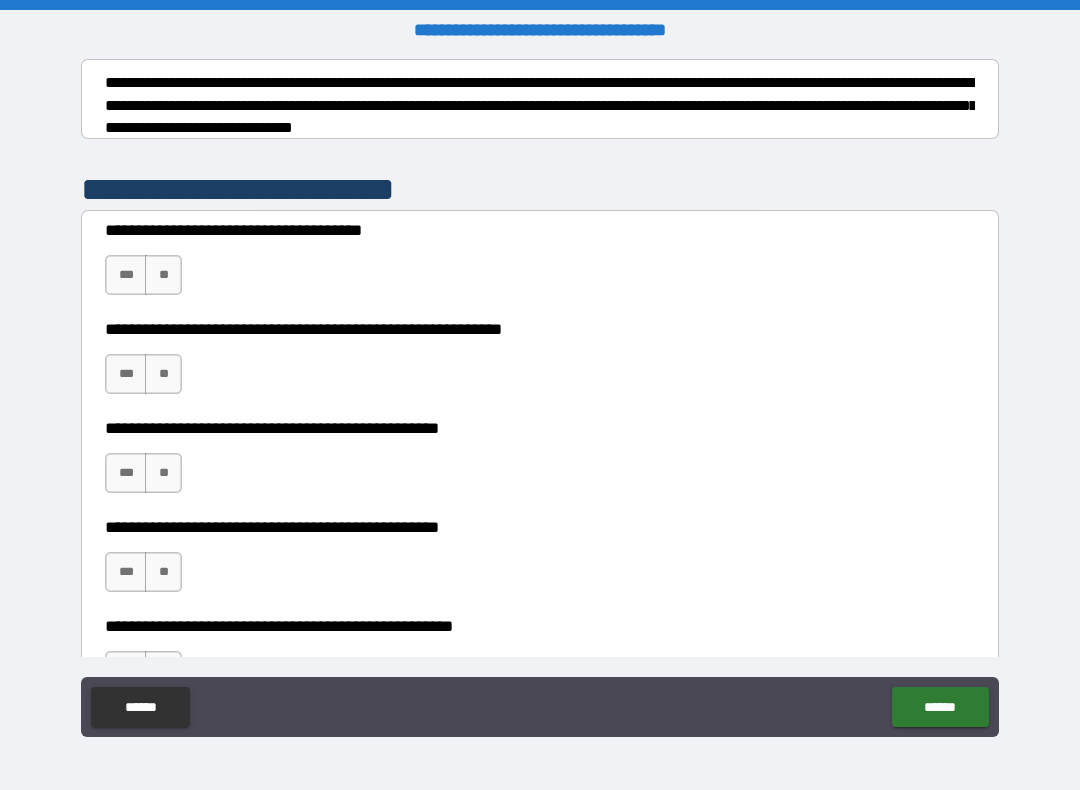 scroll, scrollTop: 311, scrollLeft: 0, axis: vertical 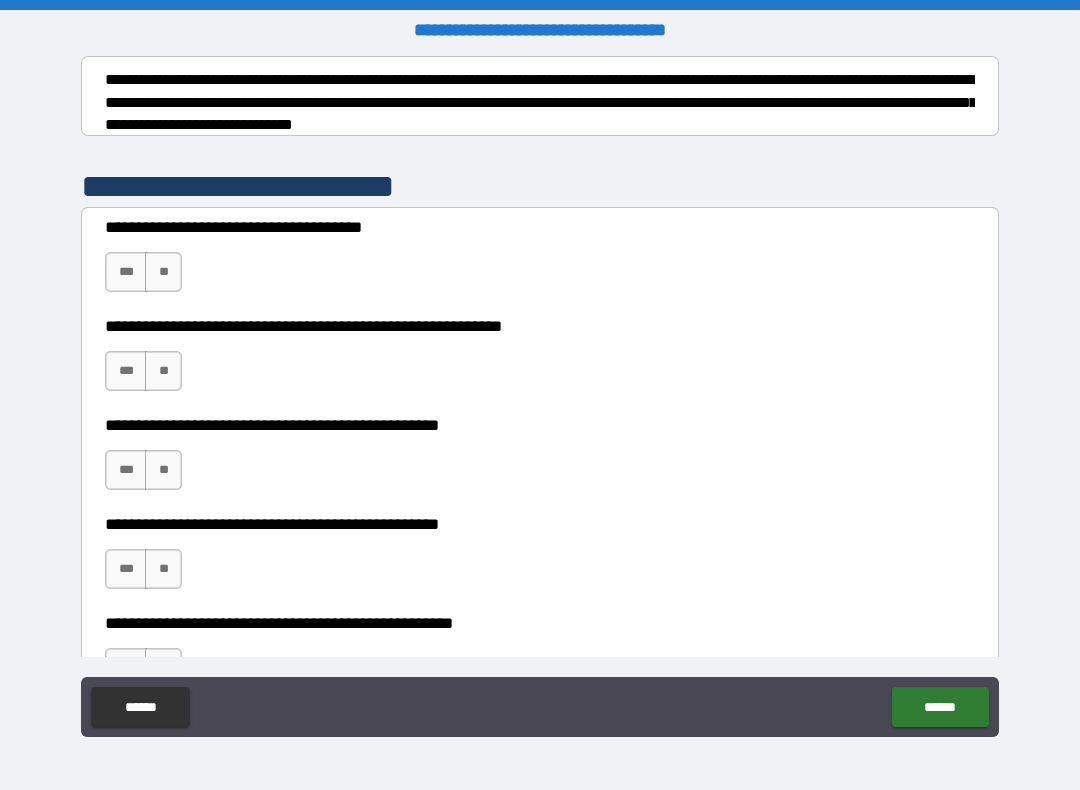 click on "**" at bounding box center (163, 272) 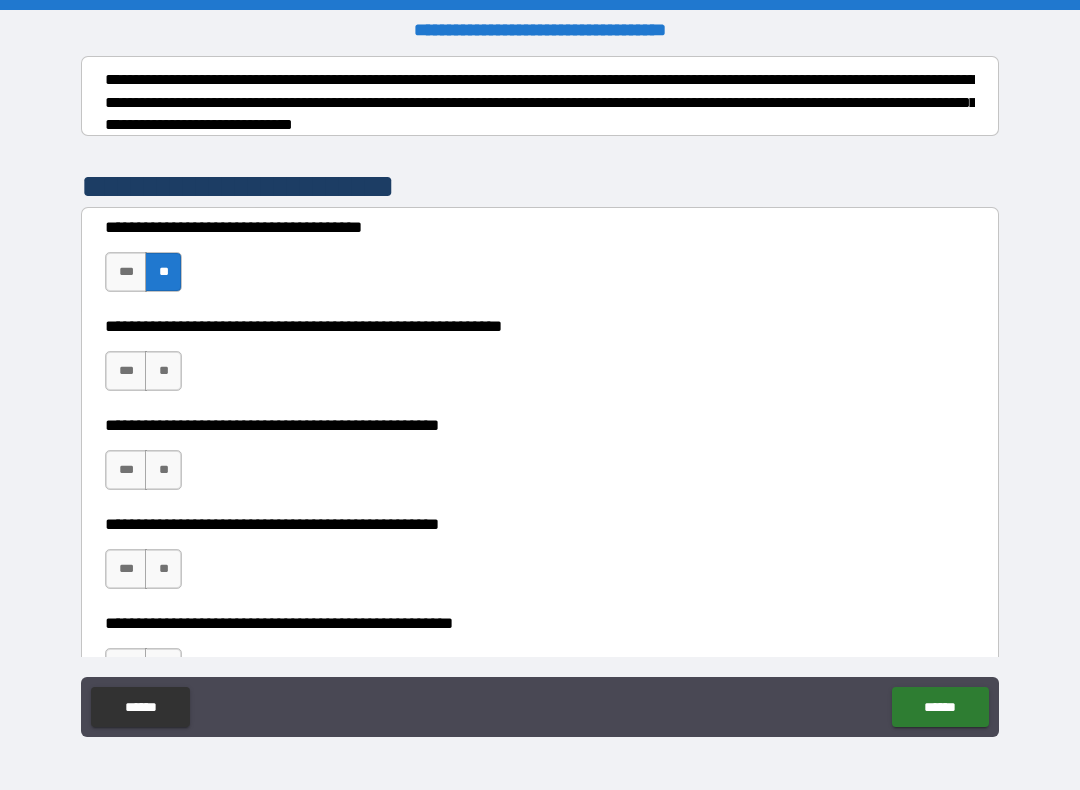 click on "**" at bounding box center (163, 371) 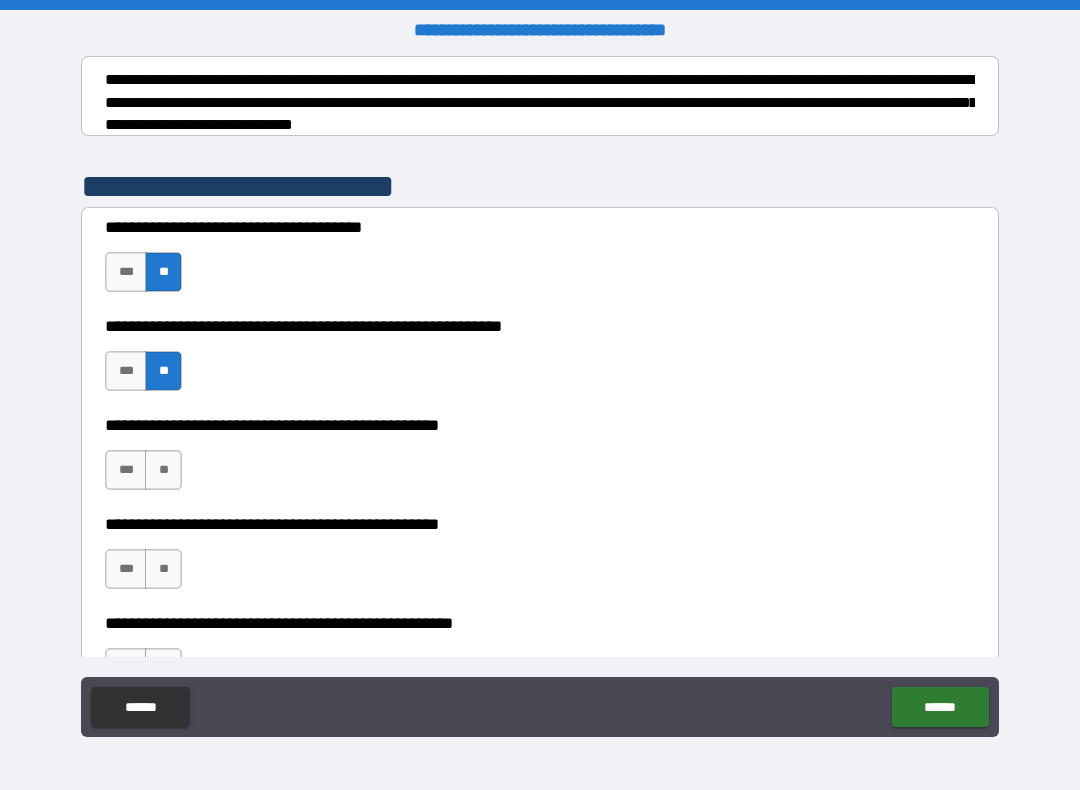 click on "***" at bounding box center [126, 371] 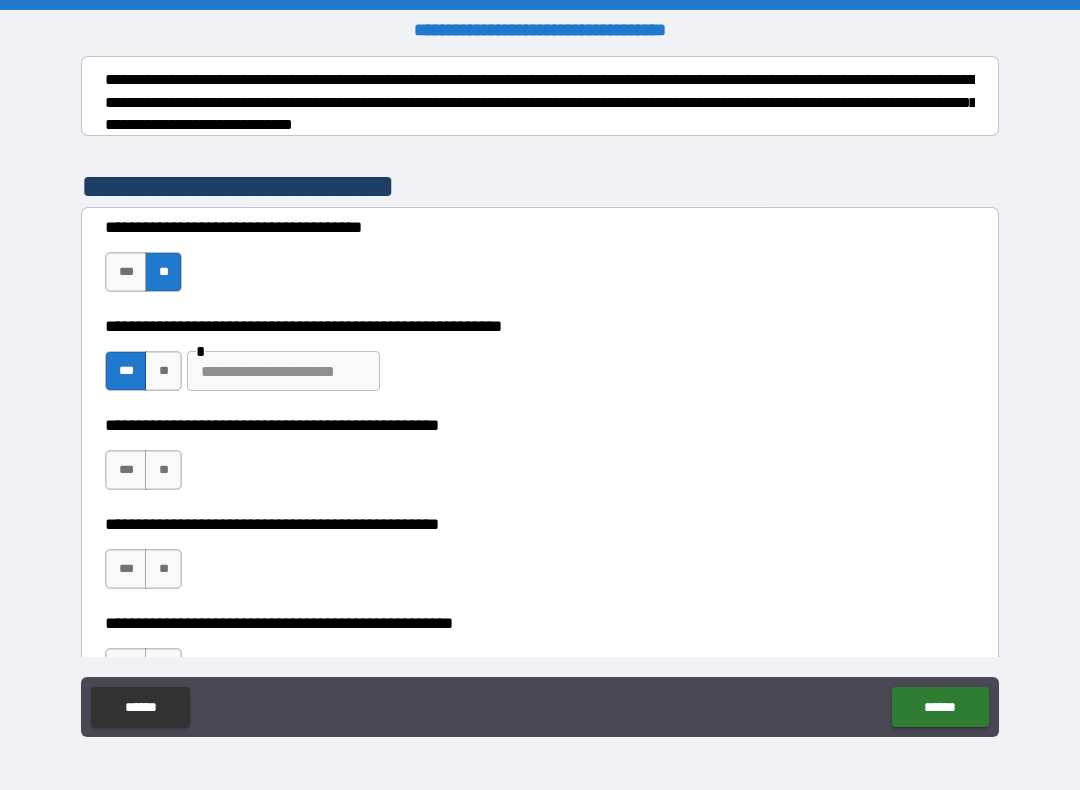 click at bounding box center [283, 371] 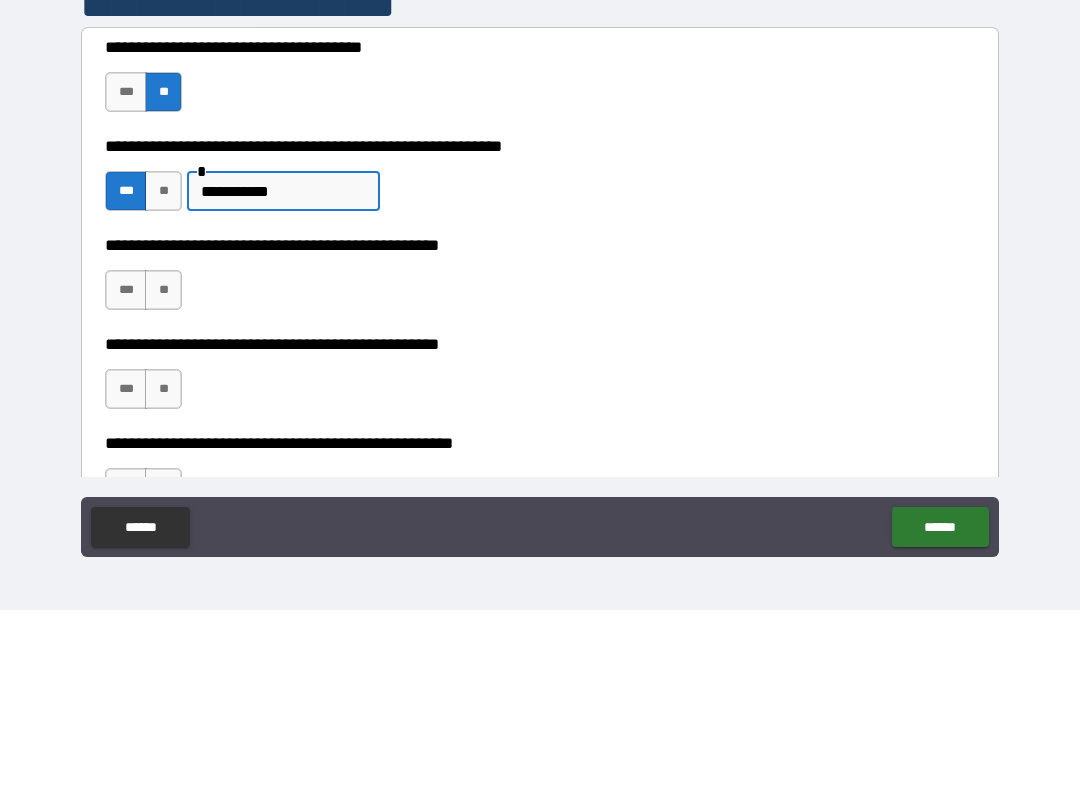 click on "**********" at bounding box center (540, 460) 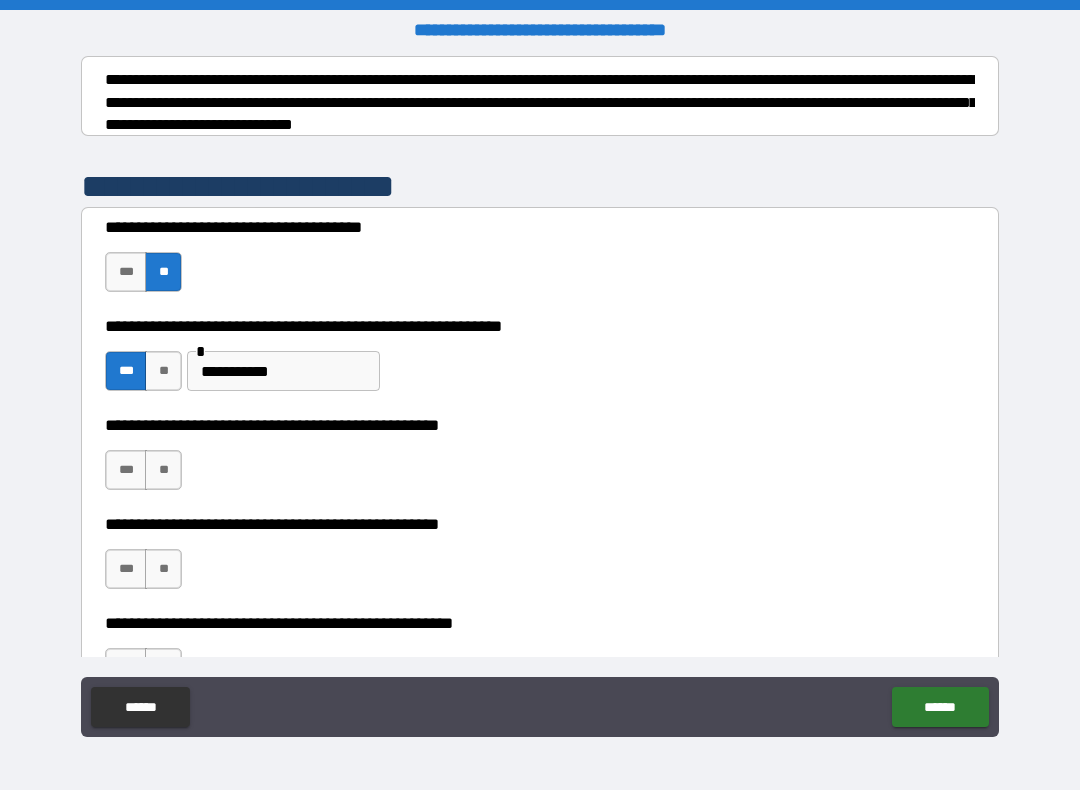 click on "**" at bounding box center [163, 470] 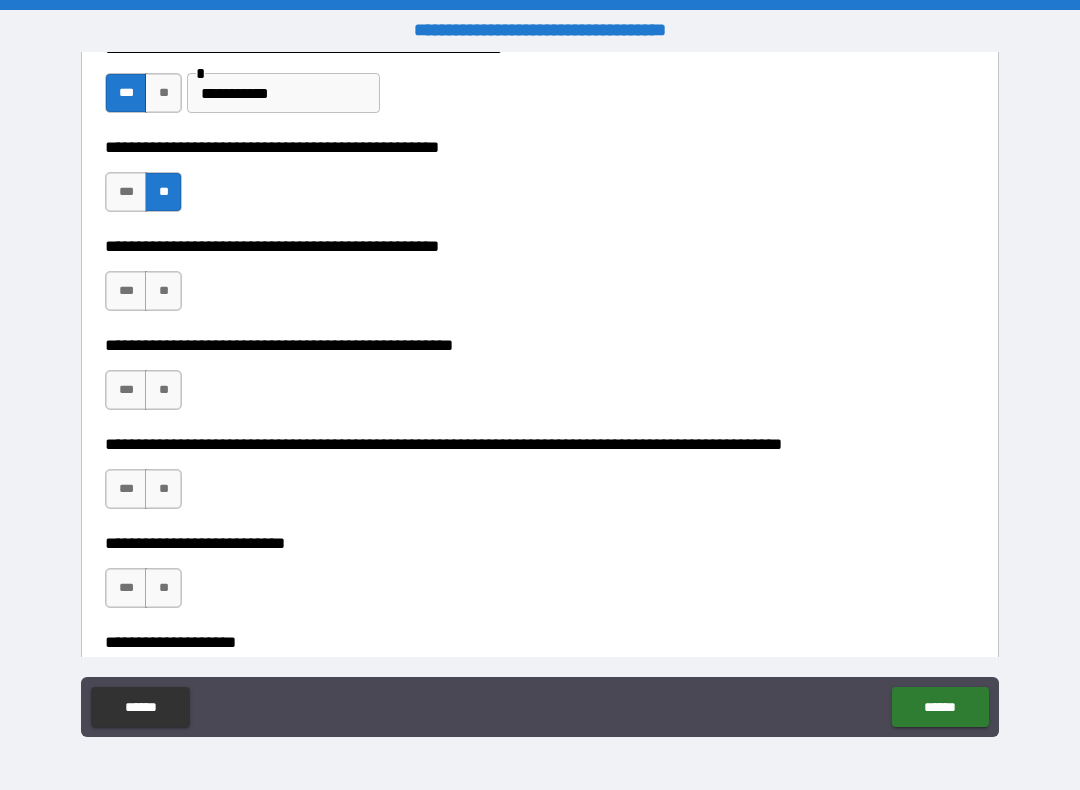scroll, scrollTop: 599, scrollLeft: 0, axis: vertical 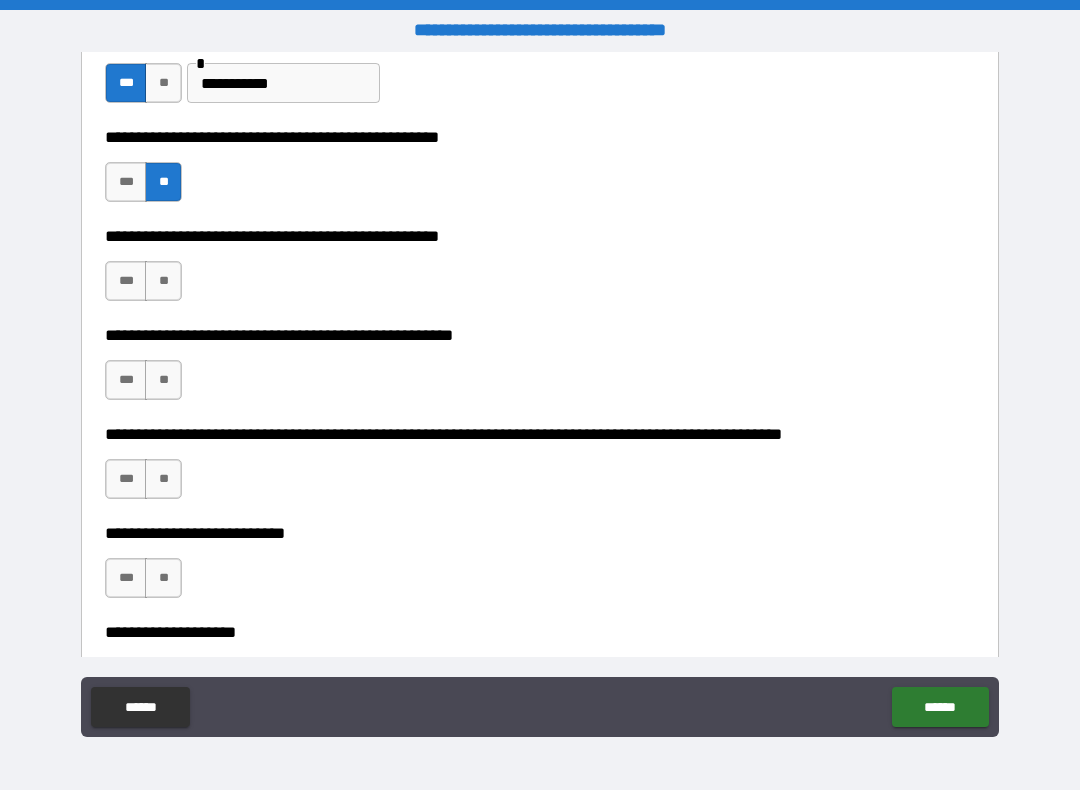 click on "**" at bounding box center (163, 380) 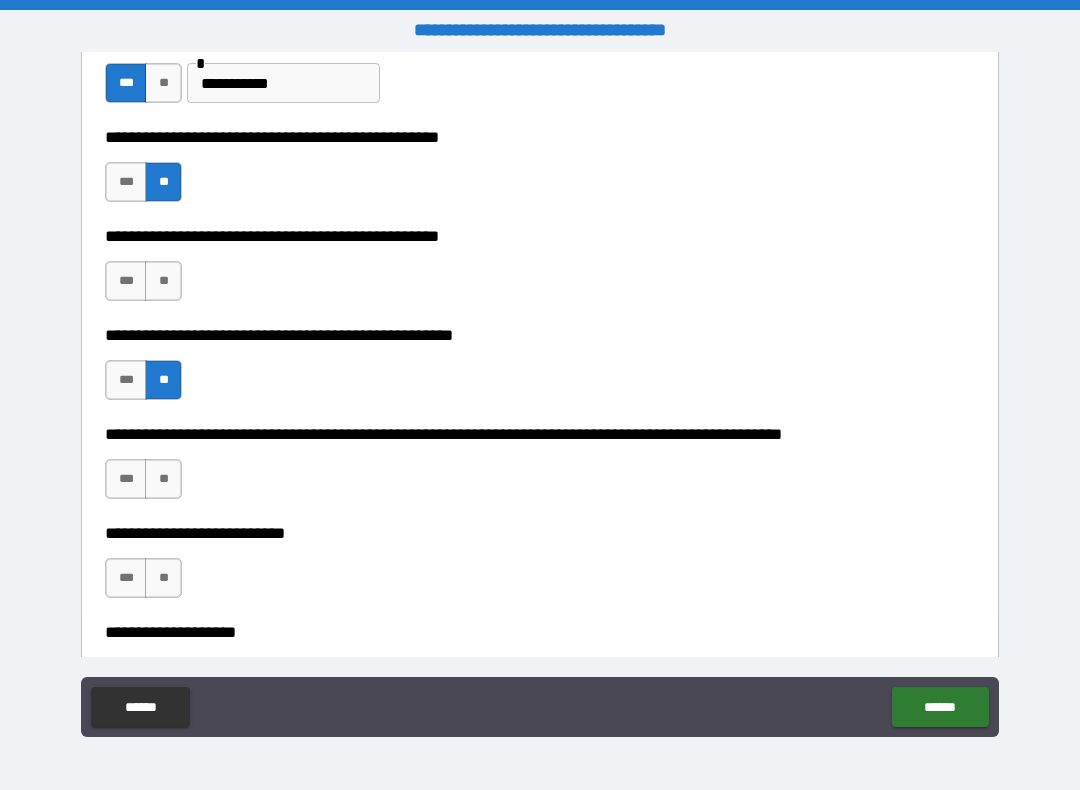 click on "**" at bounding box center [163, 479] 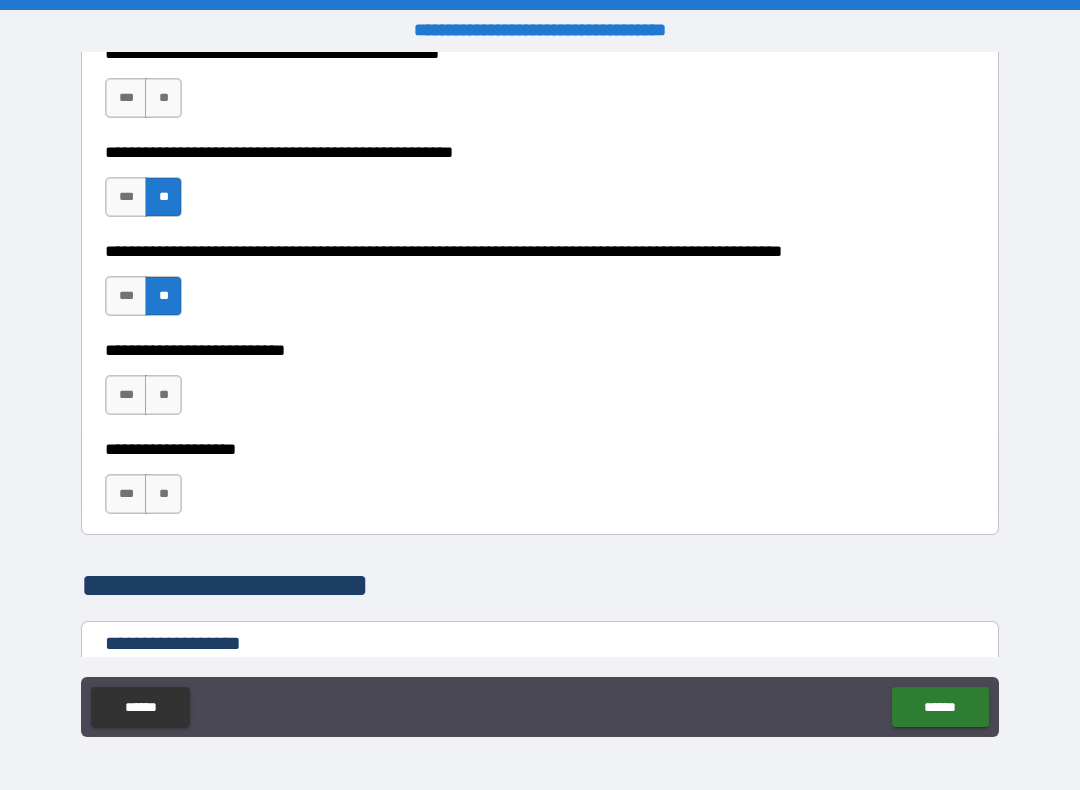 scroll, scrollTop: 830, scrollLeft: 0, axis: vertical 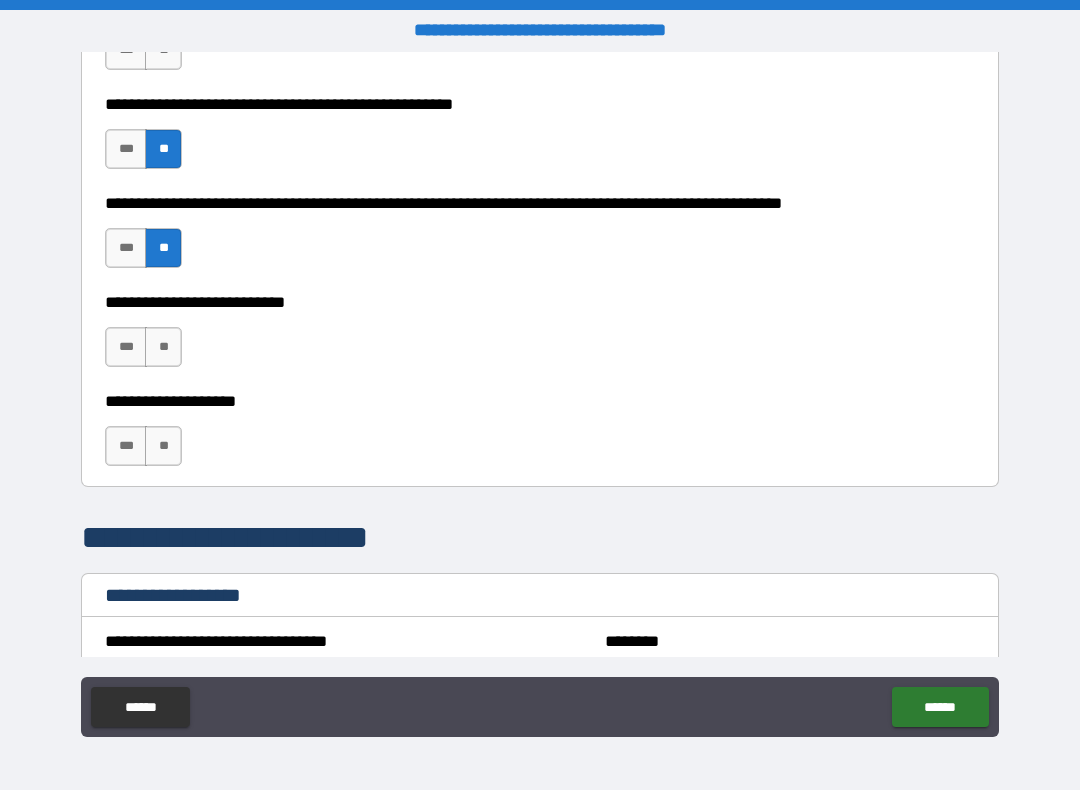 click on "**" at bounding box center (163, 347) 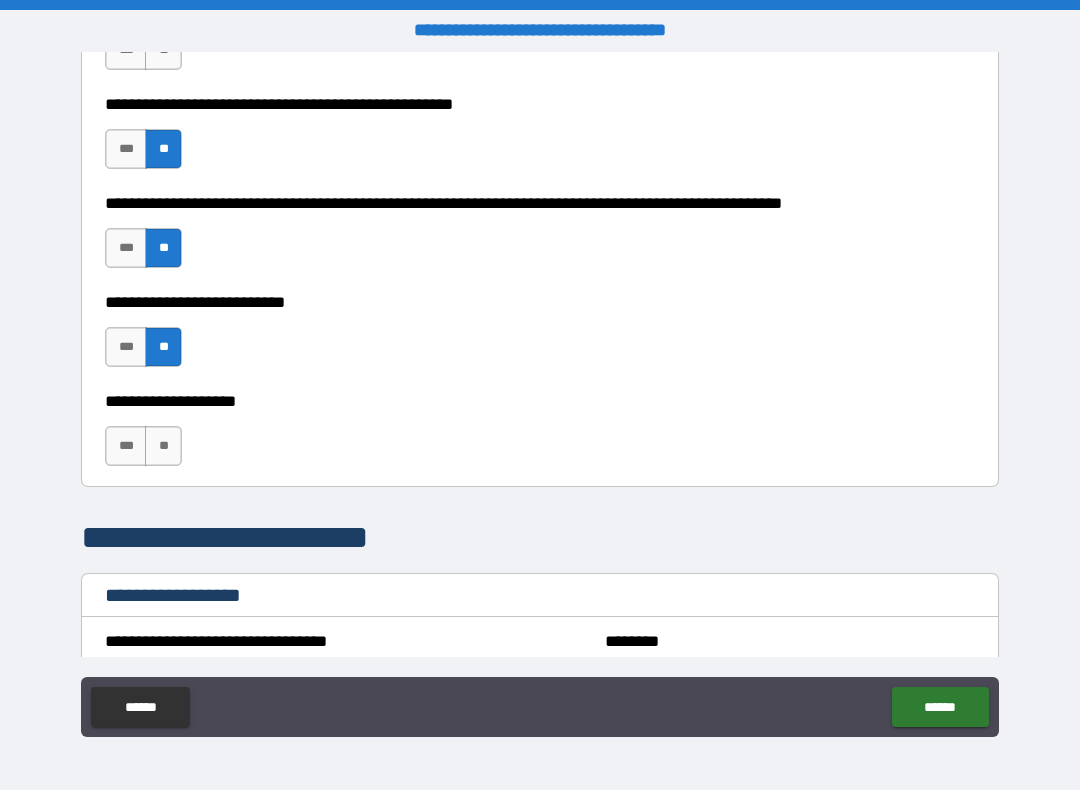 click on "**" at bounding box center [163, 446] 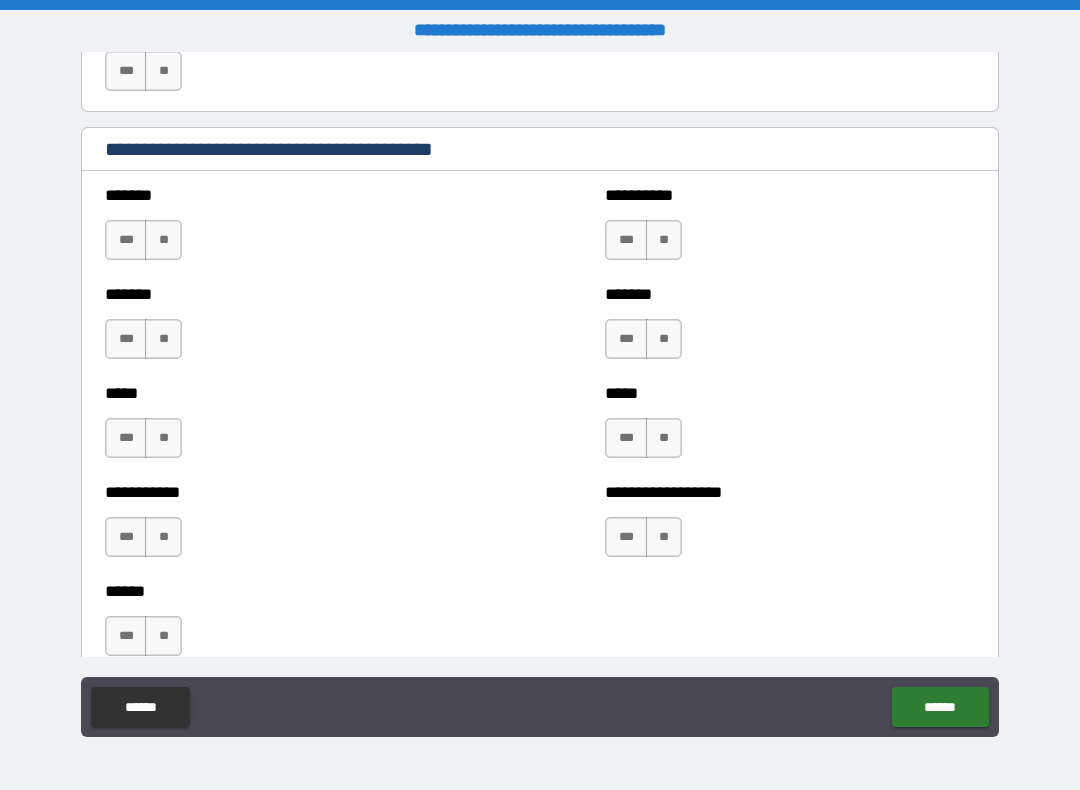 scroll, scrollTop: 1541, scrollLeft: 0, axis: vertical 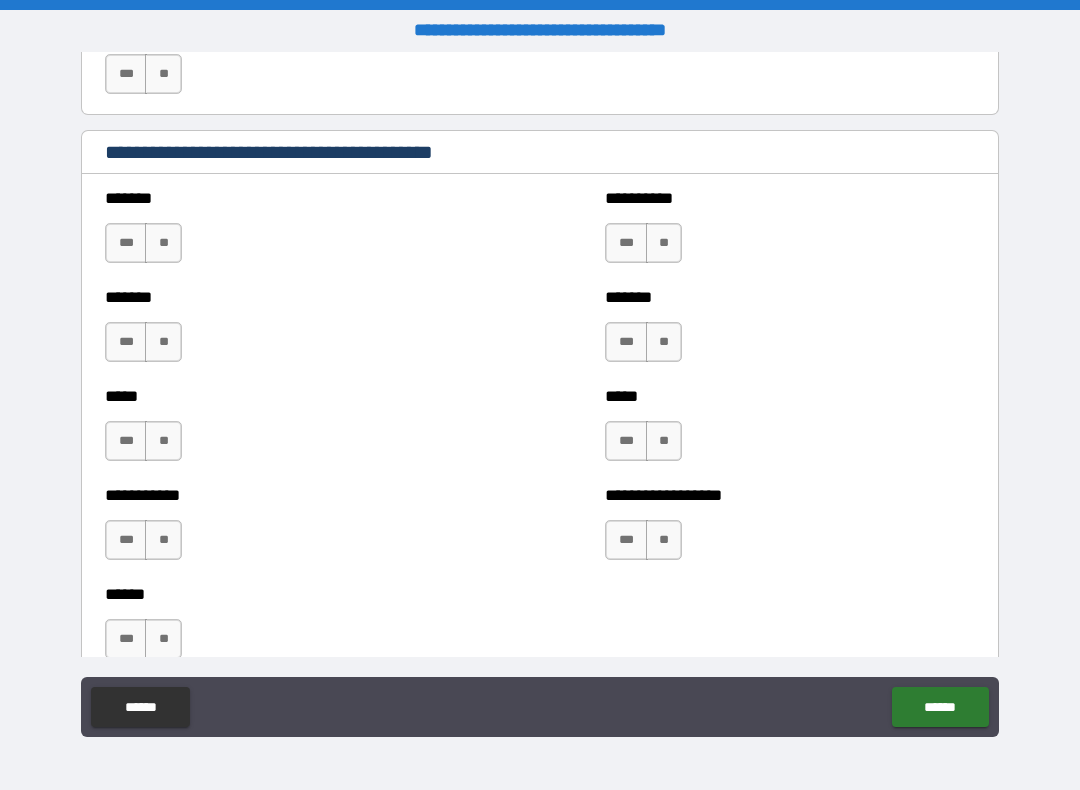 click on "**" at bounding box center [163, 243] 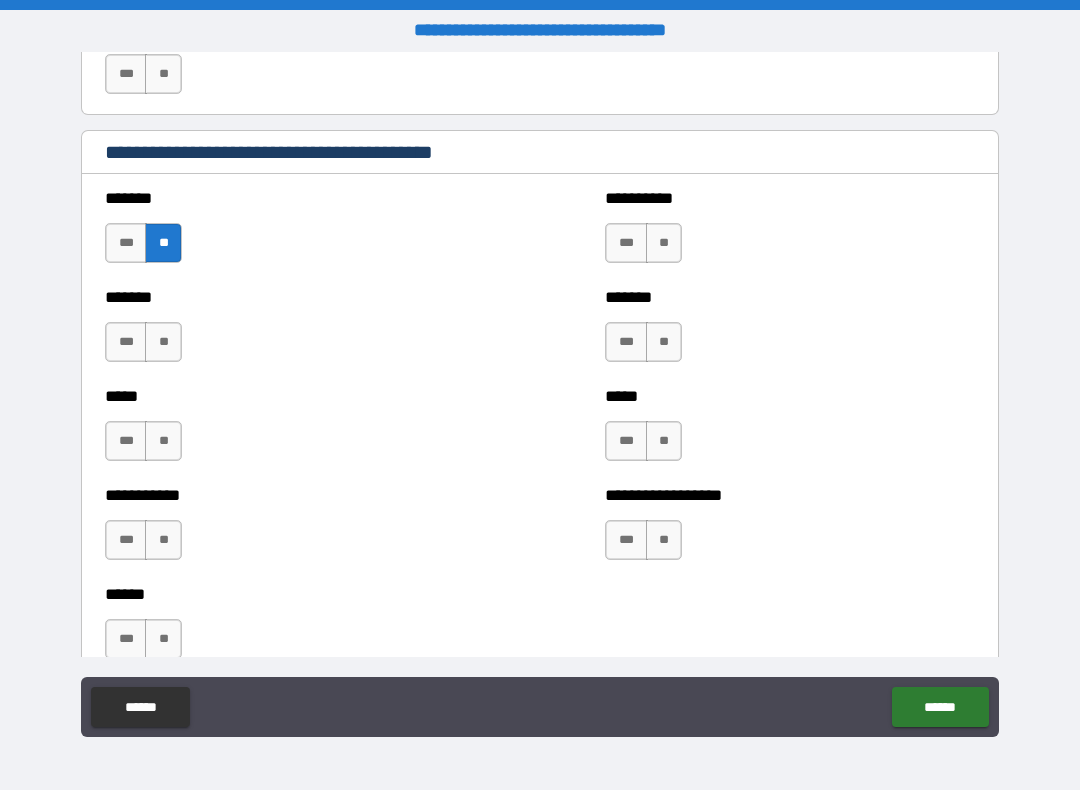 click on "**" at bounding box center (163, 342) 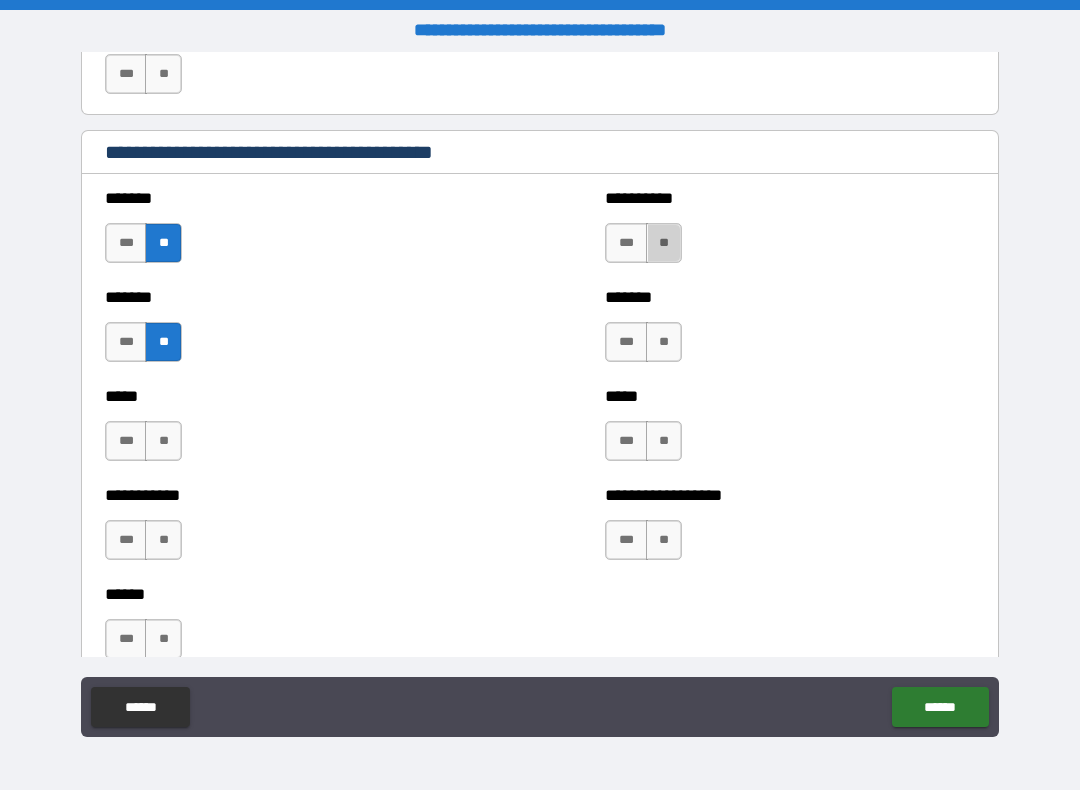 click on "**" at bounding box center (664, 243) 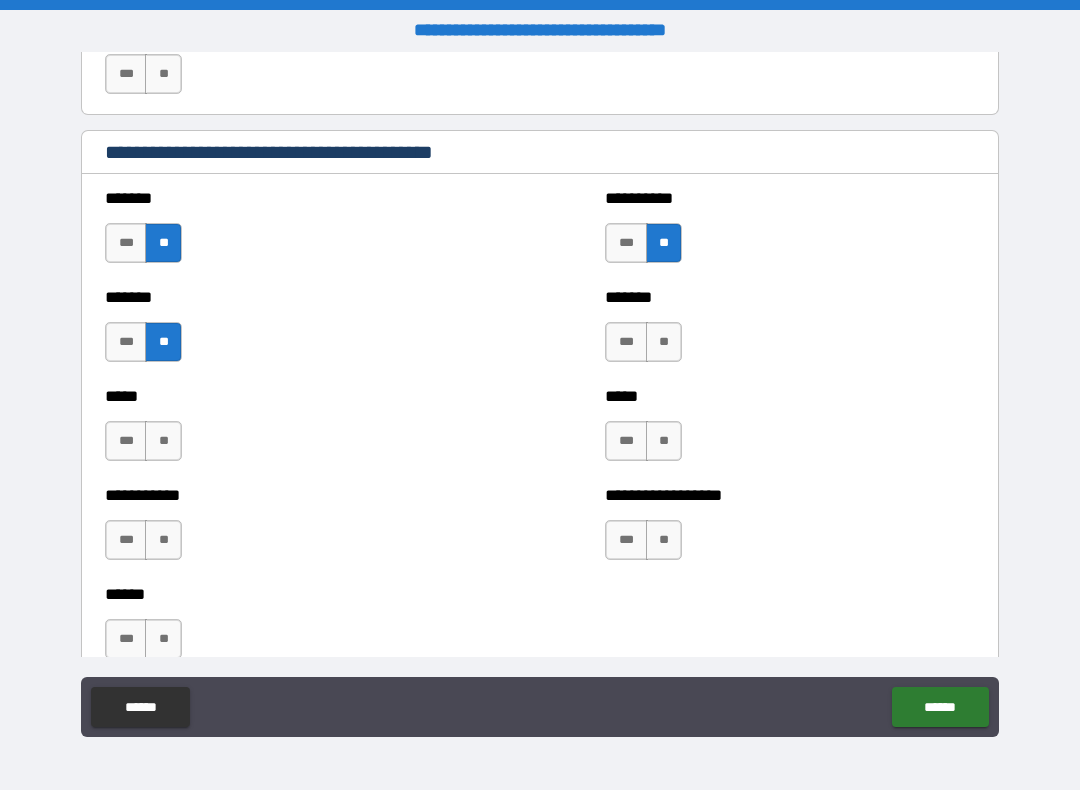 click on "**" at bounding box center (664, 342) 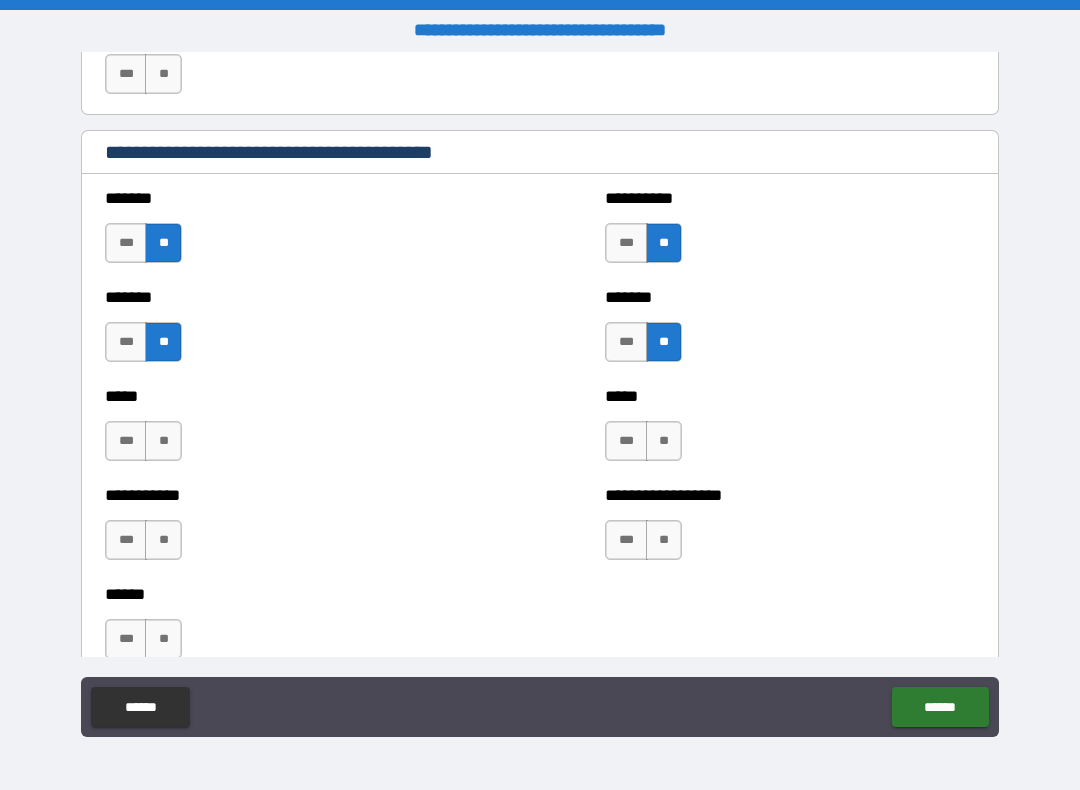 click on "**" at bounding box center [664, 441] 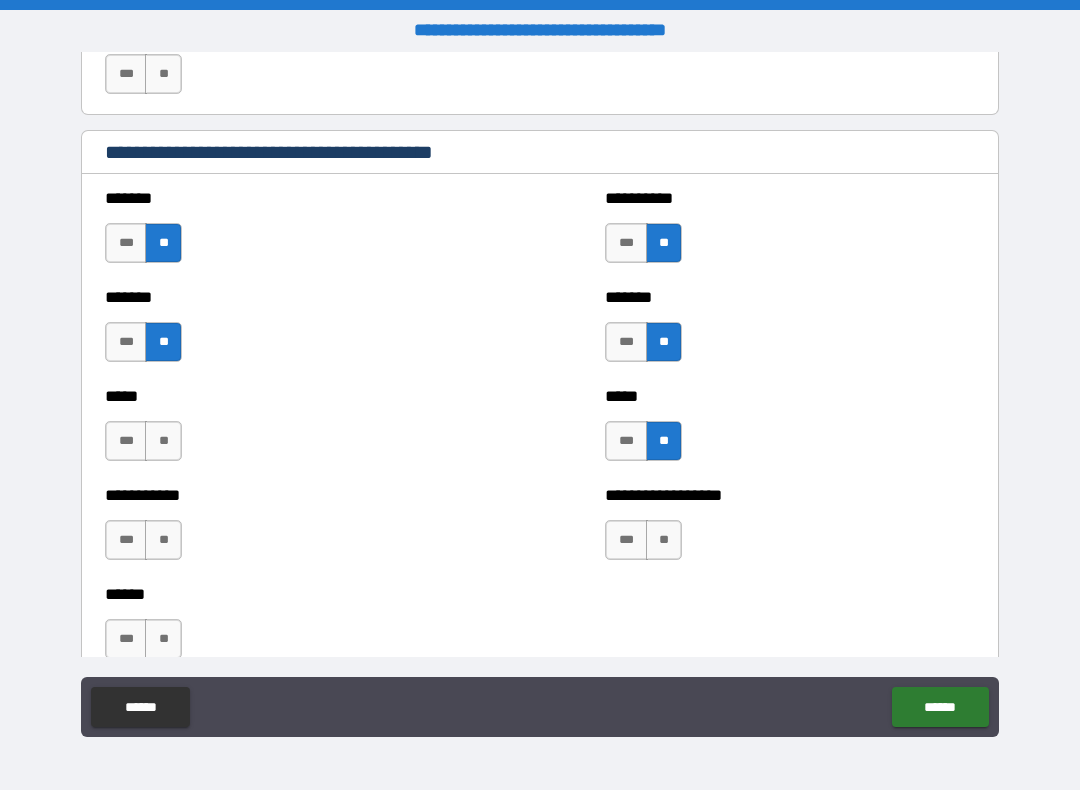 click on "**" at bounding box center (664, 540) 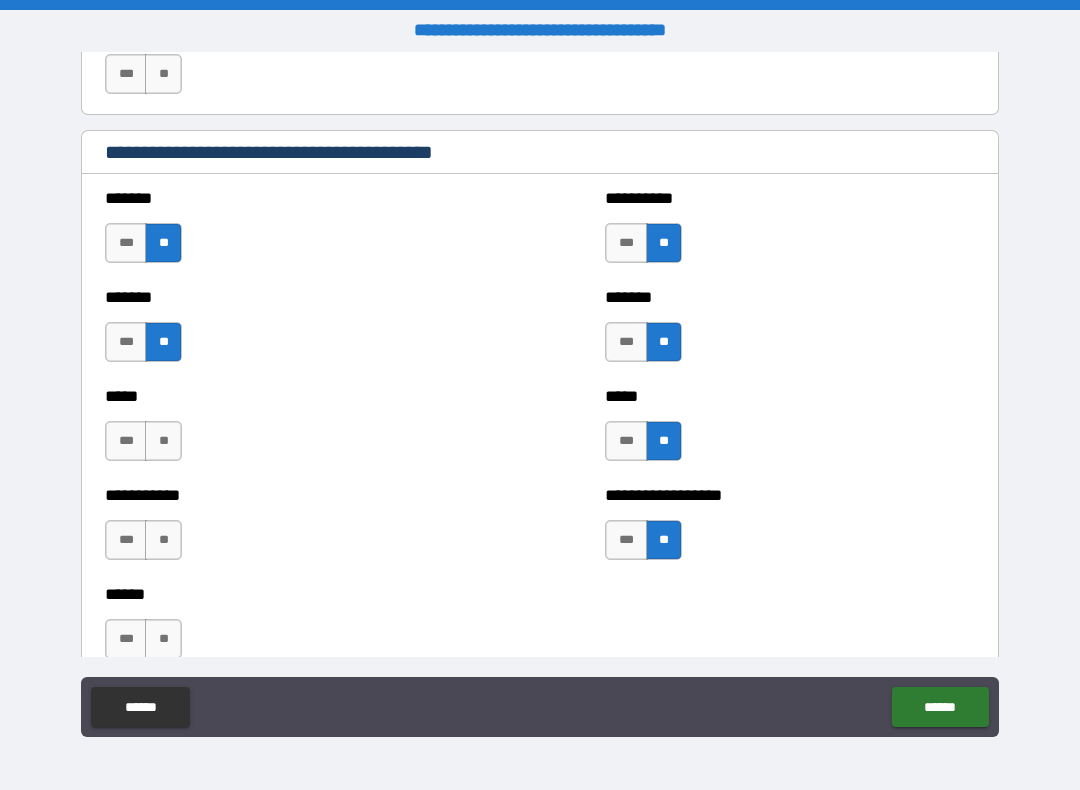 click on "**" at bounding box center (163, 441) 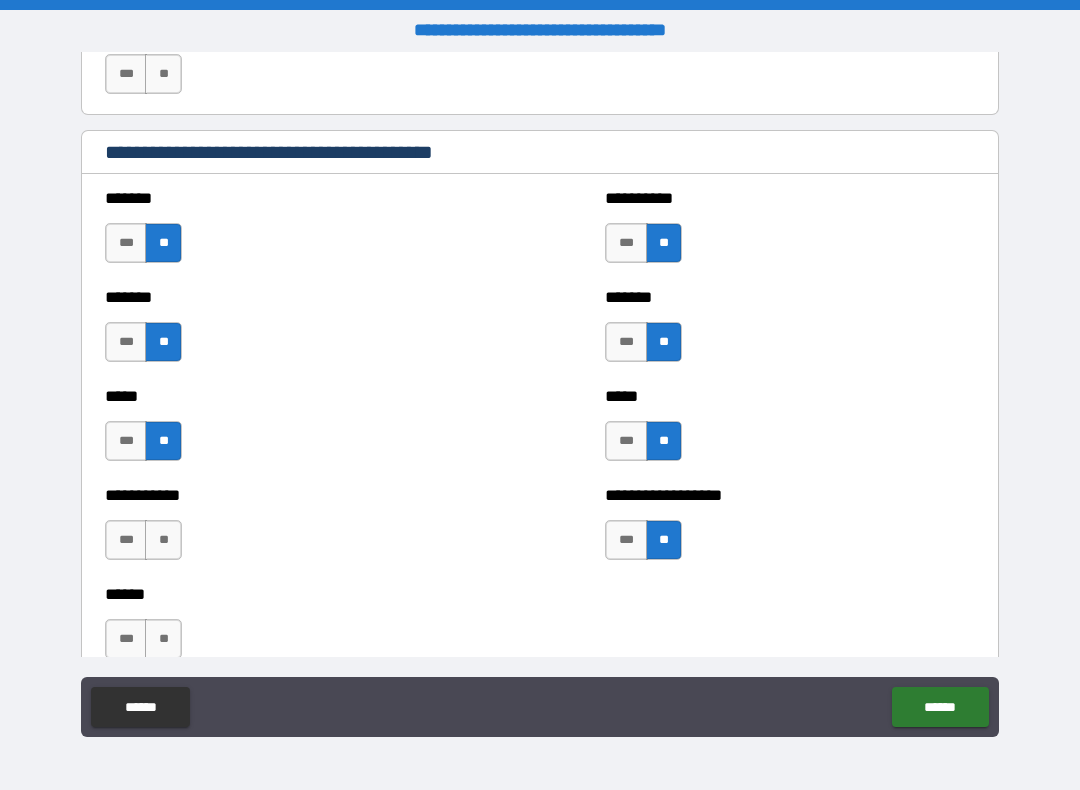 click on "**********" at bounding box center [290, 530] 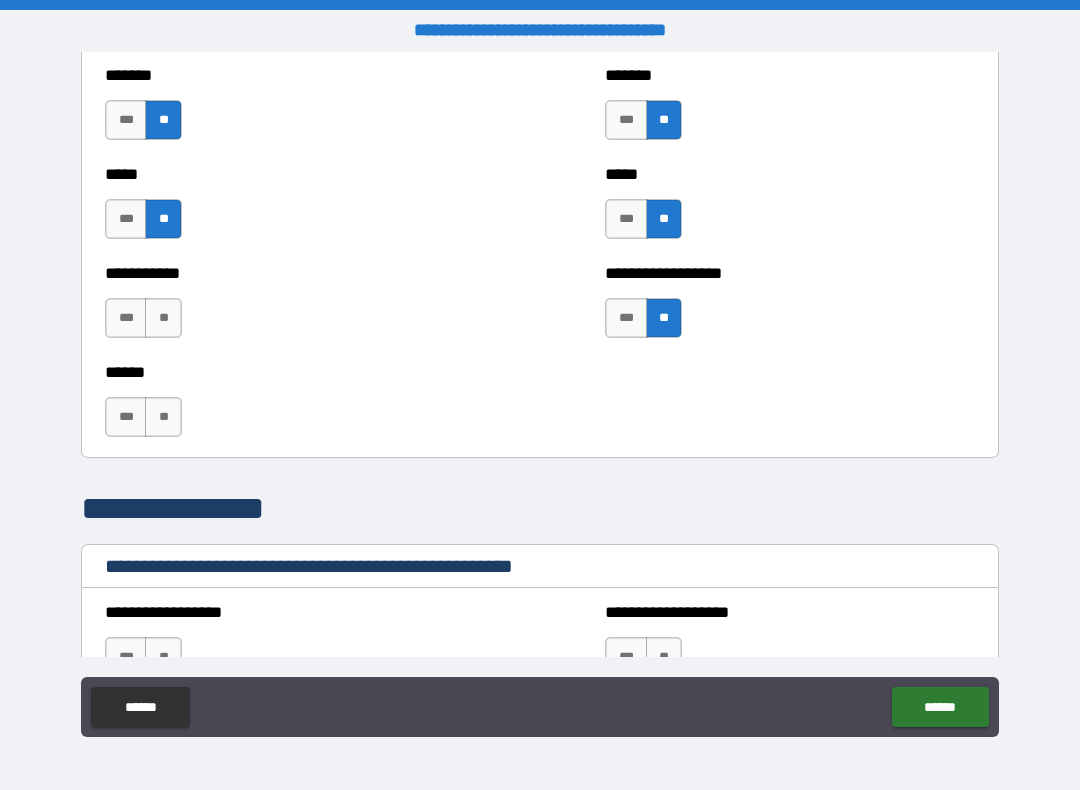 scroll, scrollTop: 1793, scrollLeft: 0, axis: vertical 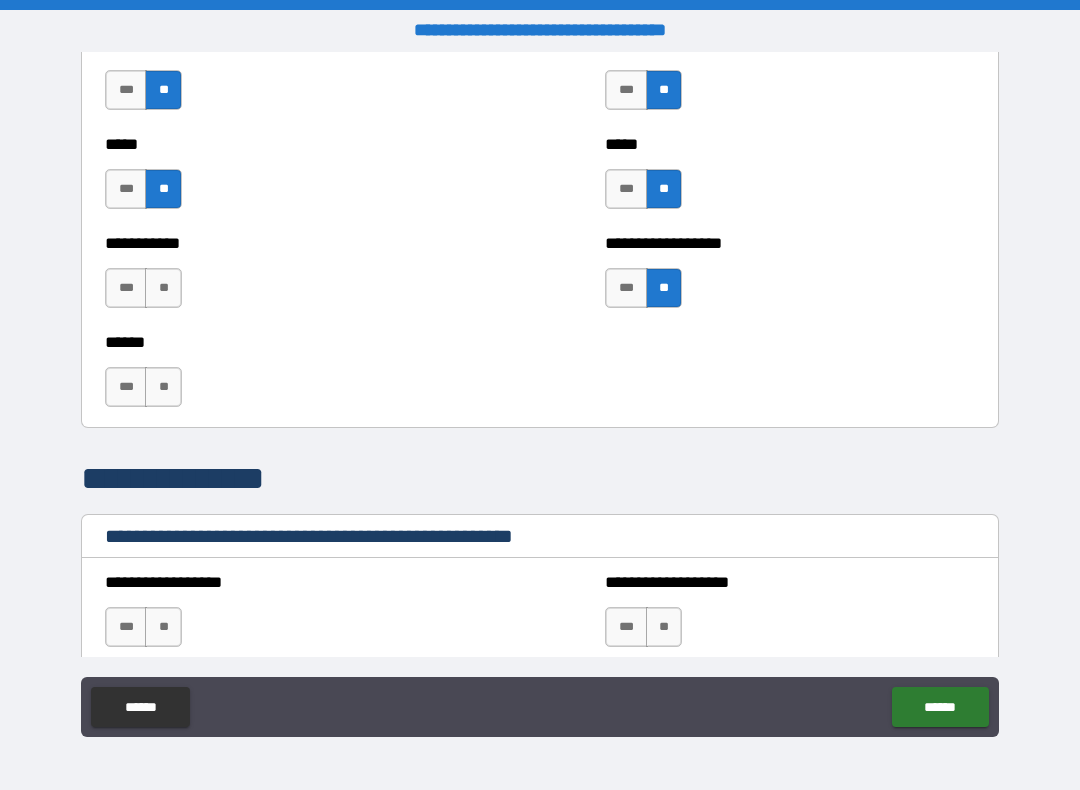 click on "**" at bounding box center (163, 288) 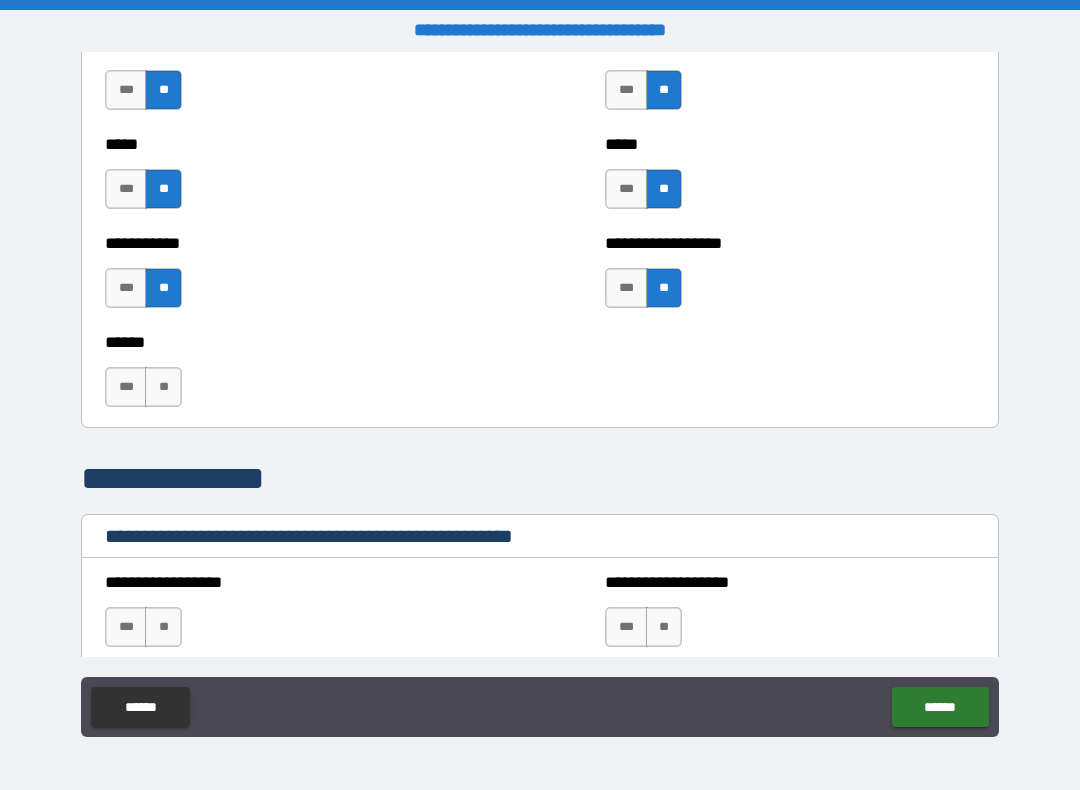 click on "**" at bounding box center [163, 387] 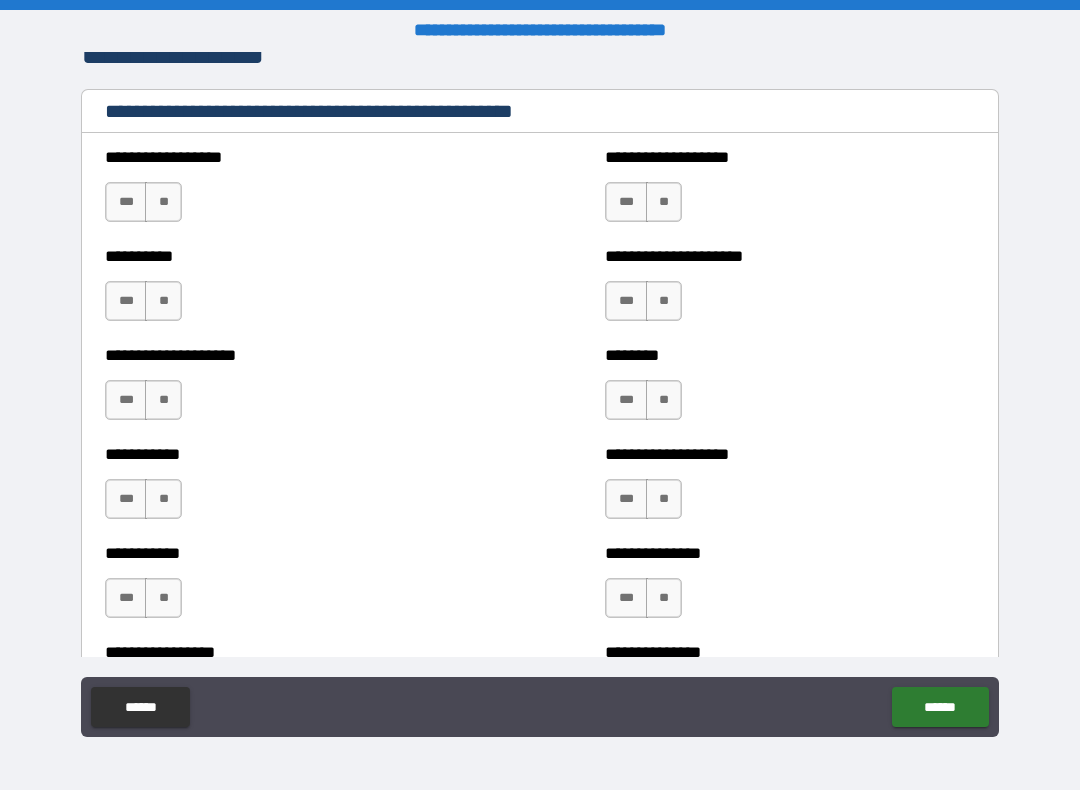 scroll, scrollTop: 2219, scrollLeft: 0, axis: vertical 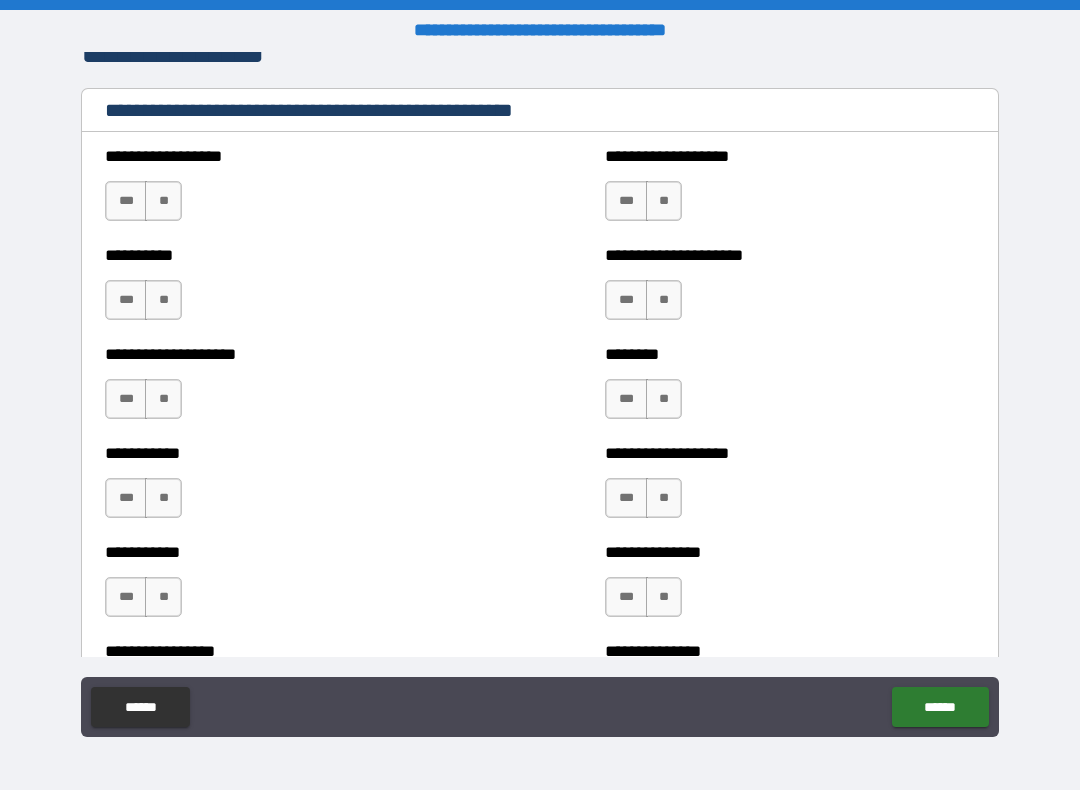 click on "**" at bounding box center [163, 201] 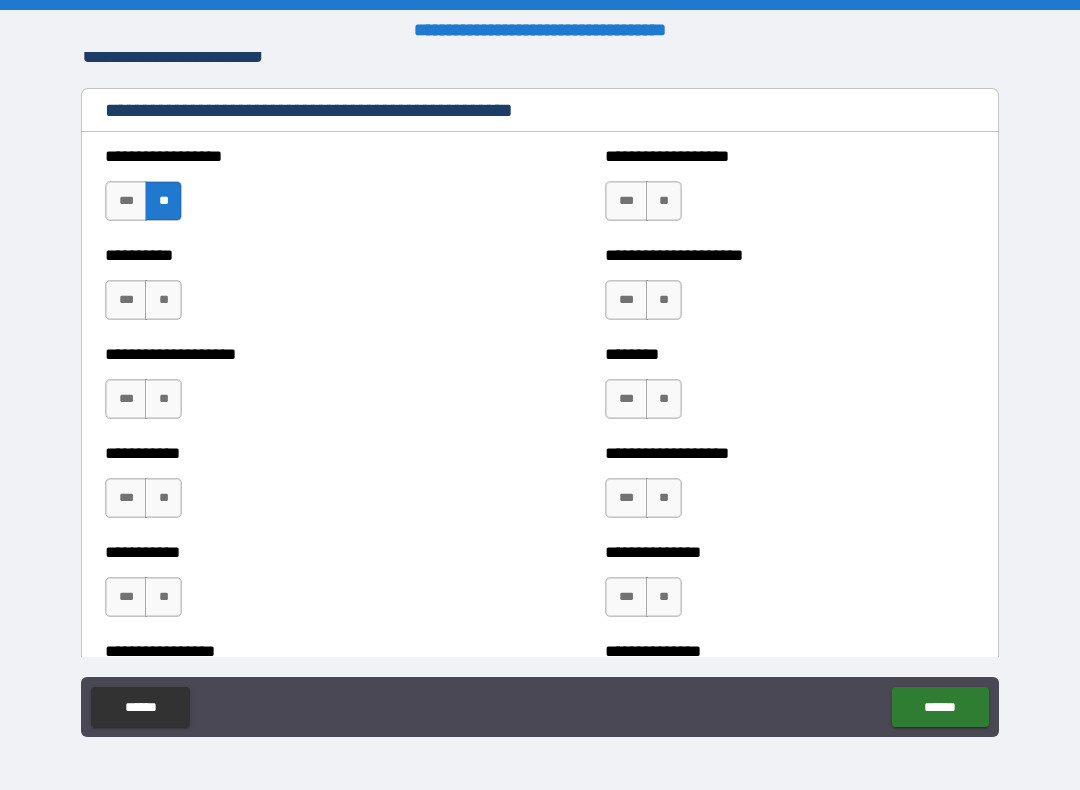 click on "**" at bounding box center [163, 300] 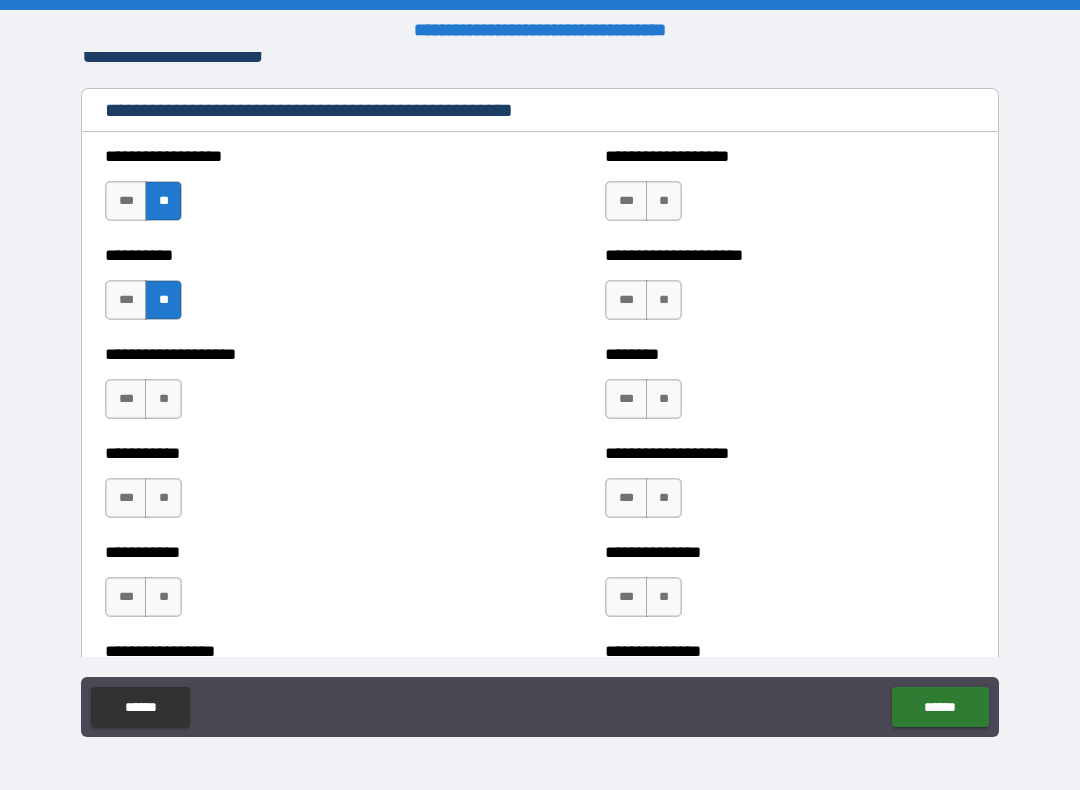 click on "**" at bounding box center [163, 399] 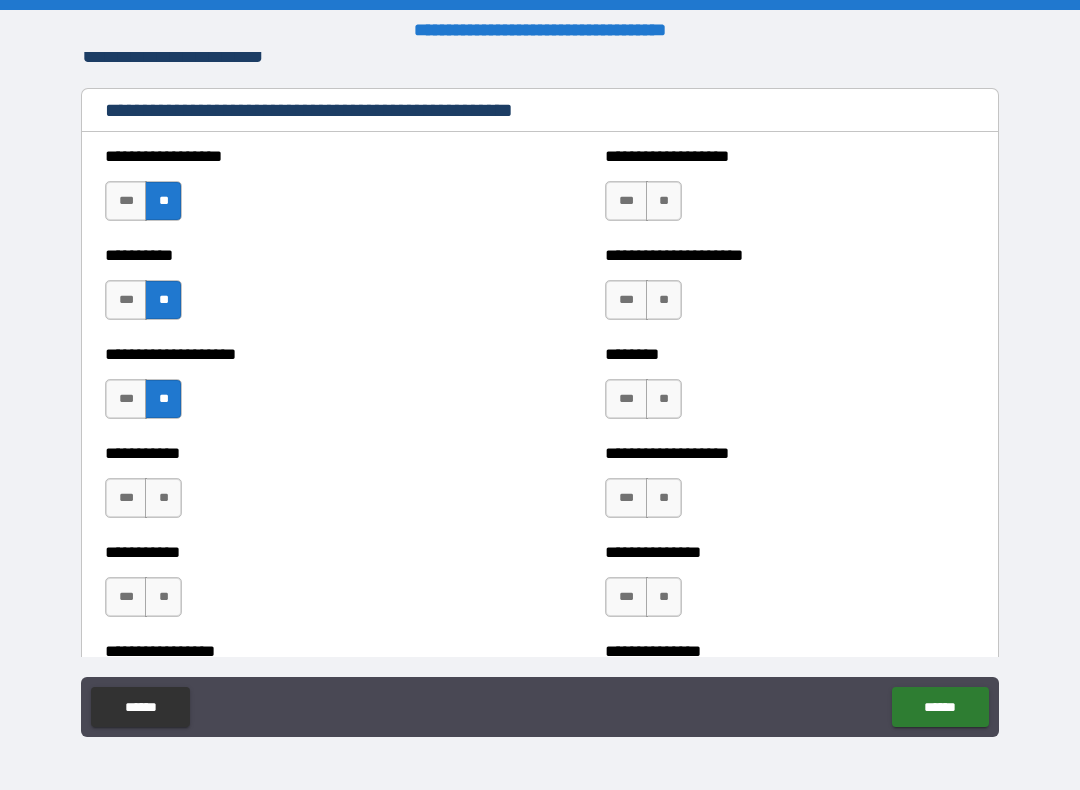 click on "**" at bounding box center [163, 498] 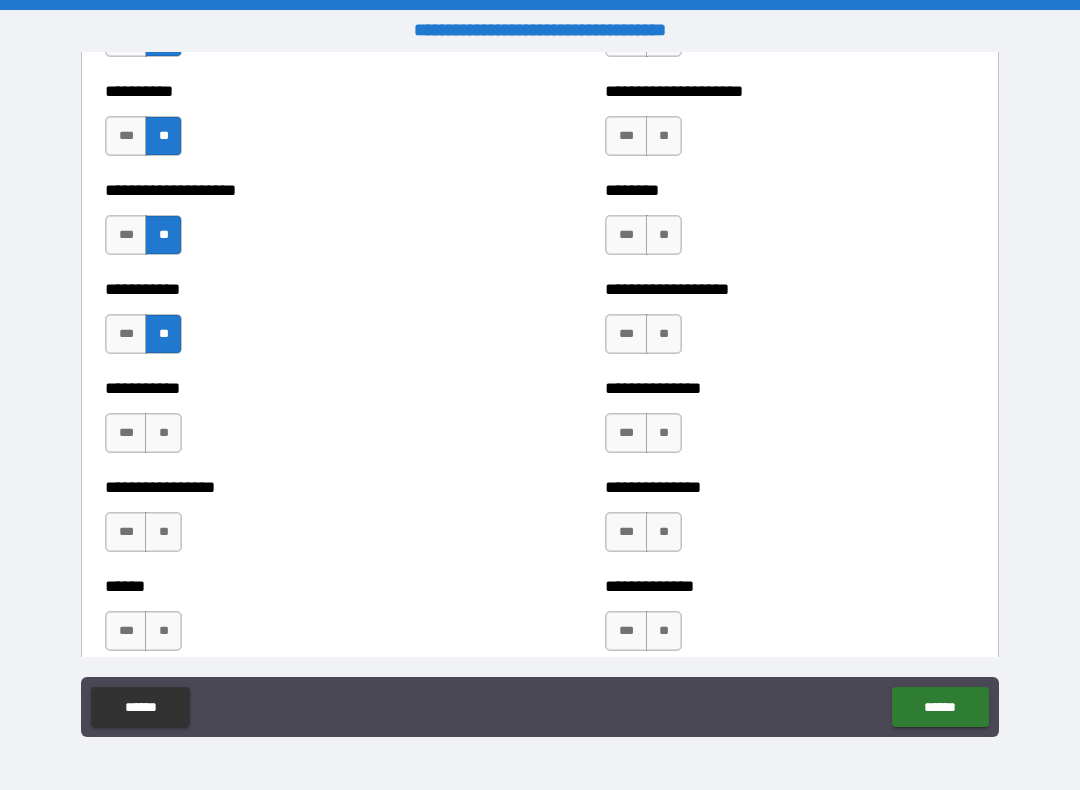 scroll, scrollTop: 2377, scrollLeft: 0, axis: vertical 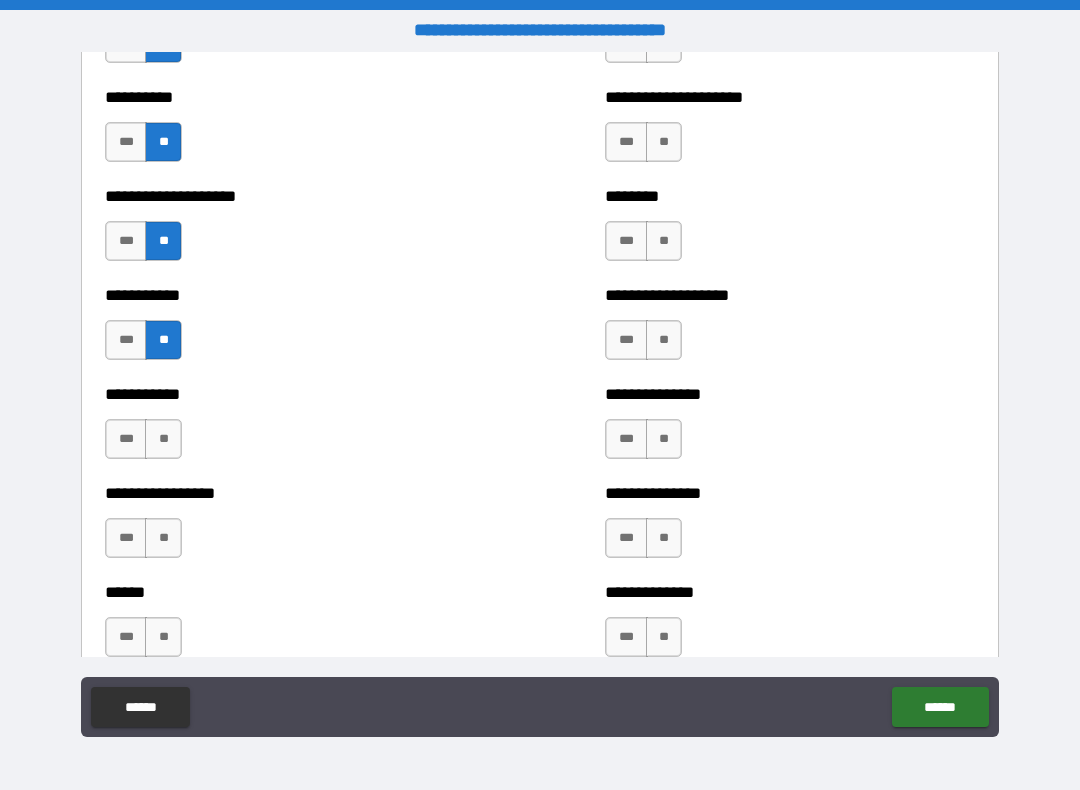 click on "**" at bounding box center (163, 439) 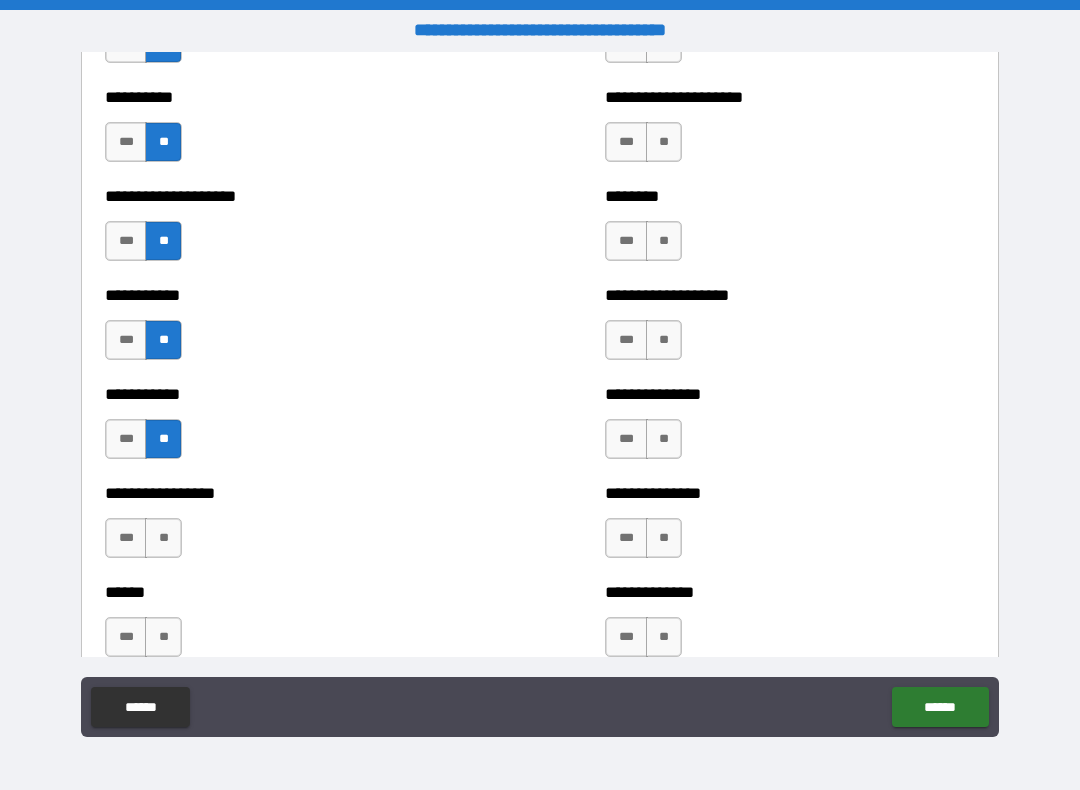 click on "**" at bounding box center (163, 538) 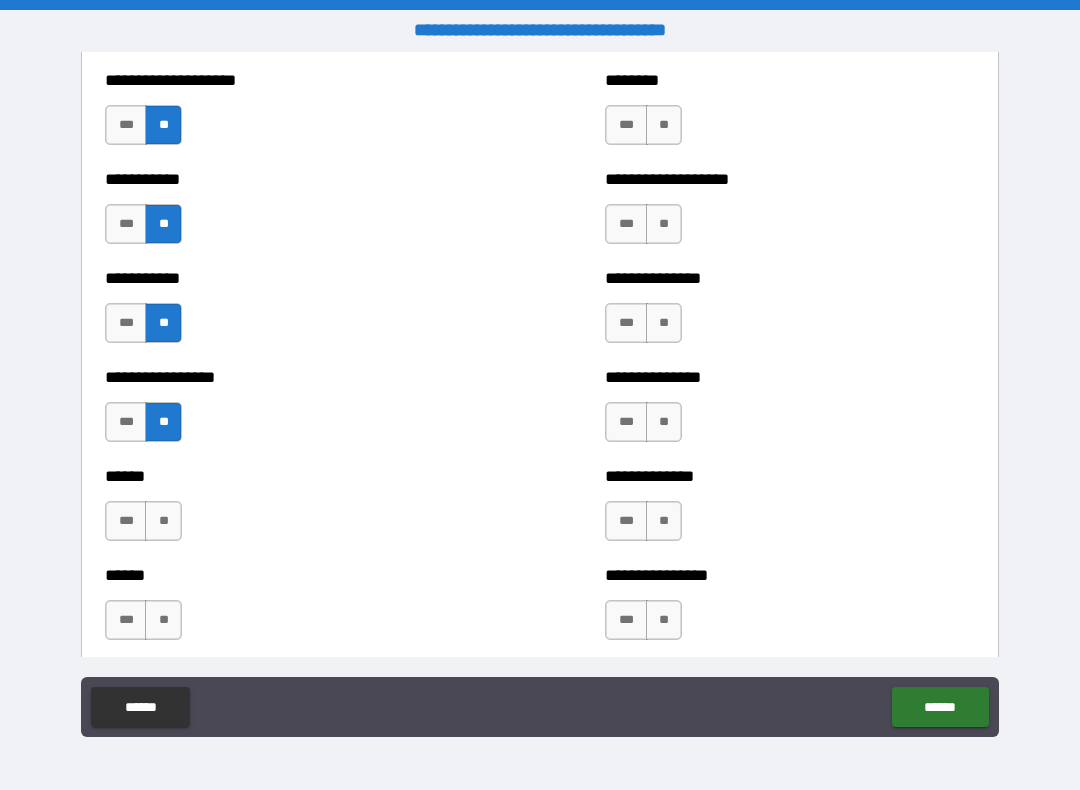 scroll, scrollTop: 2514, scrollLeft: 0, axis: vertical 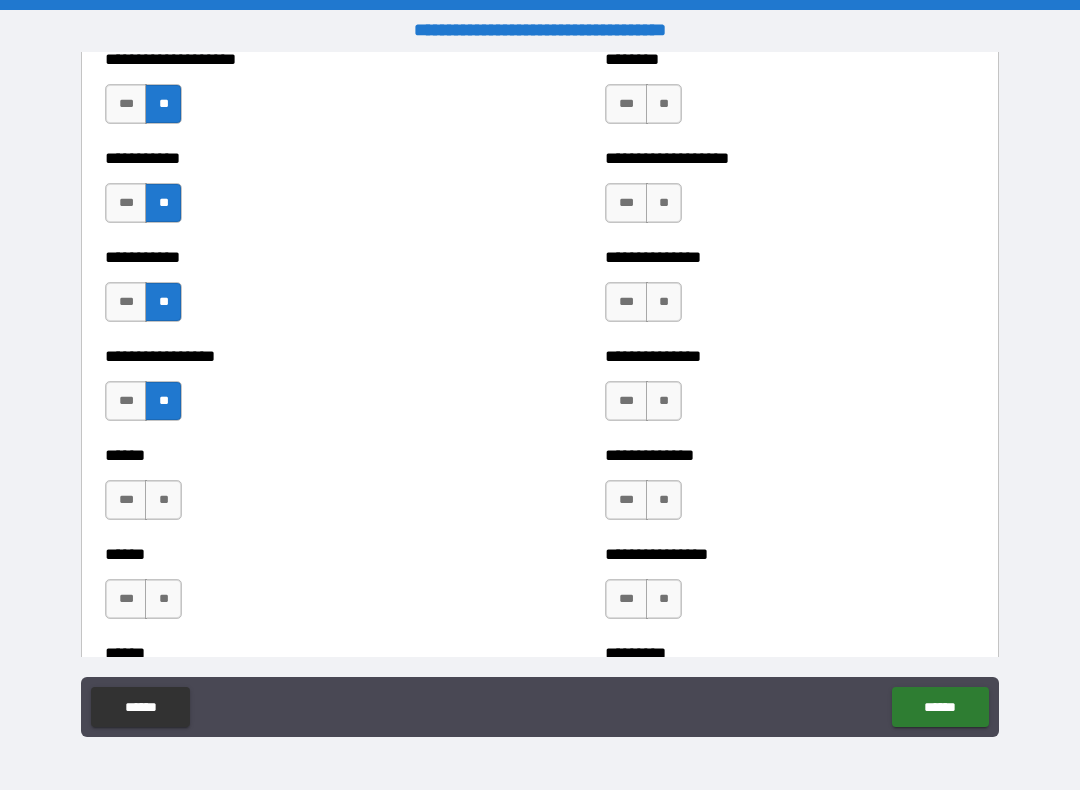 click on "**" at bounding box center (163, 500) 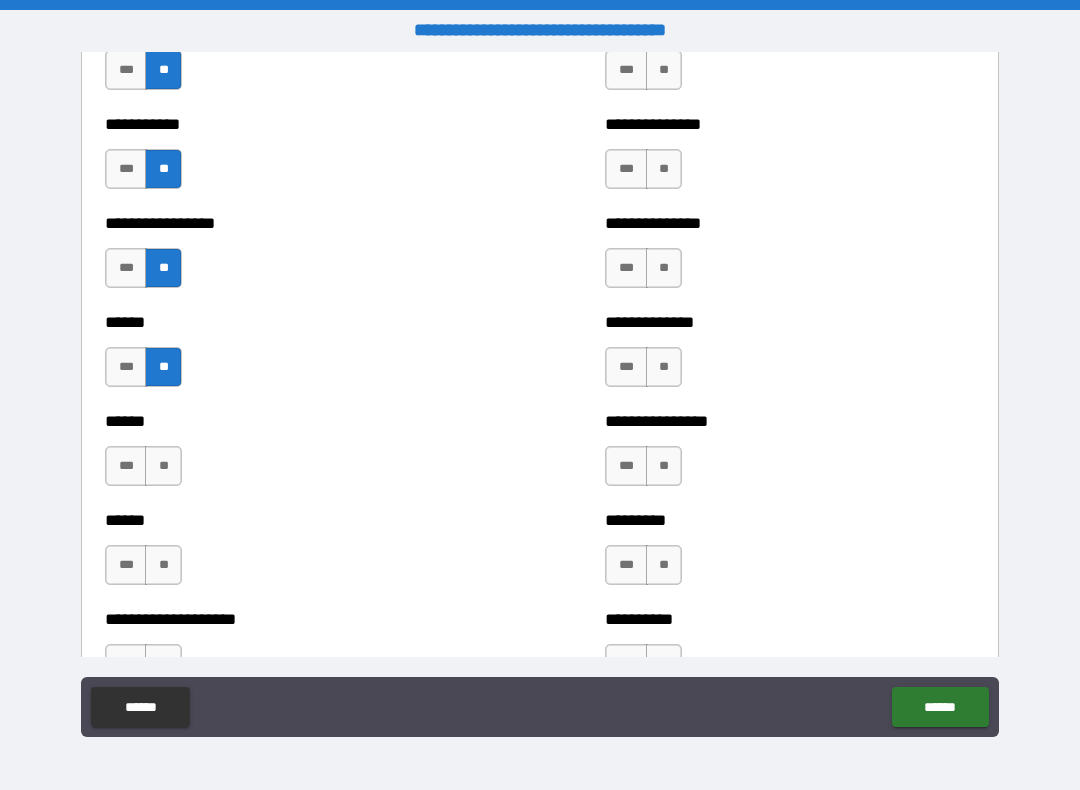 scroll, scrollTop: 2671, scrollLeft: 0, axis: vertical 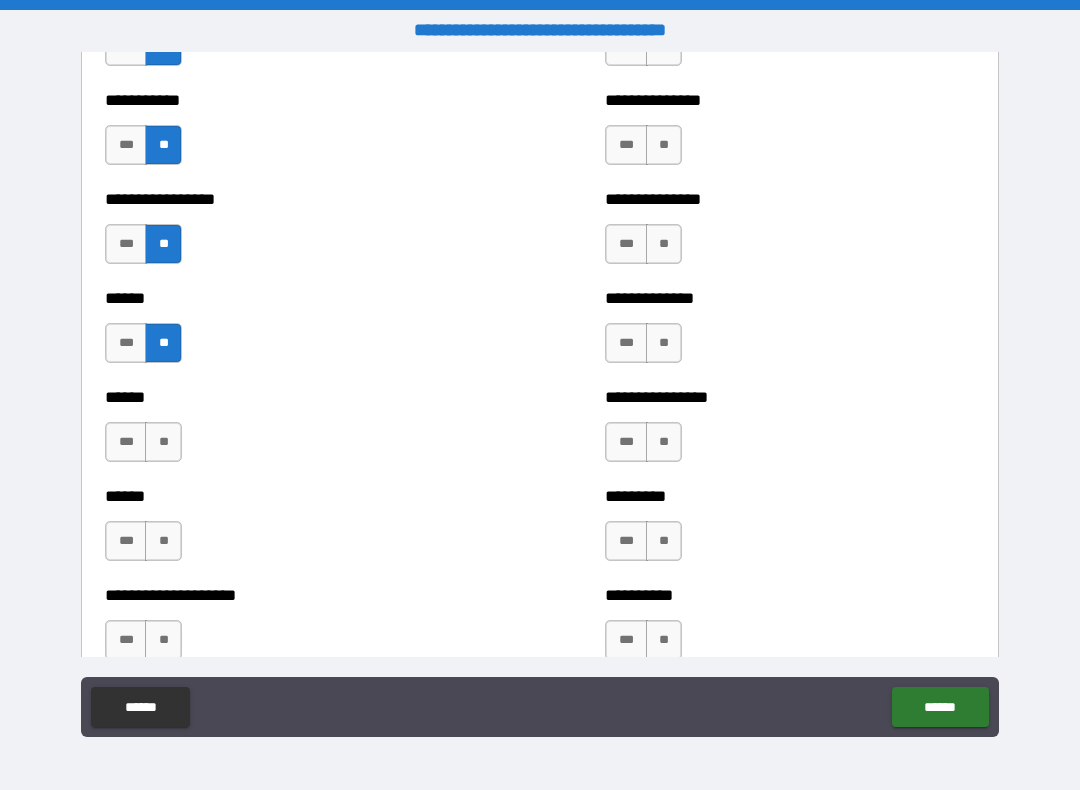 click on "**" at bounding box center (163, 442) 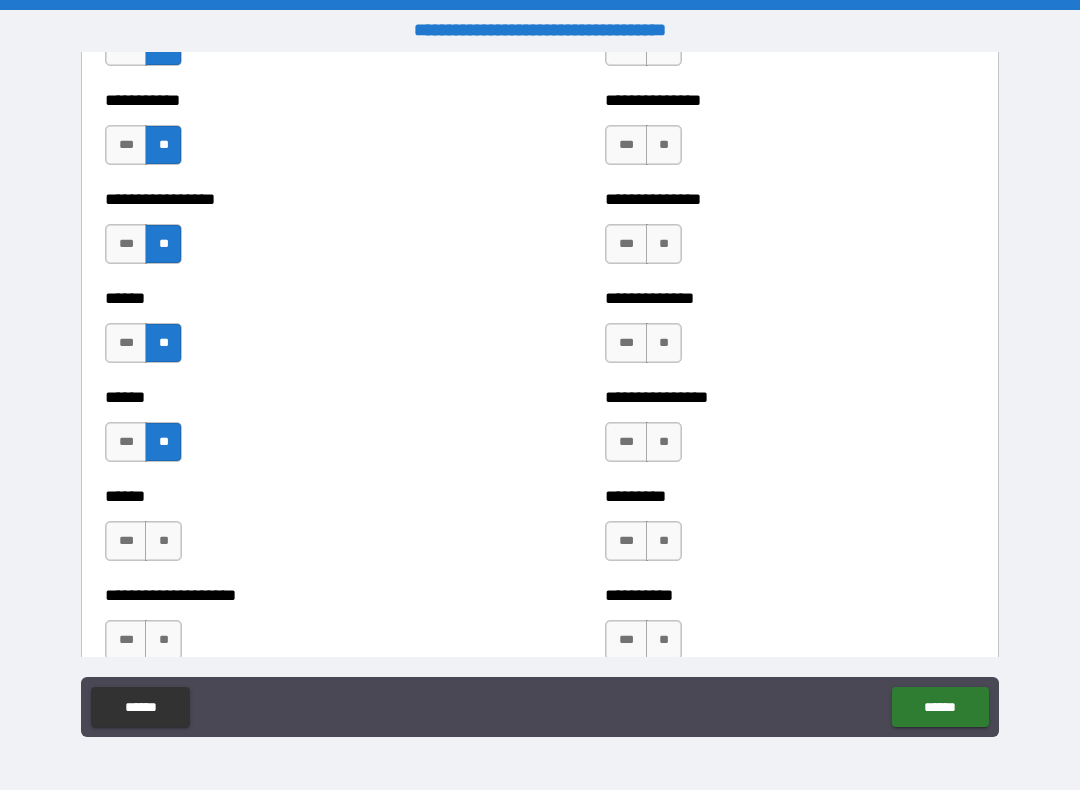 click on "**" at bounding box center [163, 541] 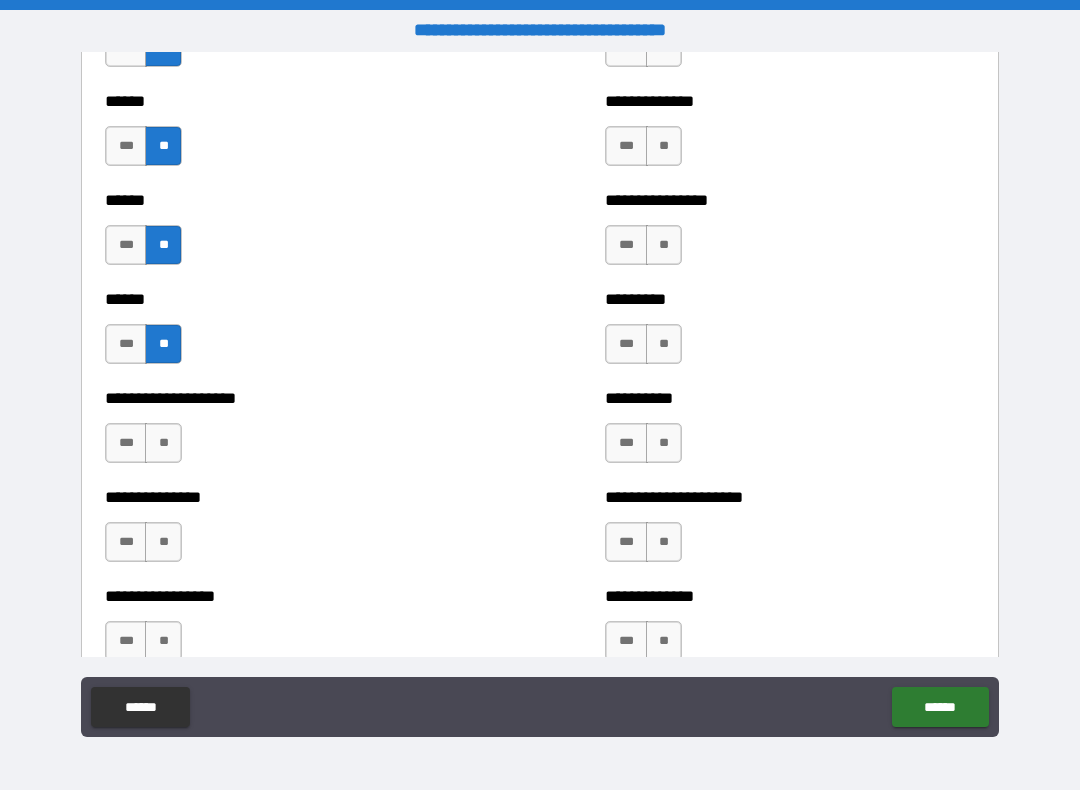 scroll, scrollTop: 2867, scrollLeft: 0, axis: vertical 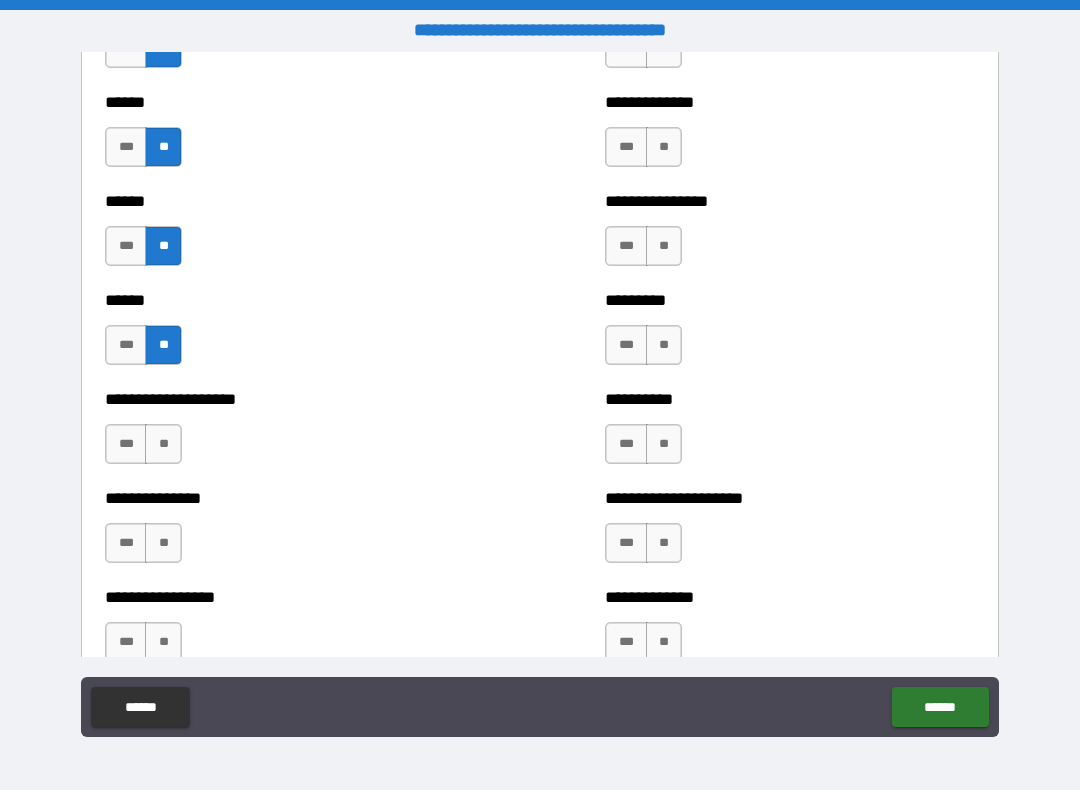 click on "**" at bounding box center (163, 444) 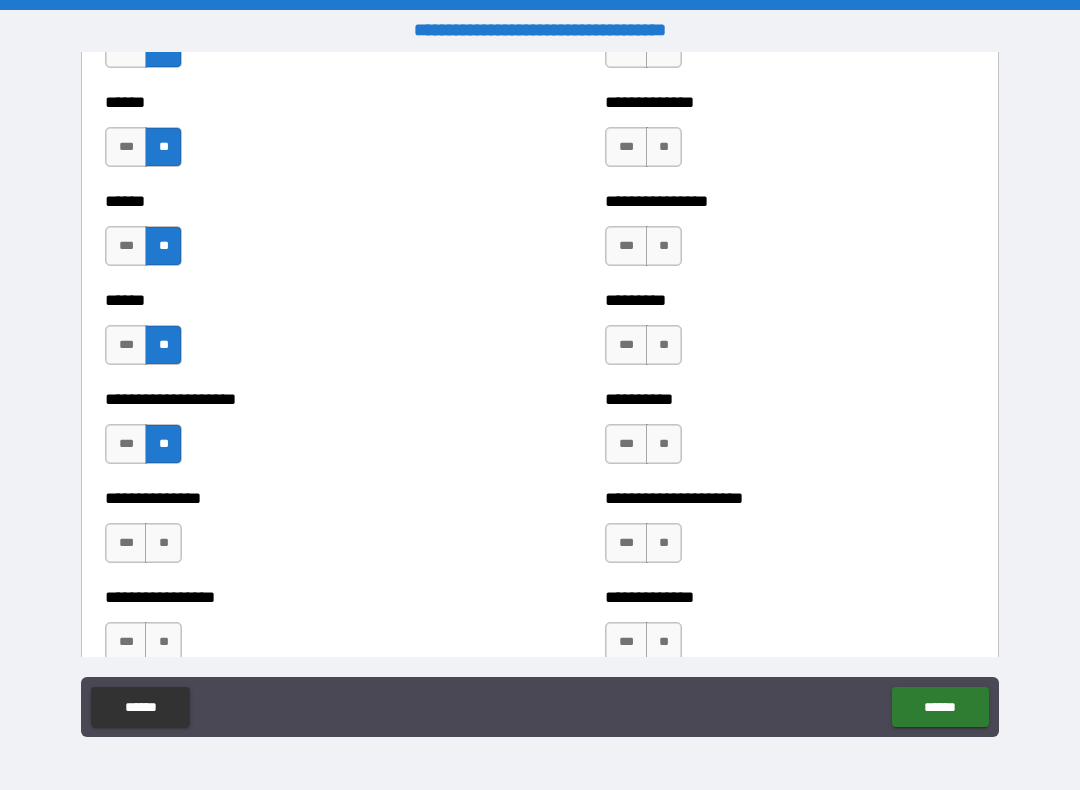 click on "**" at bounding box center (163, 543) 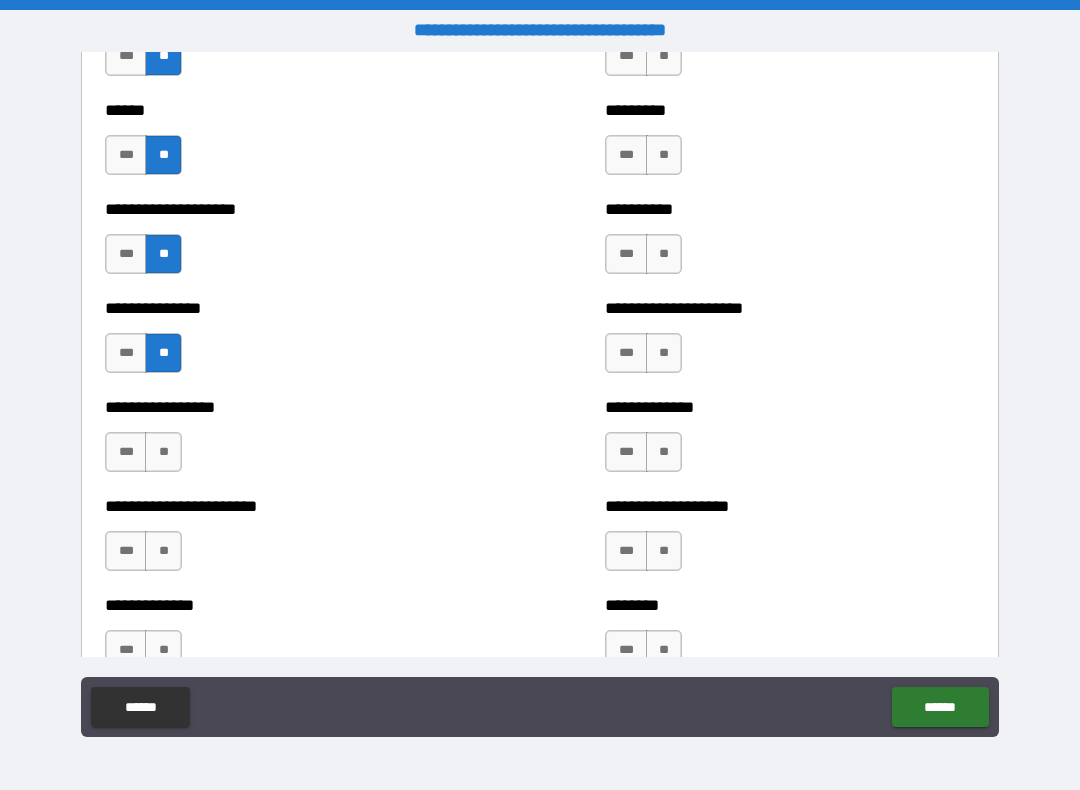 scroll, scrollTop: 3081, scrollLeft: 0, axis: vertical 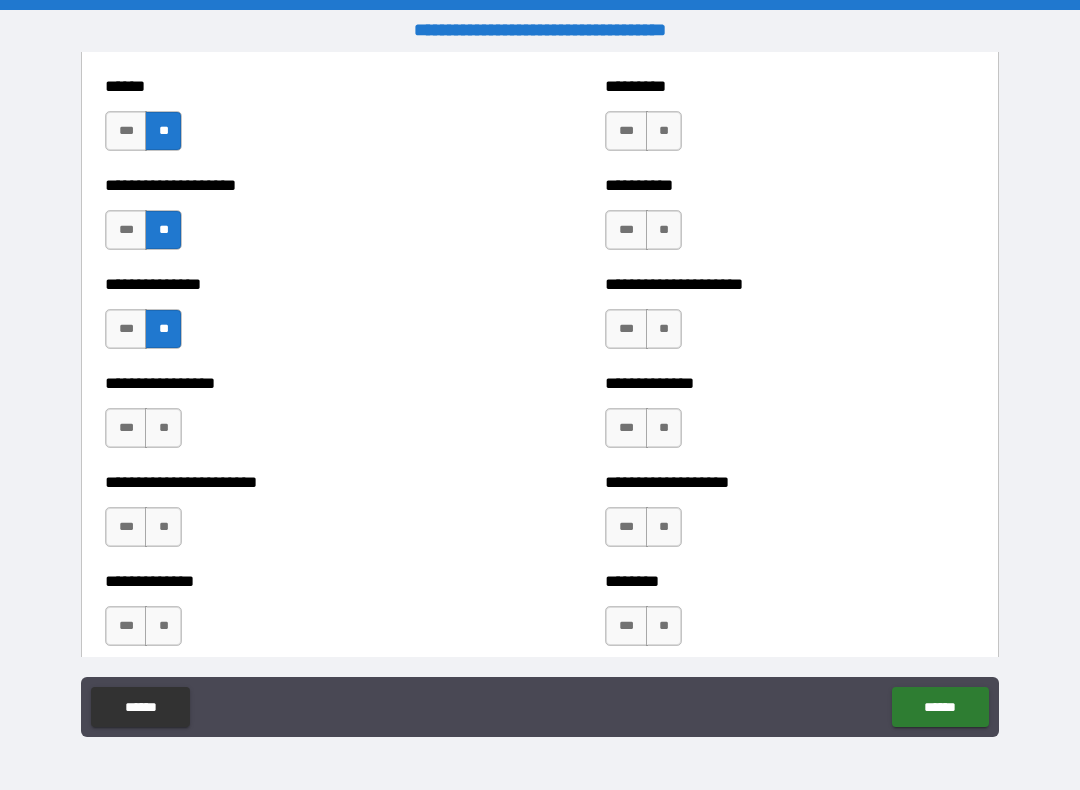 click on "**" at bounding box center (163, 428) 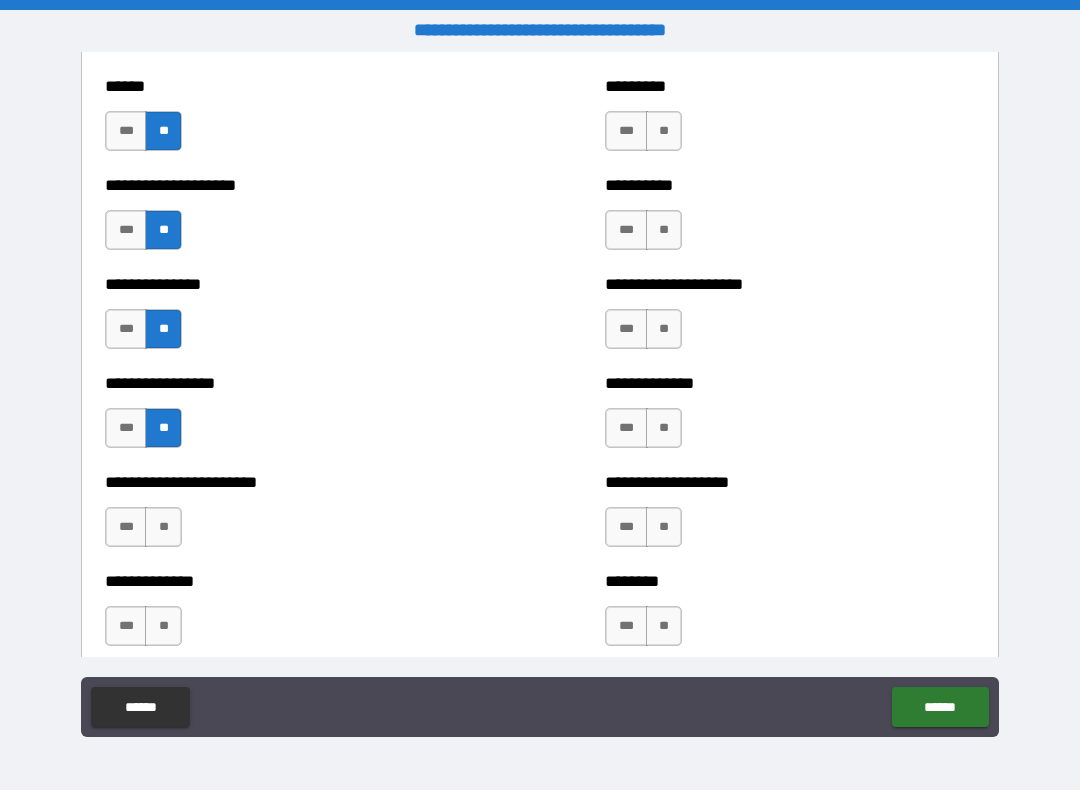 click on "**" at bounding box center [163, 527] 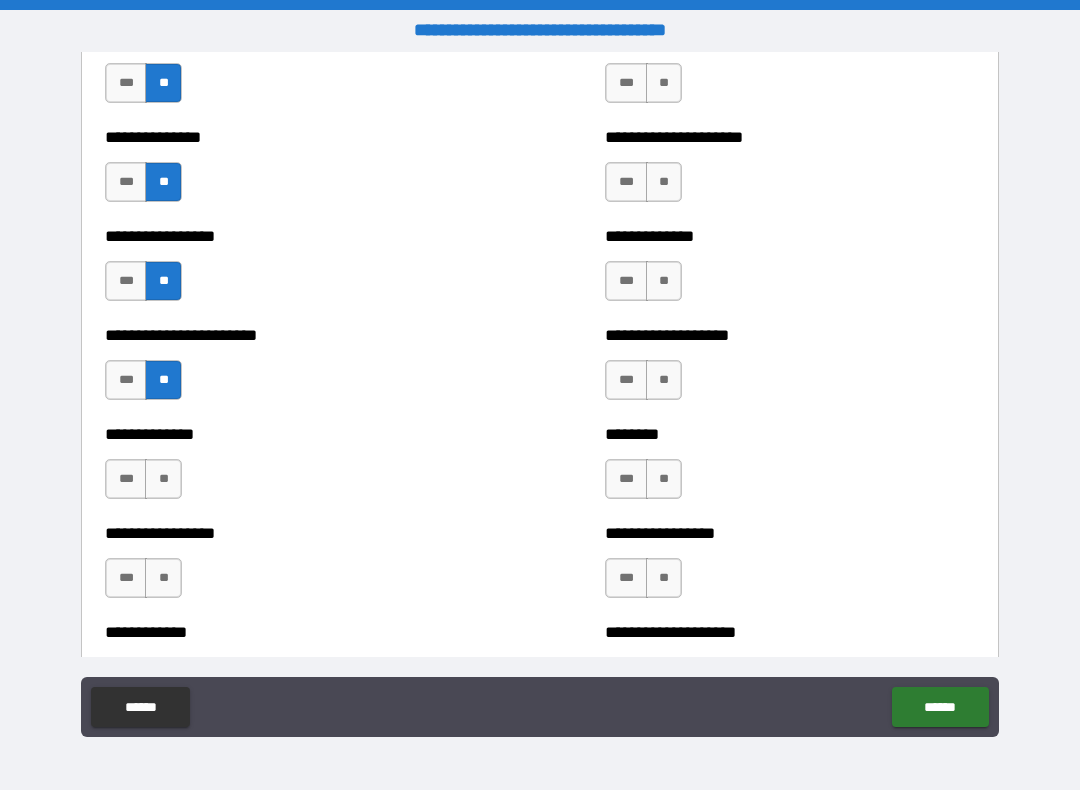 scroll, scrollTop: 3234, scrollLeft: 0, axis: vertical 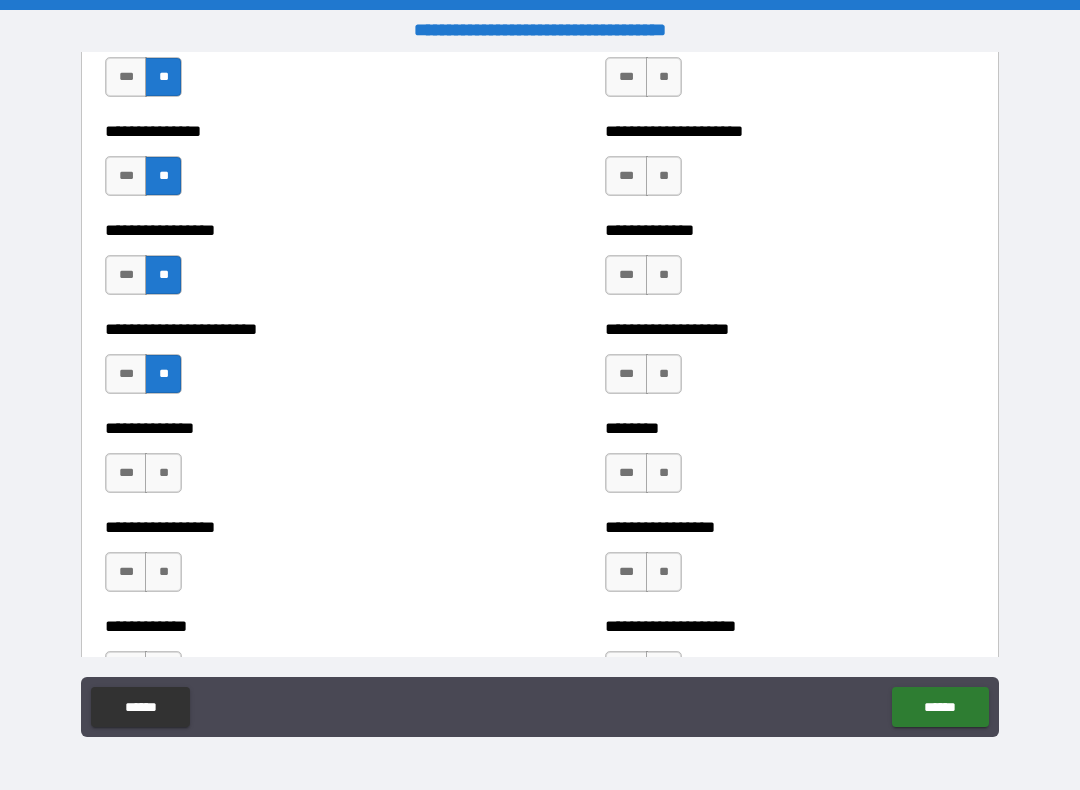 click on "**" at bounding box center (163, 473) 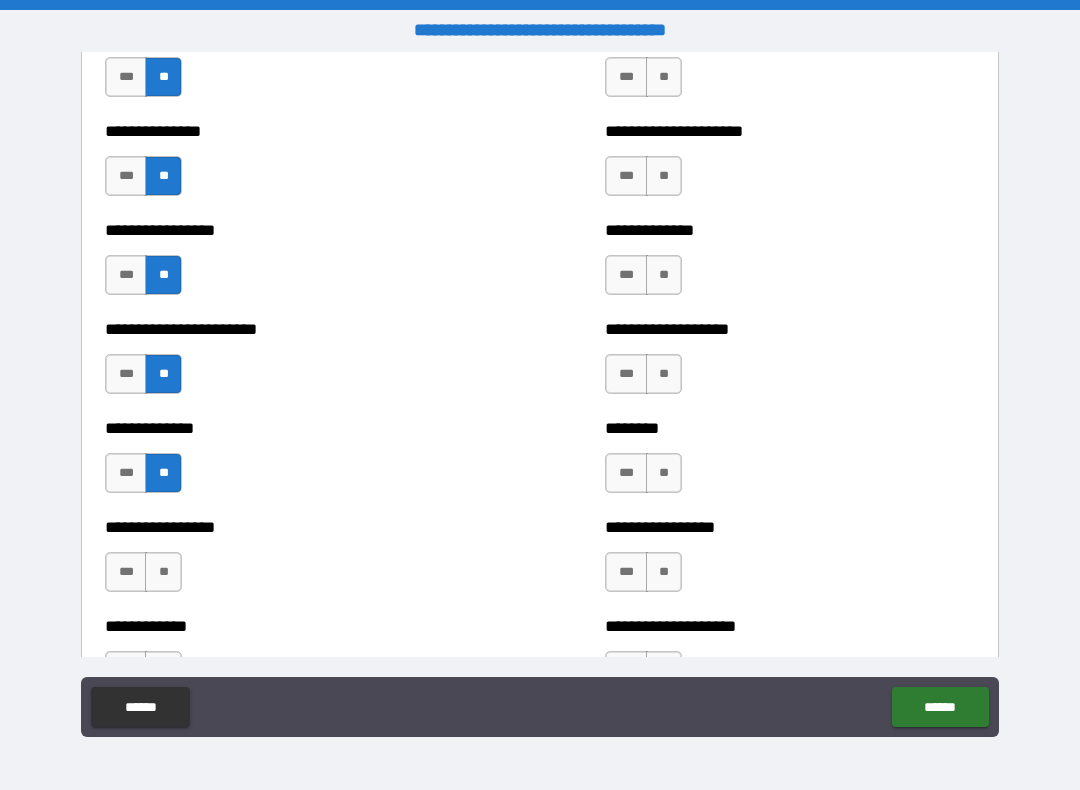 click on "**" at bounding box center (163, 572) 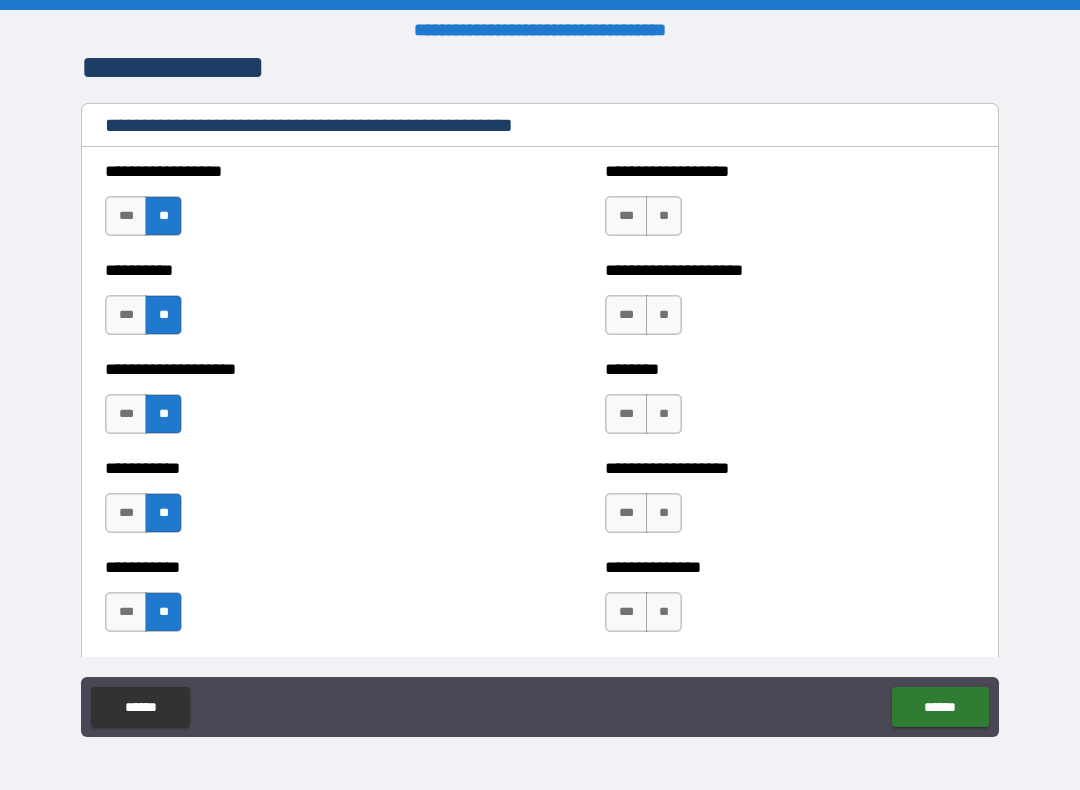 scroll, scrollTop: 2206, scrollLeft: 0, axis: vertical 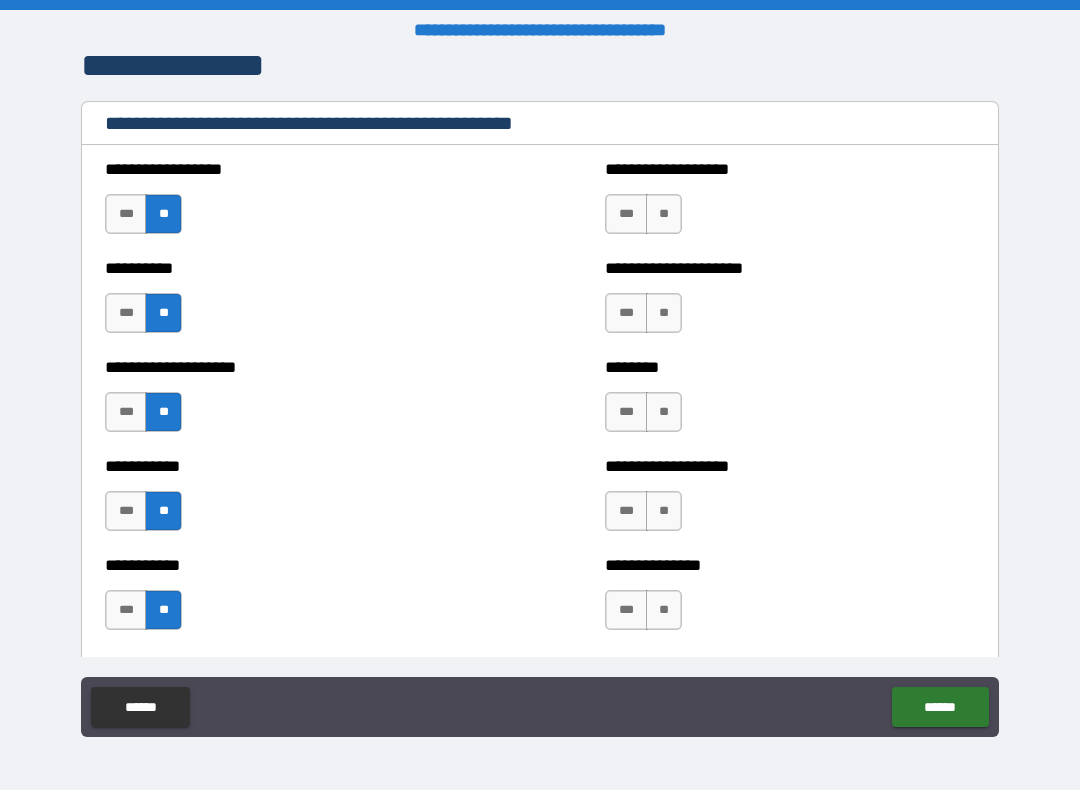 click on "**" at bounding box center (664, 214) 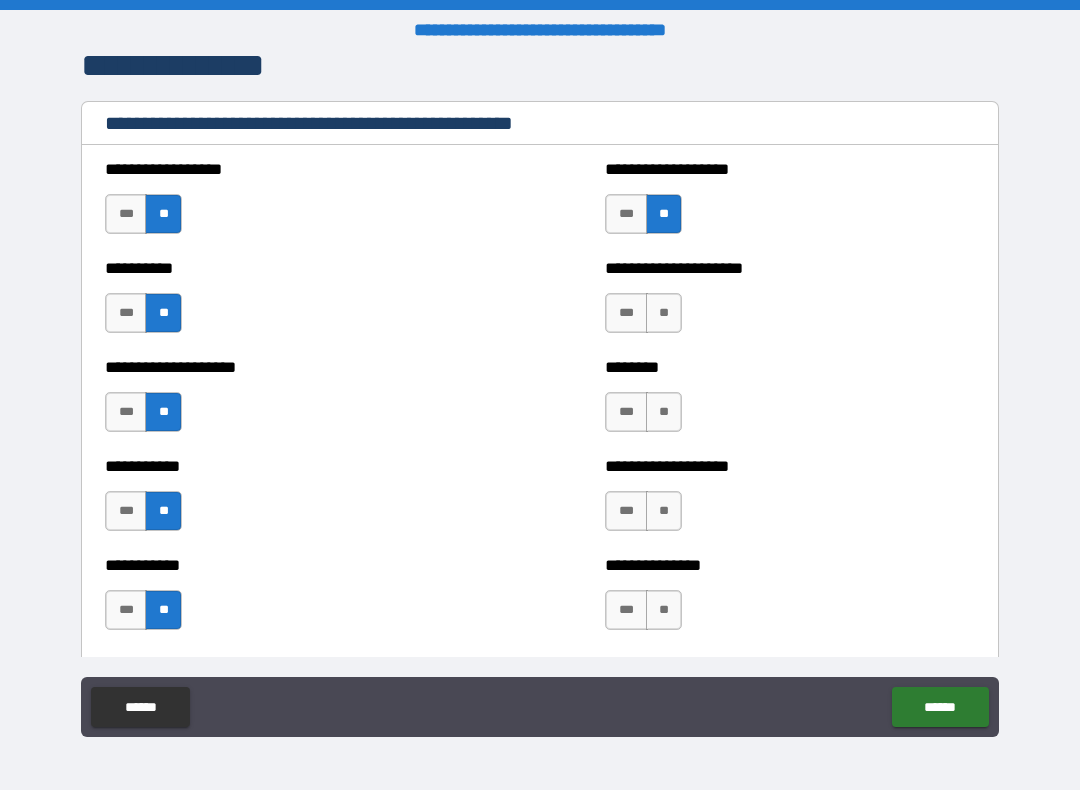 click on "**" at bounding box center (664, 313) 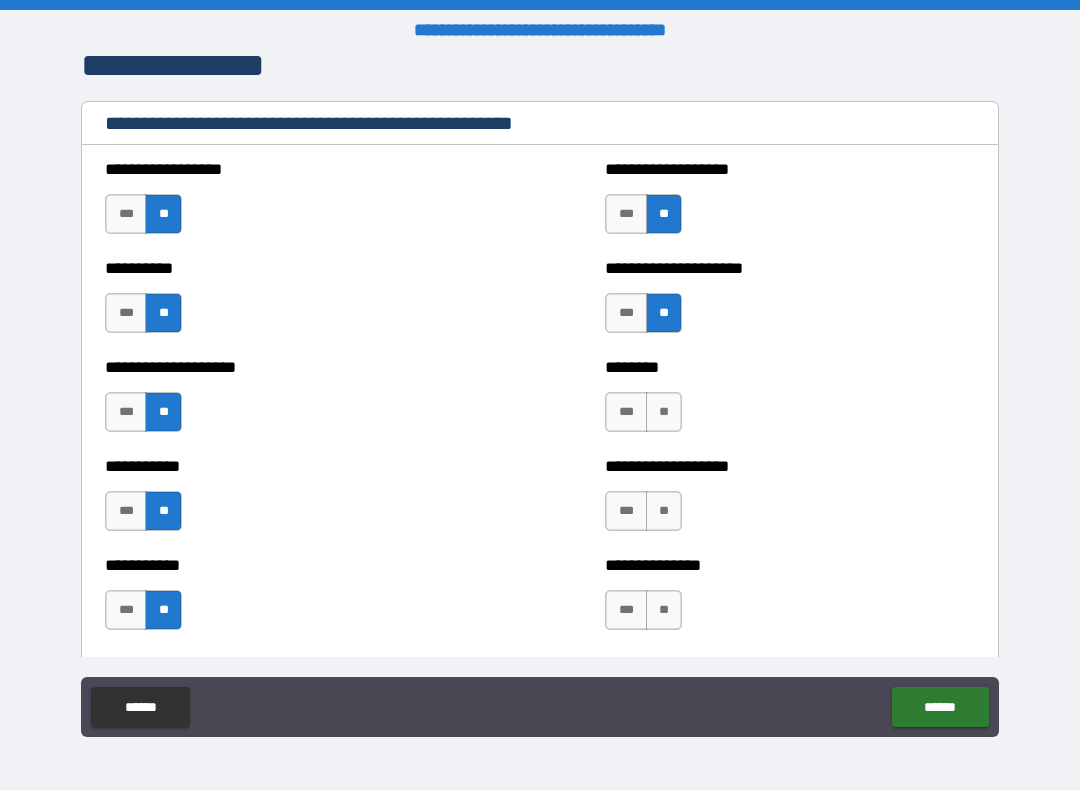 click on "**" at bounding box center [664, 412] 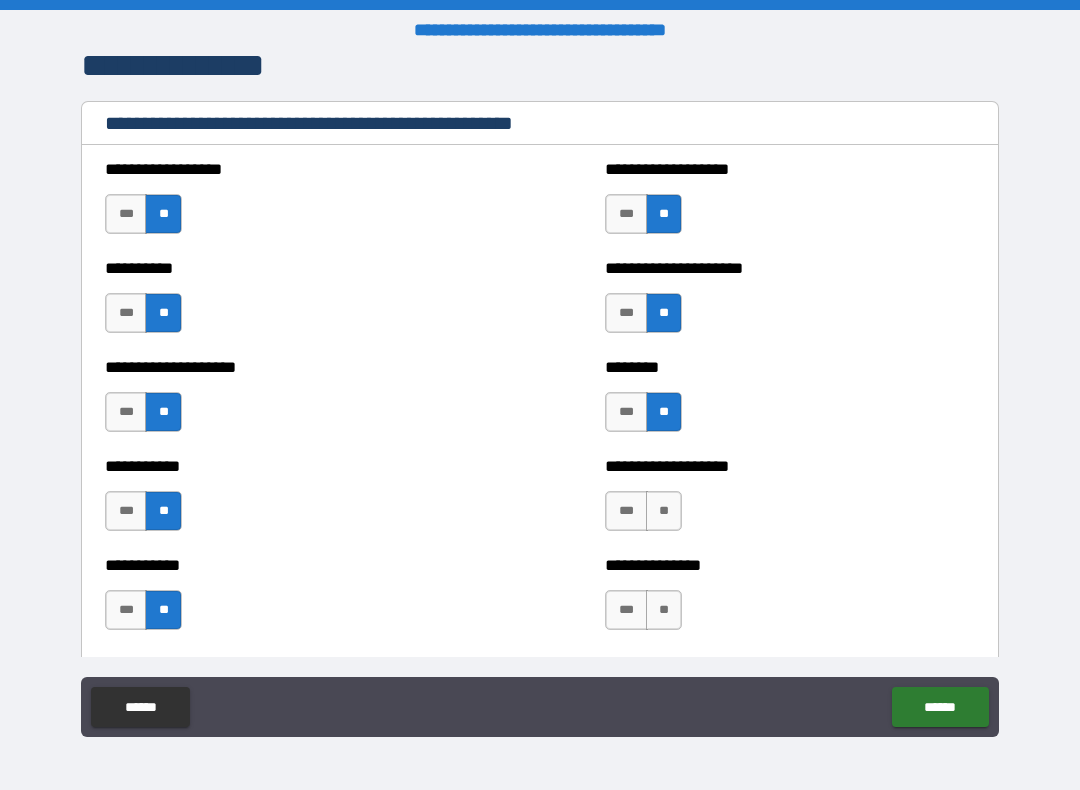 click on "**" at bounding box center [664, 511] 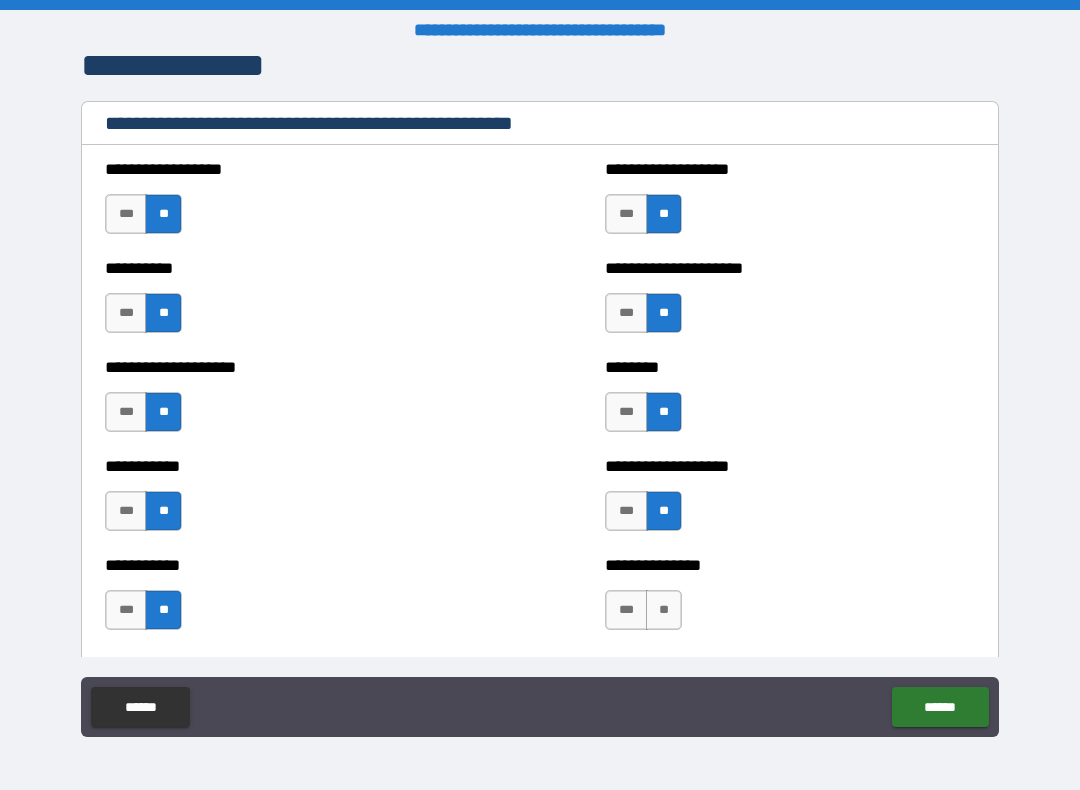 click on "**" at bounding box center [664, 610] 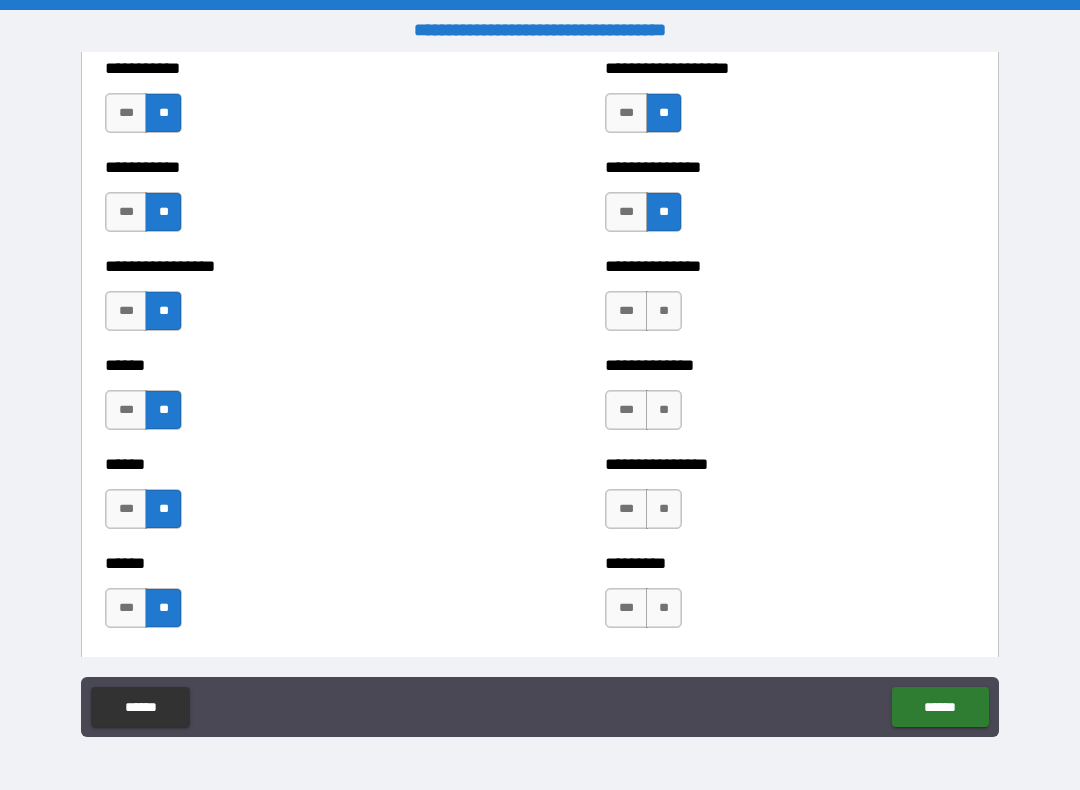 scroll, scrollTop: 2637, scrollLeft: 0, axis: vertical 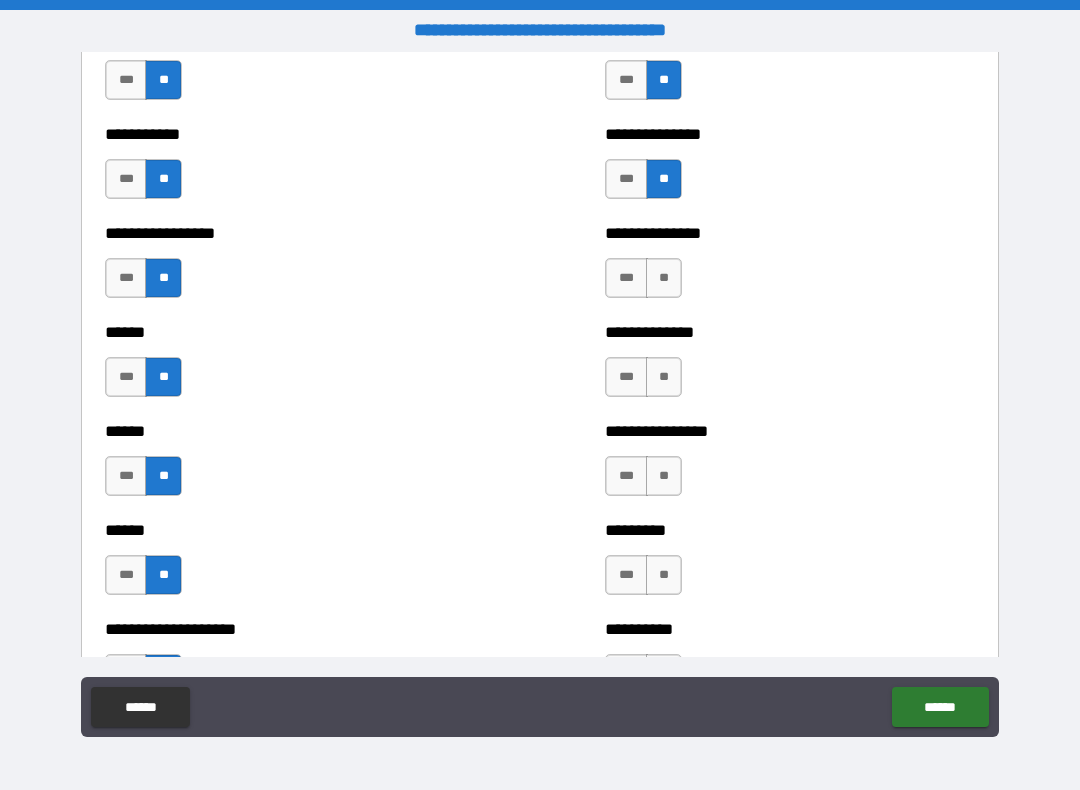 click on "**********" at bounding box center [790, 268] 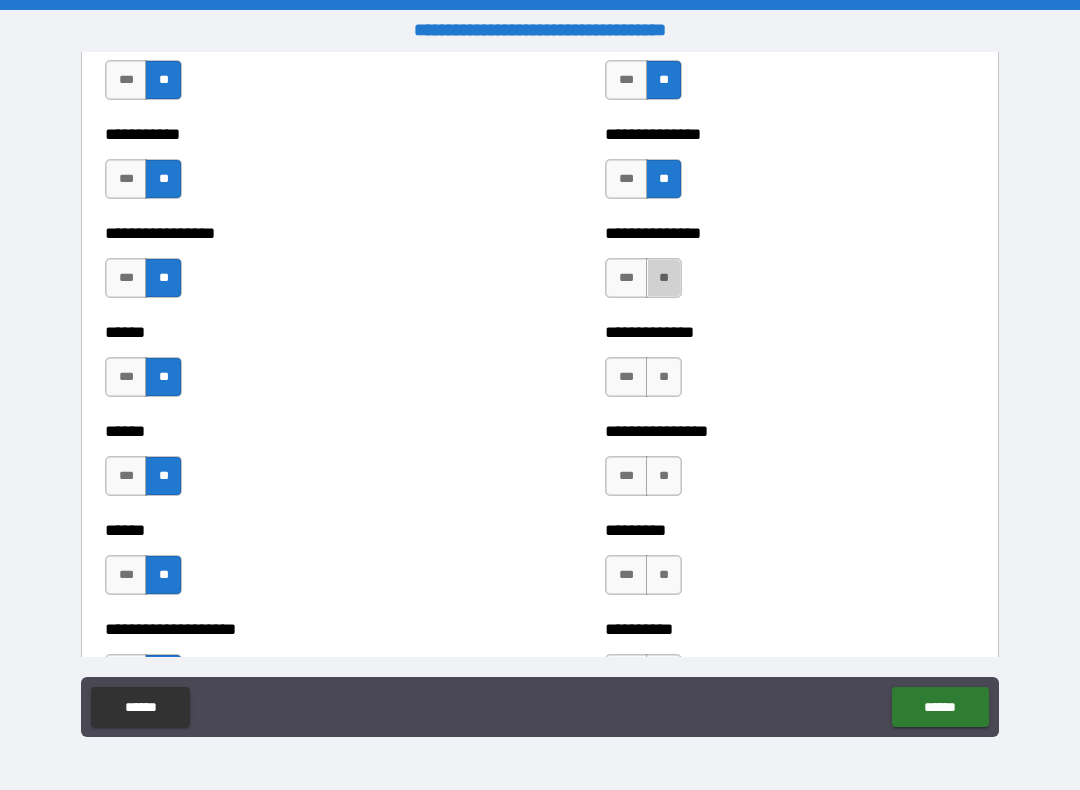 click on "**" at bounding box center (664, 278) 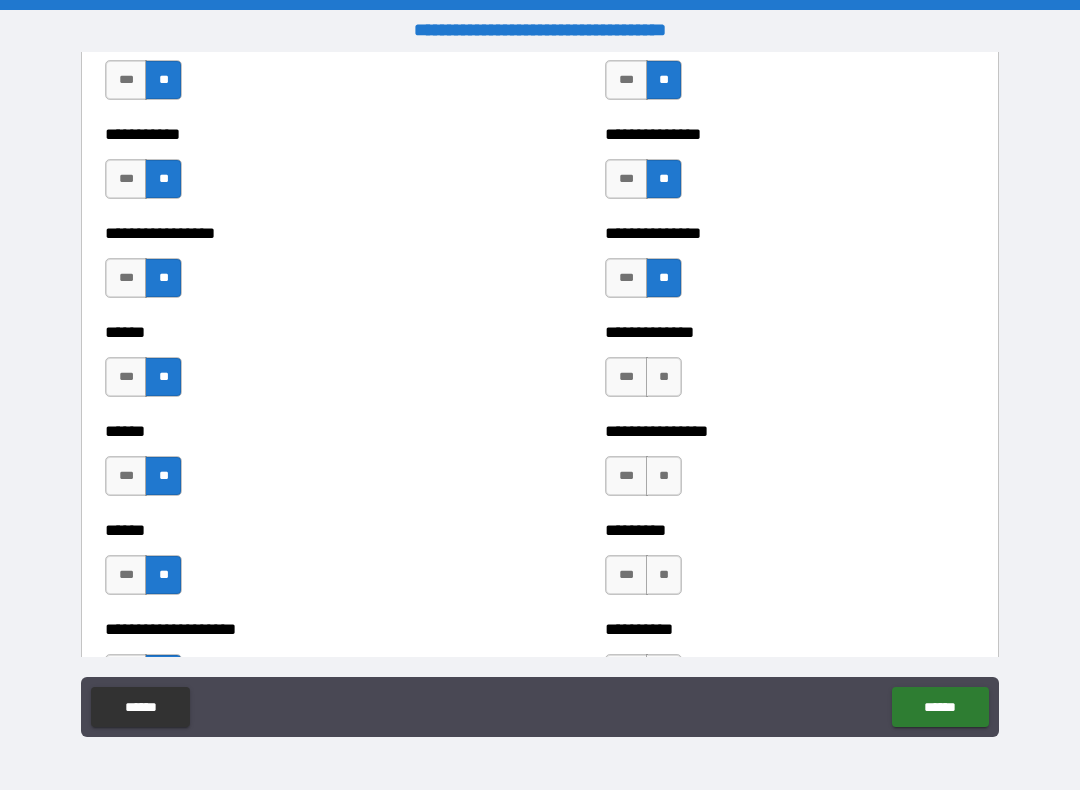 click on "**" at bounding box center [664, 377] 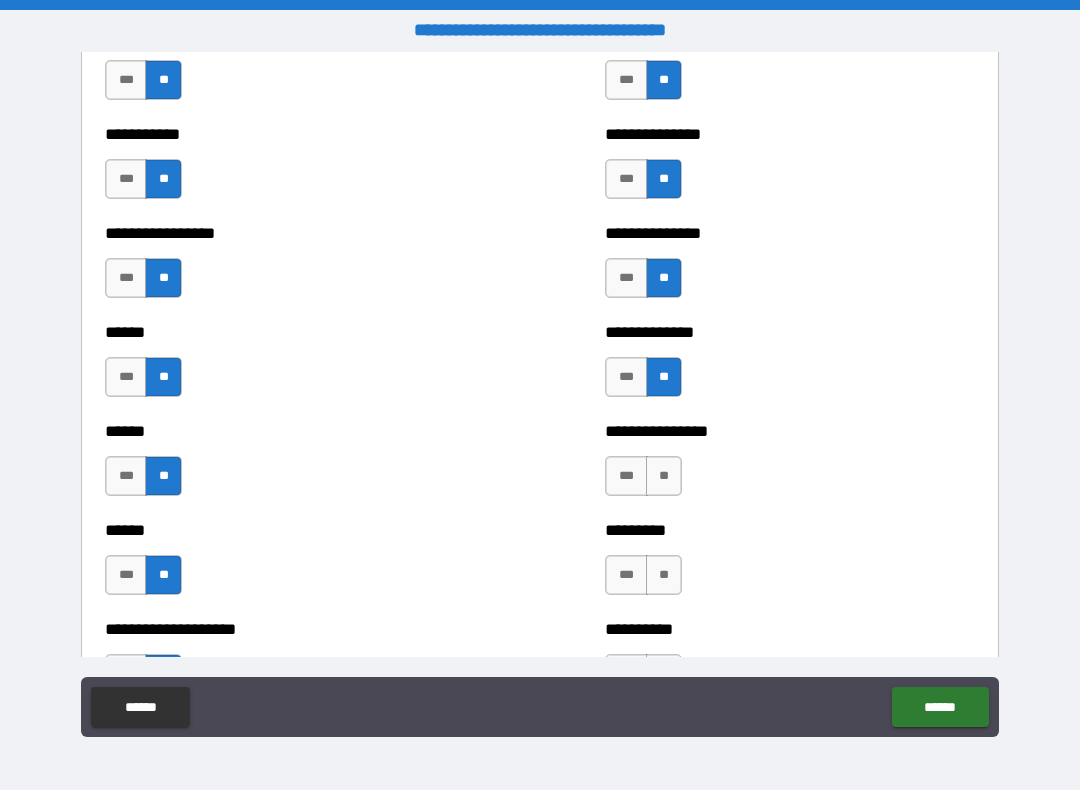 click on "**" at bounding box center [664, 476] 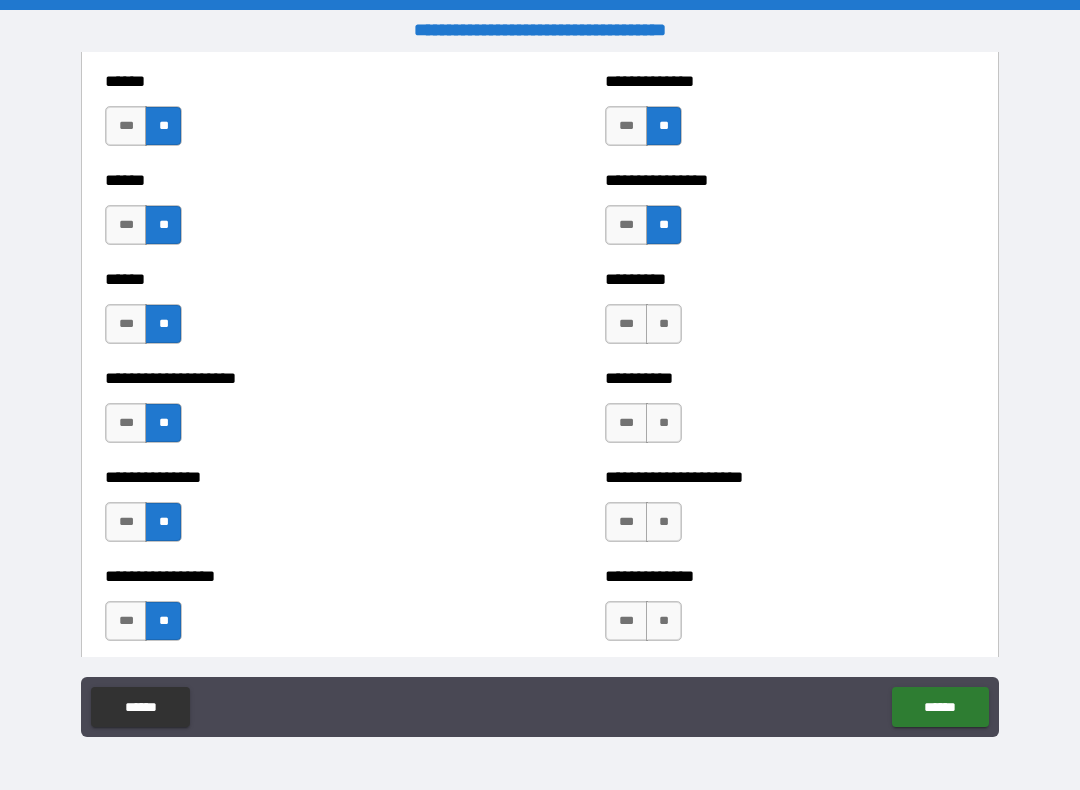 scroll, scrollTop: 2963, scrollLeft: 0, axis: vertical 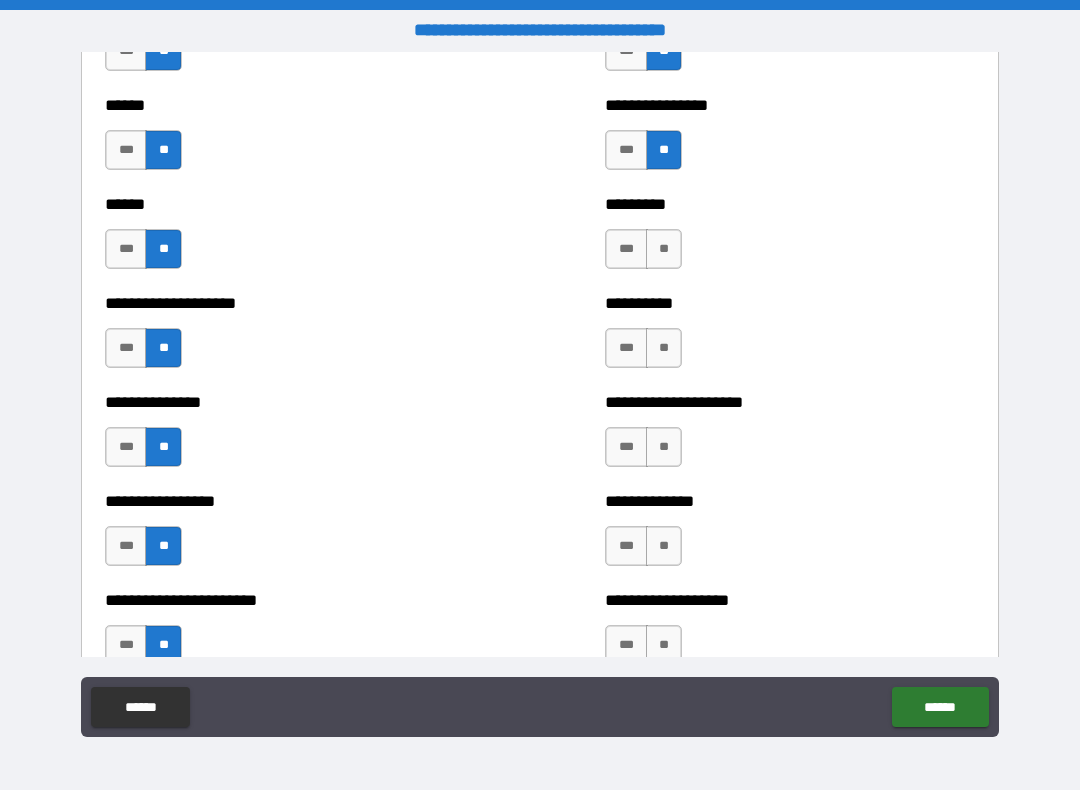 click on "**" at bounding box center [664, 249] 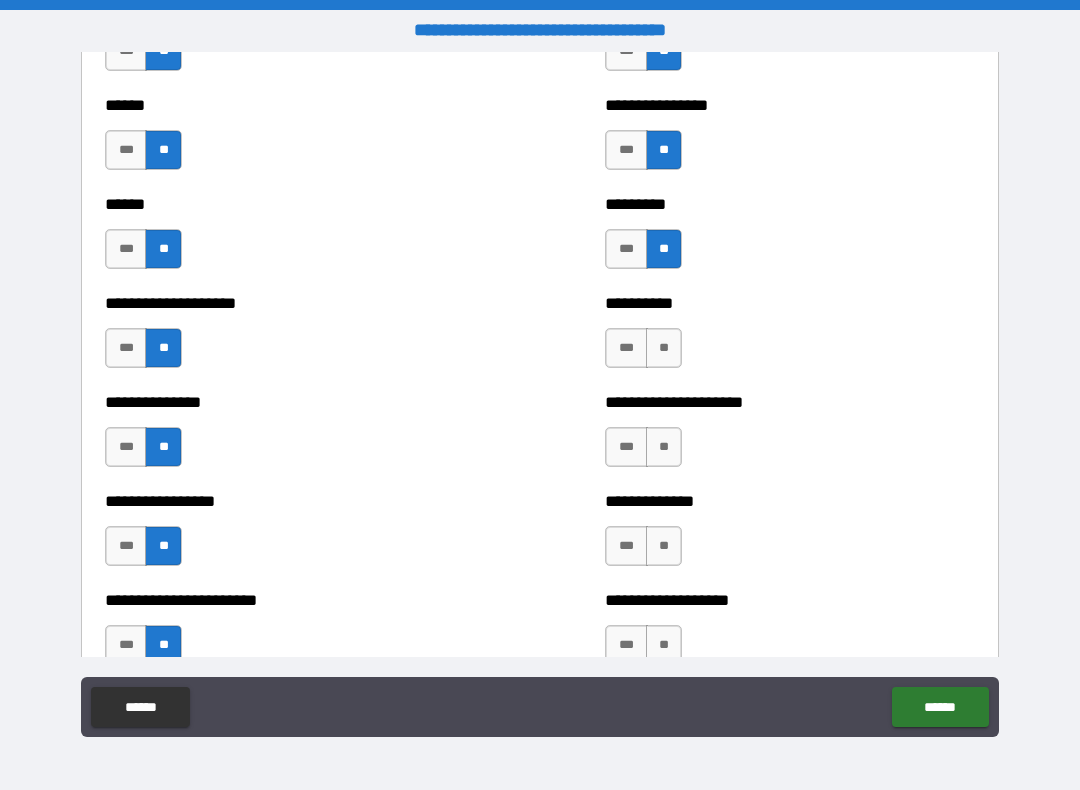 click on "**" at bounding box center (664, 348) 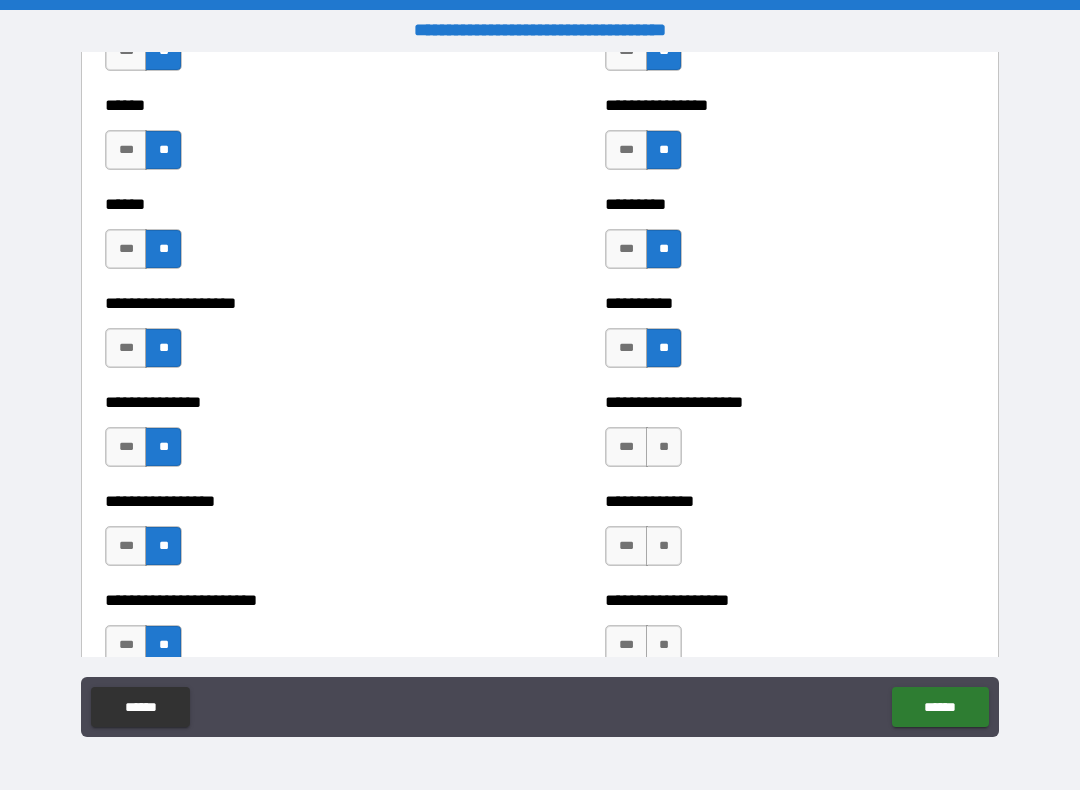 click on "**" at bounding box center [664, 447] 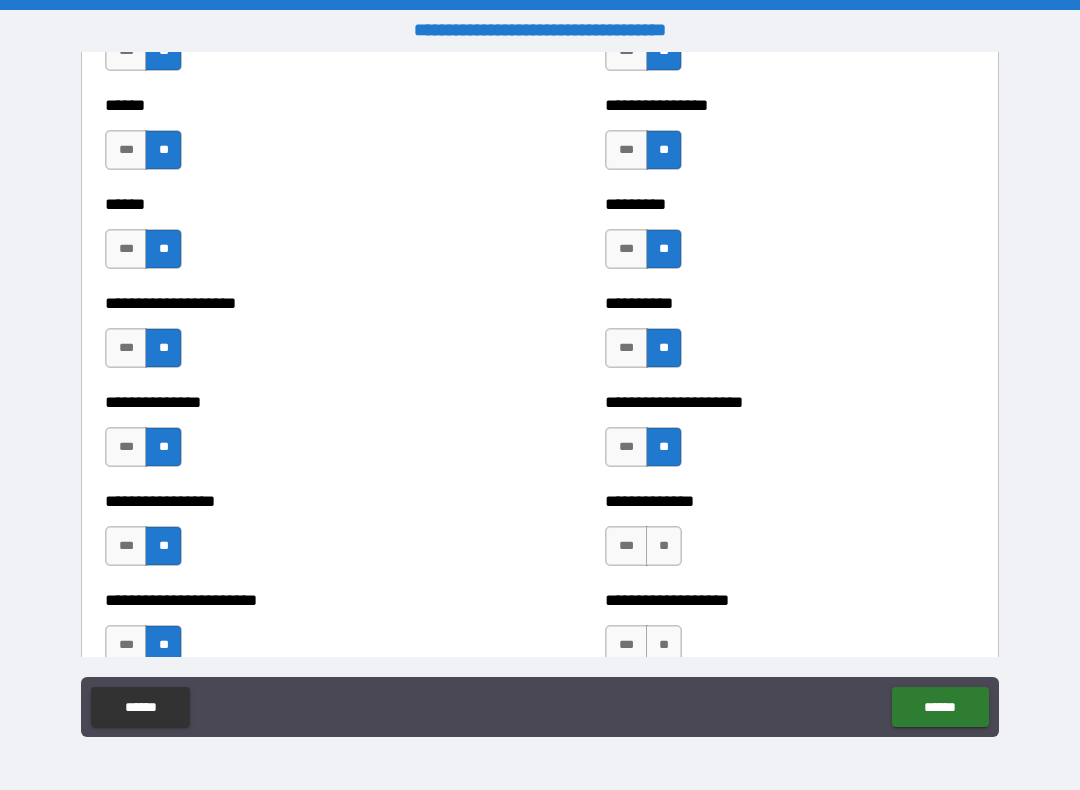 click on "**" at bounding box center (664, 546) 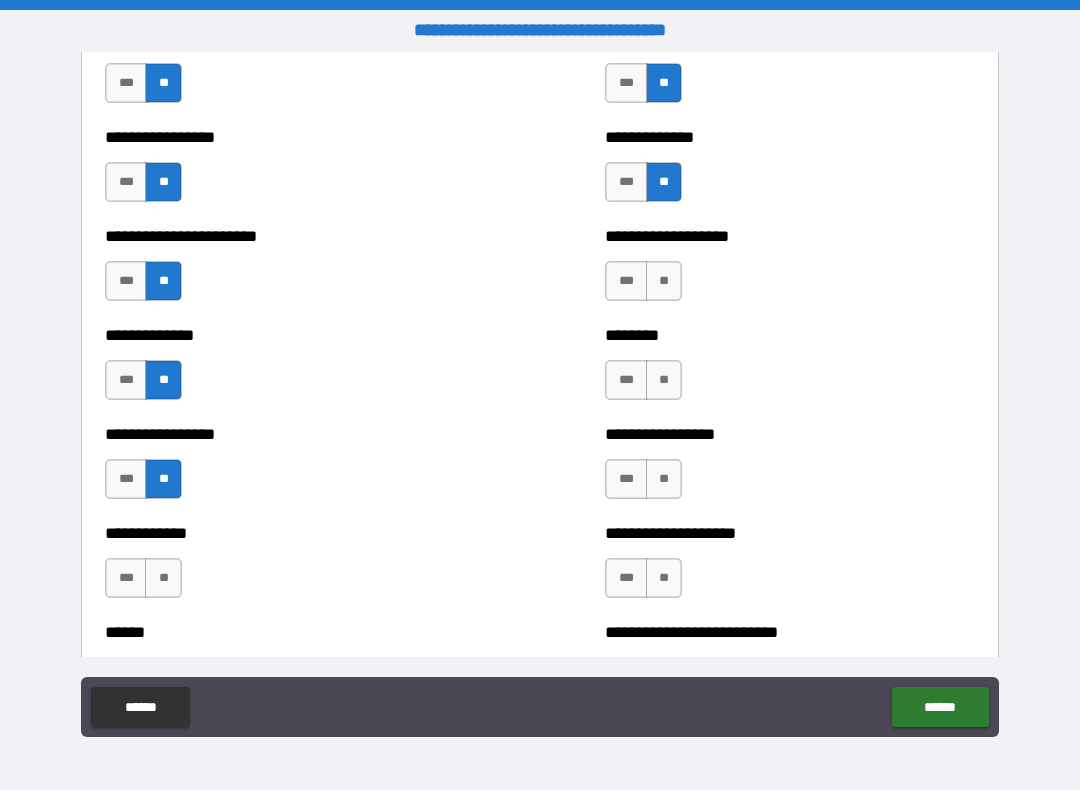 scroll, scrollTop: 3329, scrollLeft: 0, axis: vertical 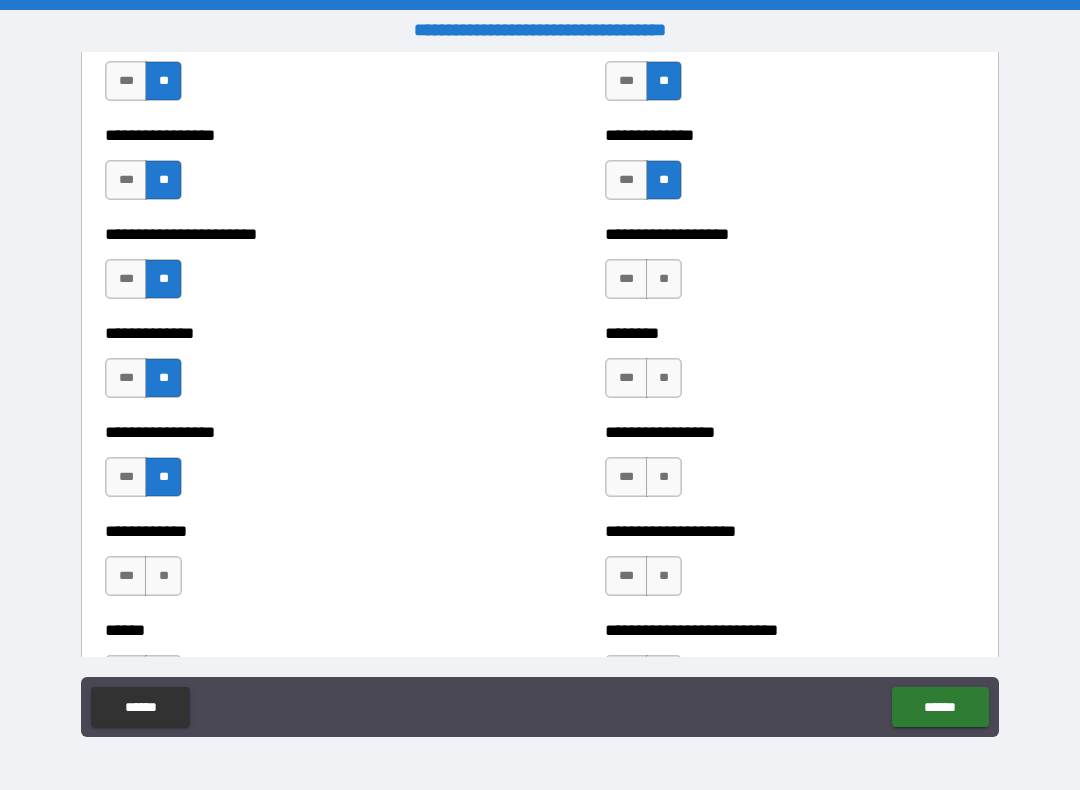 click on "**" at bounding box center (664, 279) 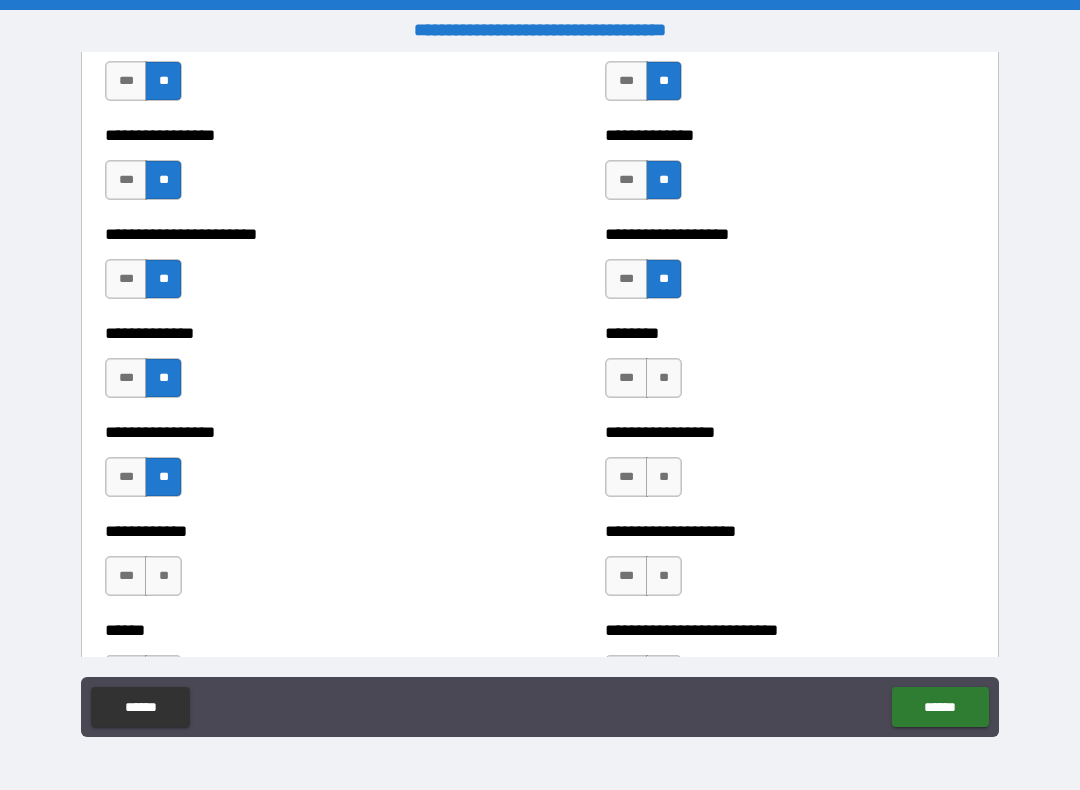 click on "**" at bounding box center (664, 378) 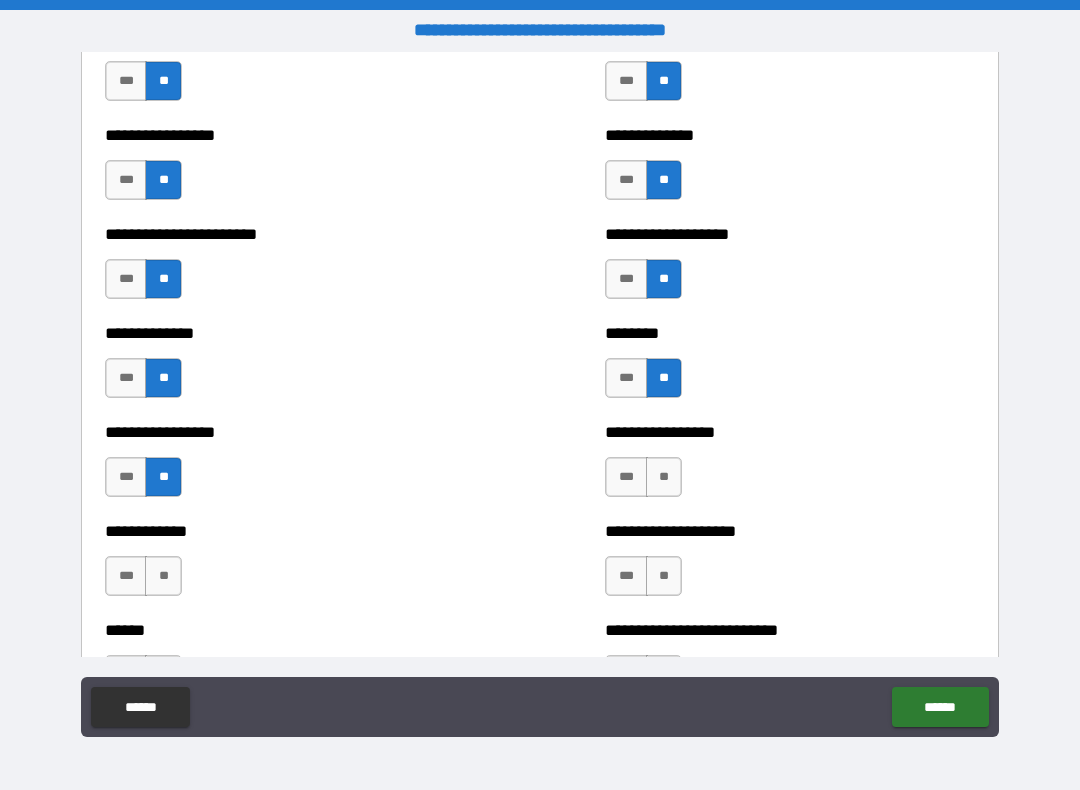 click on "**" at bounding box center (664, 477) 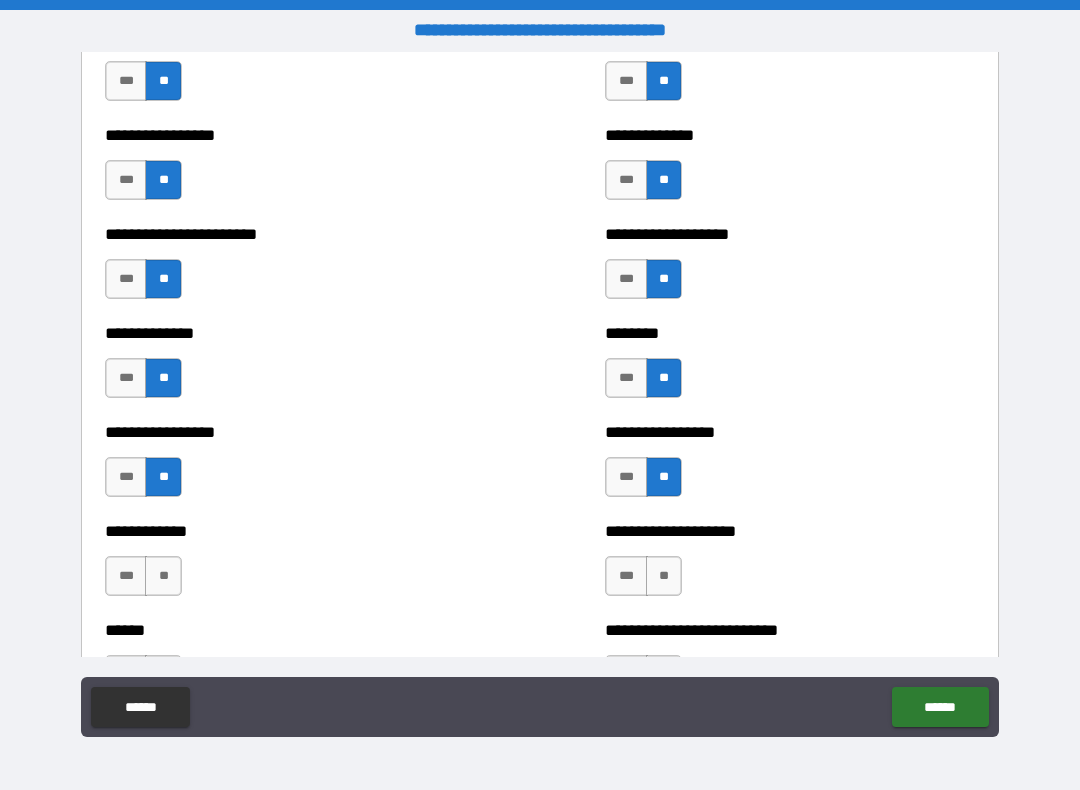 click on "**" at bounding box center [664, 576] 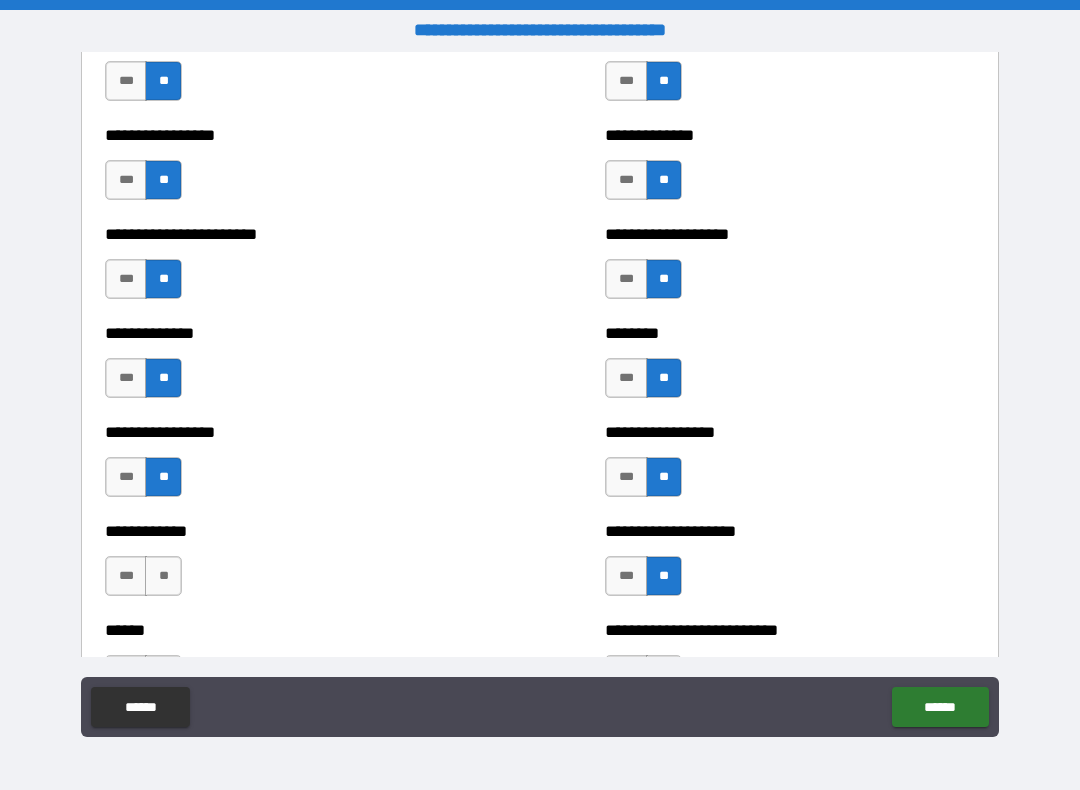 click on "**" at bounding box center [163, 576] 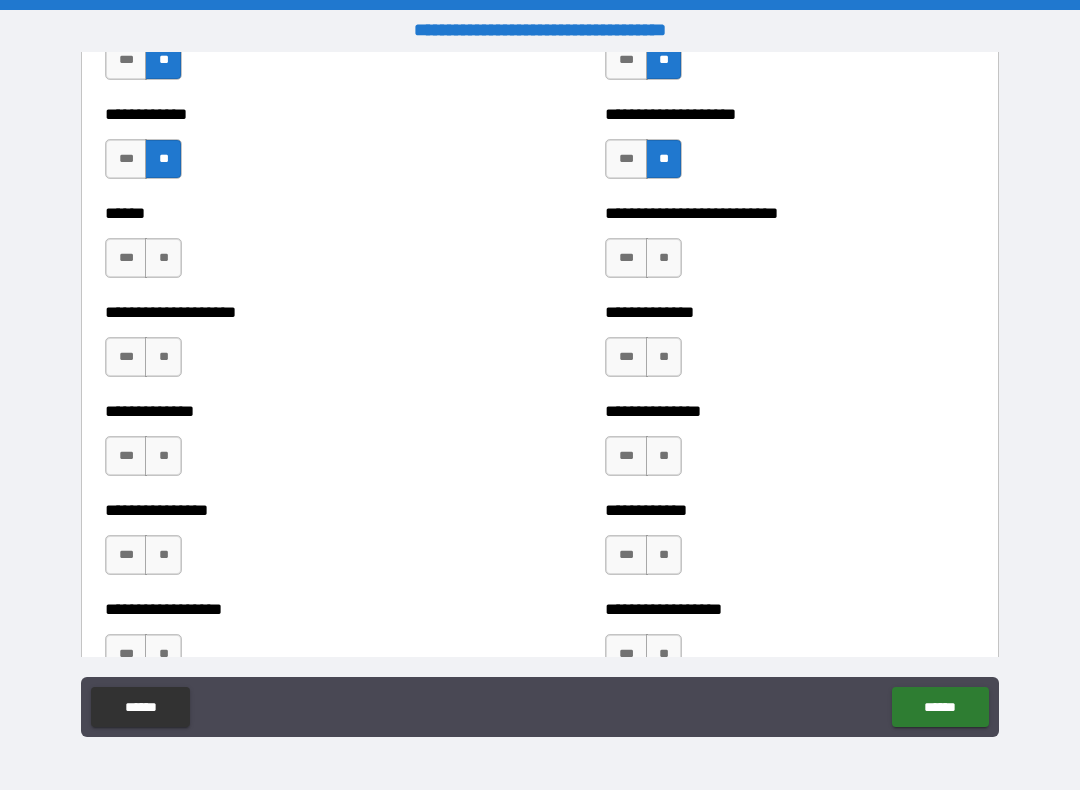 scroll, scrollTop: 3739, scrollLeft: 0, axis: vertical 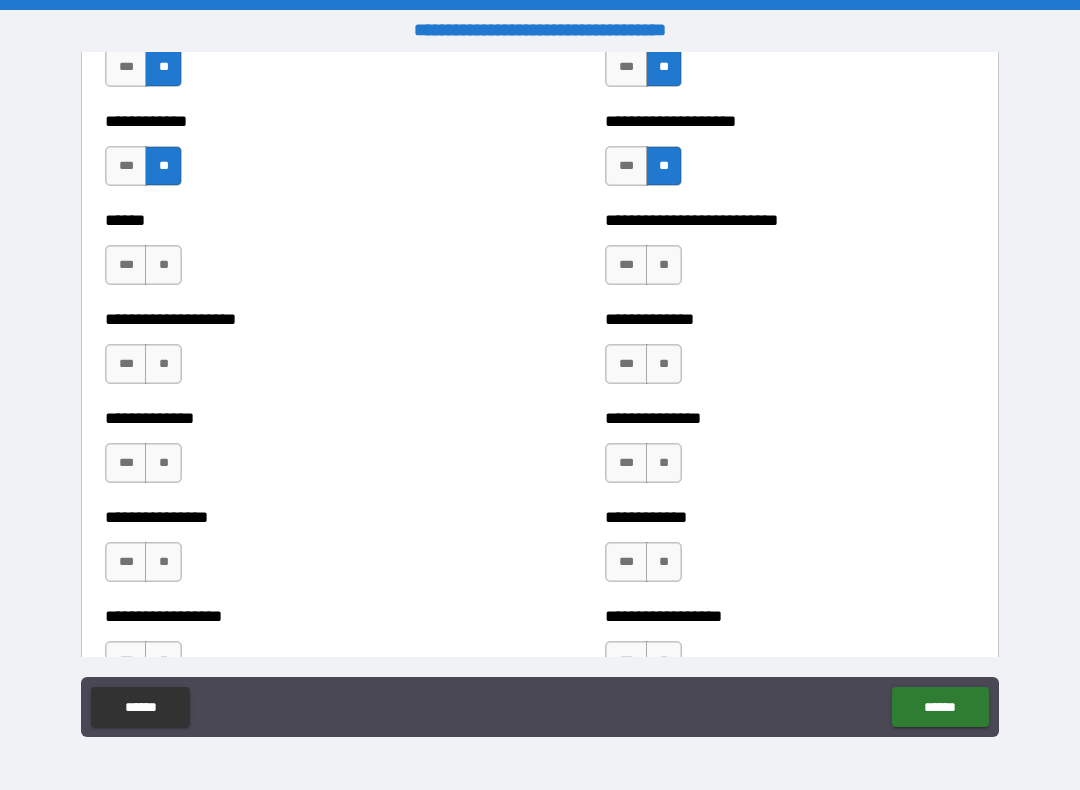 click on "**" at bounding box center [163, 265] 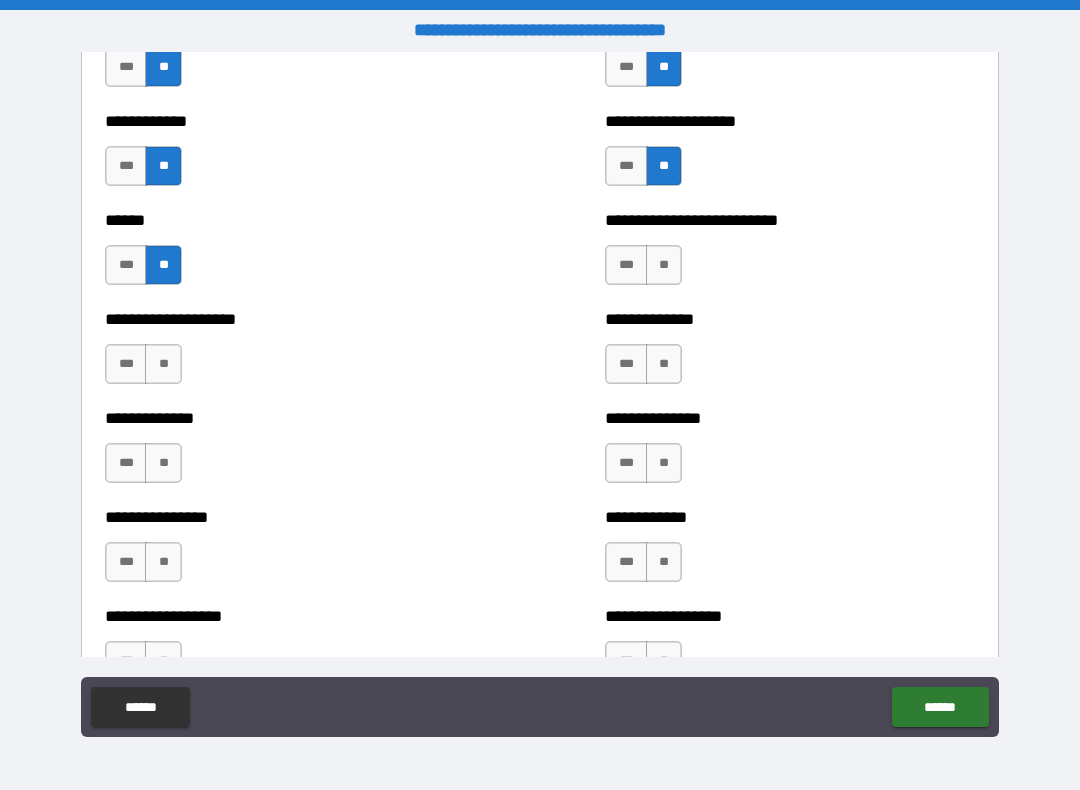 click on "**" at bounding box center [664, 265] 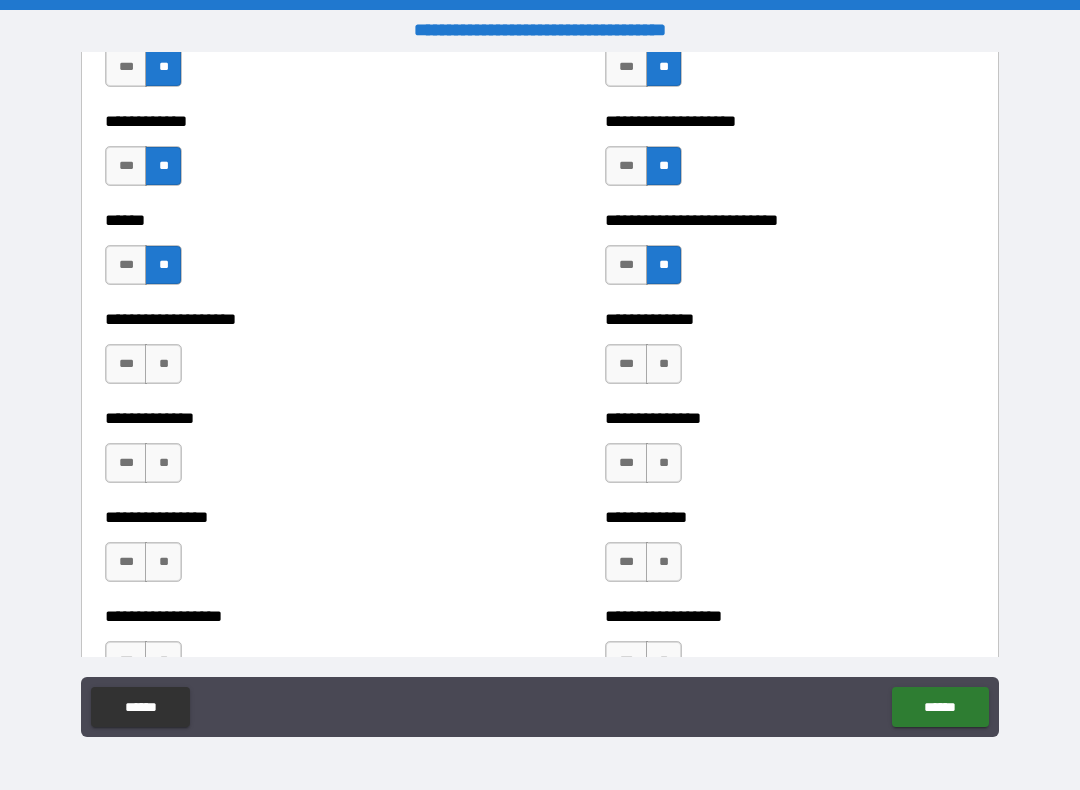 click on "**" at bounding box center [664, 364] 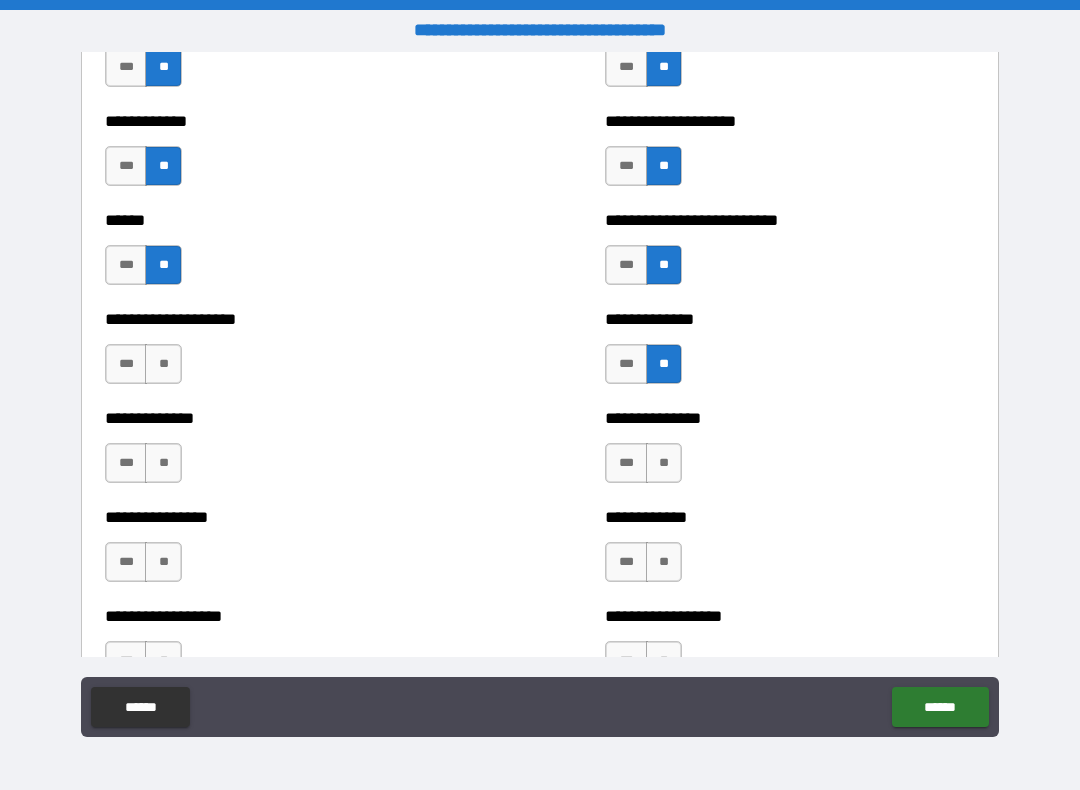 click on "**" at bounding box center (664, 463) 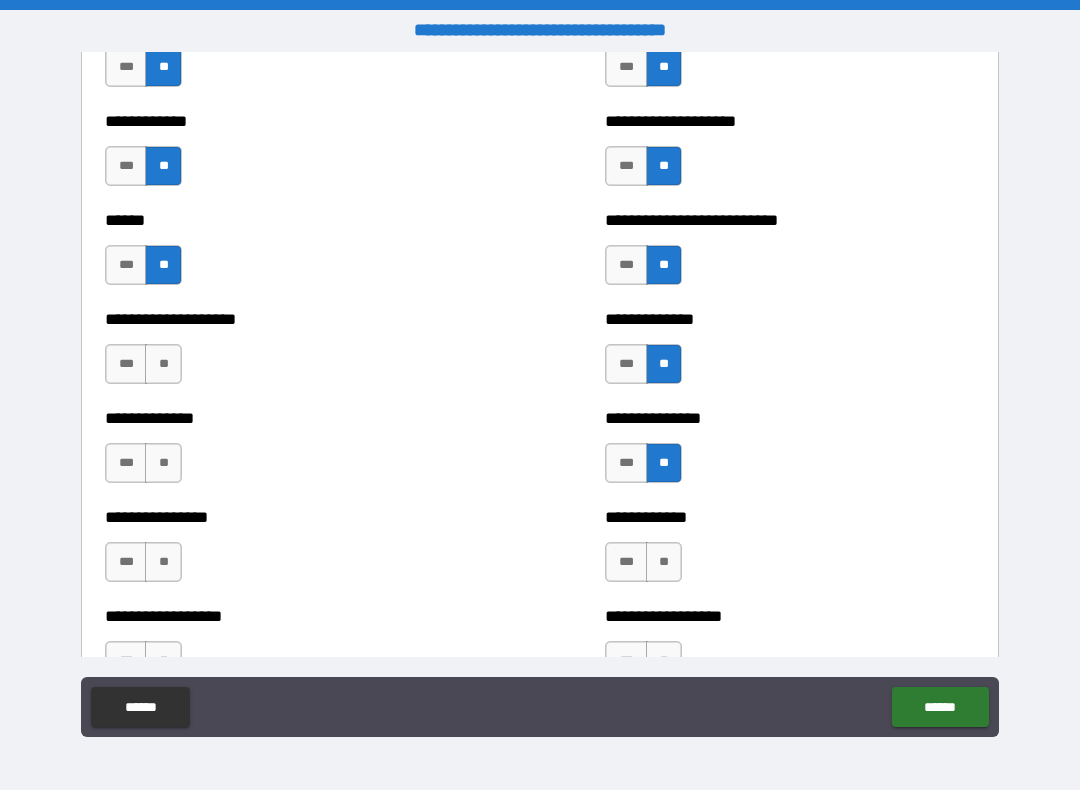 click on "**" at bounding box center [664, 562] 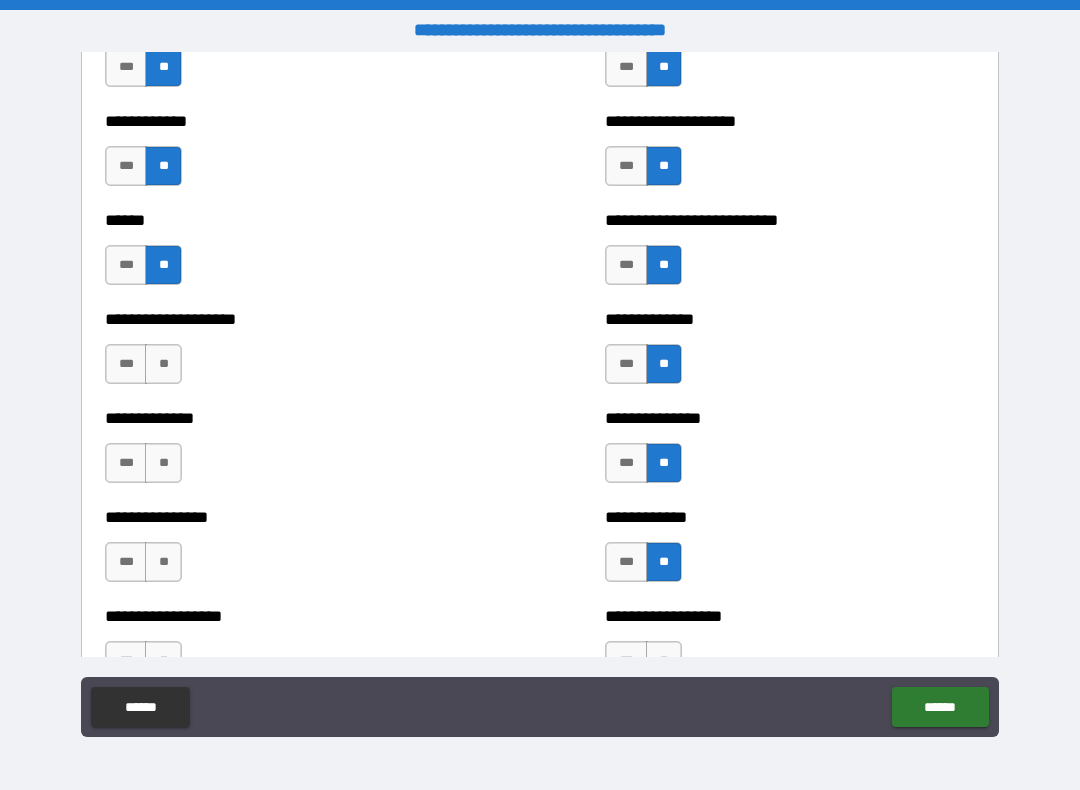 click on "**" at bounding box center (163, 562) 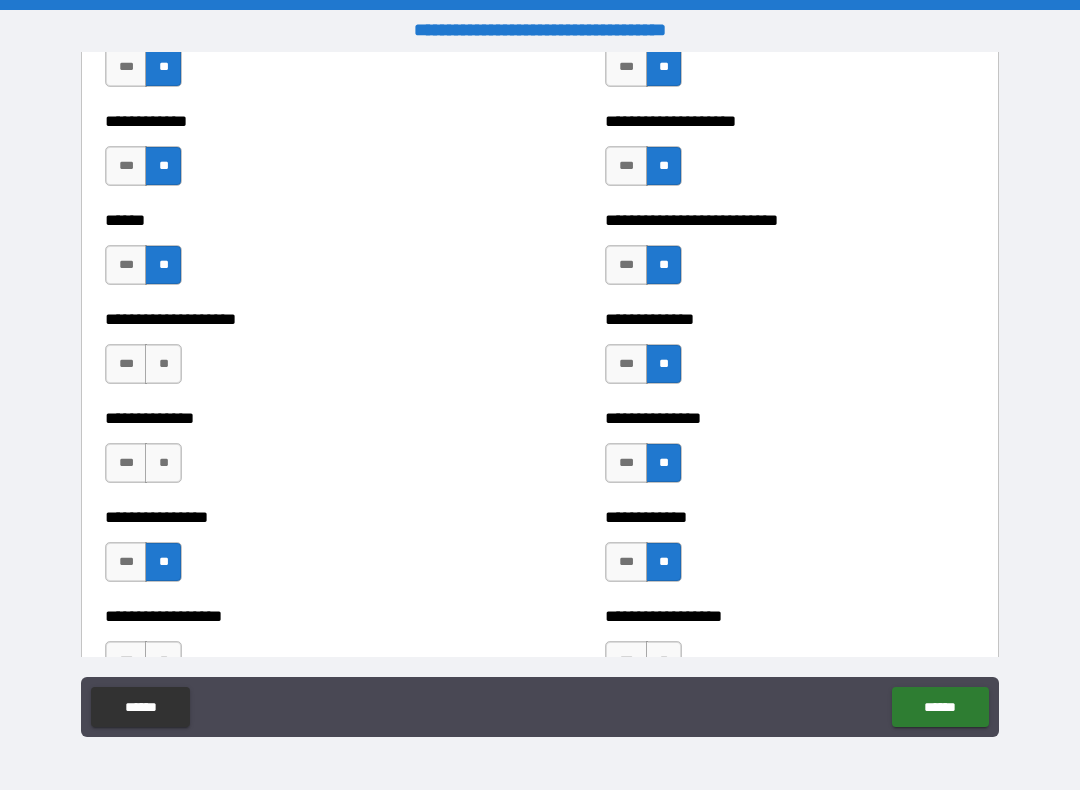 click on "**" at bounding box center [163, 463] 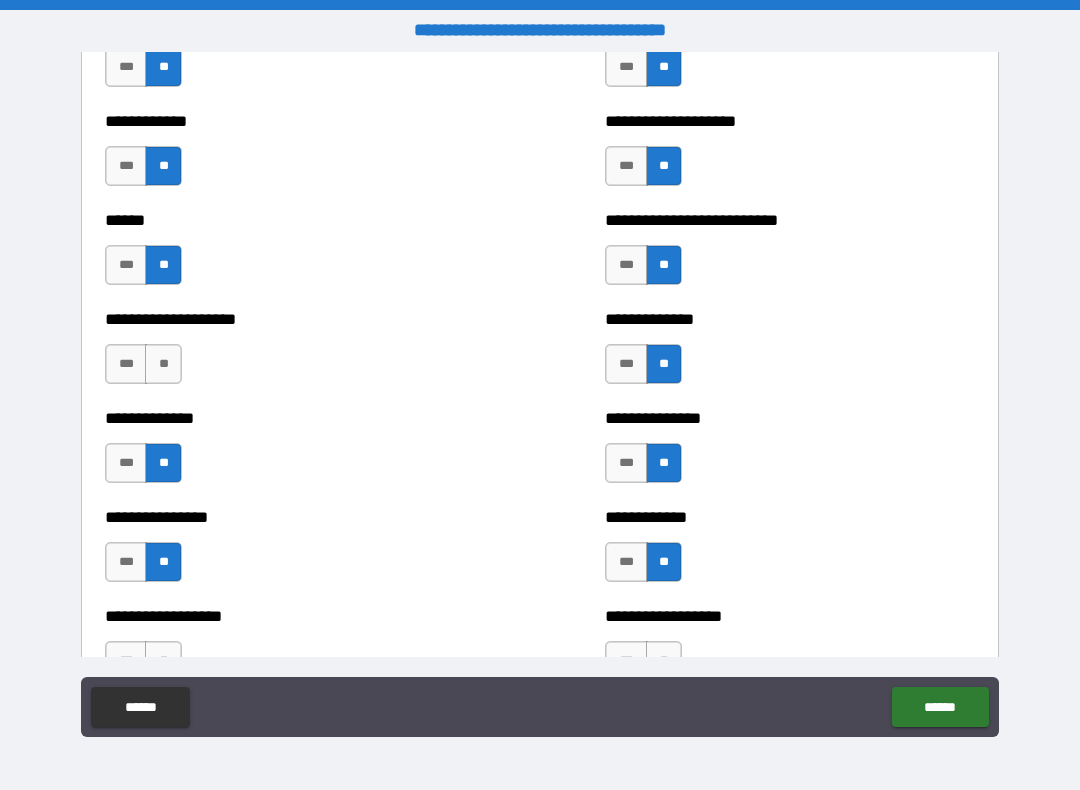 click on "**" at bounding box center [163, 364] 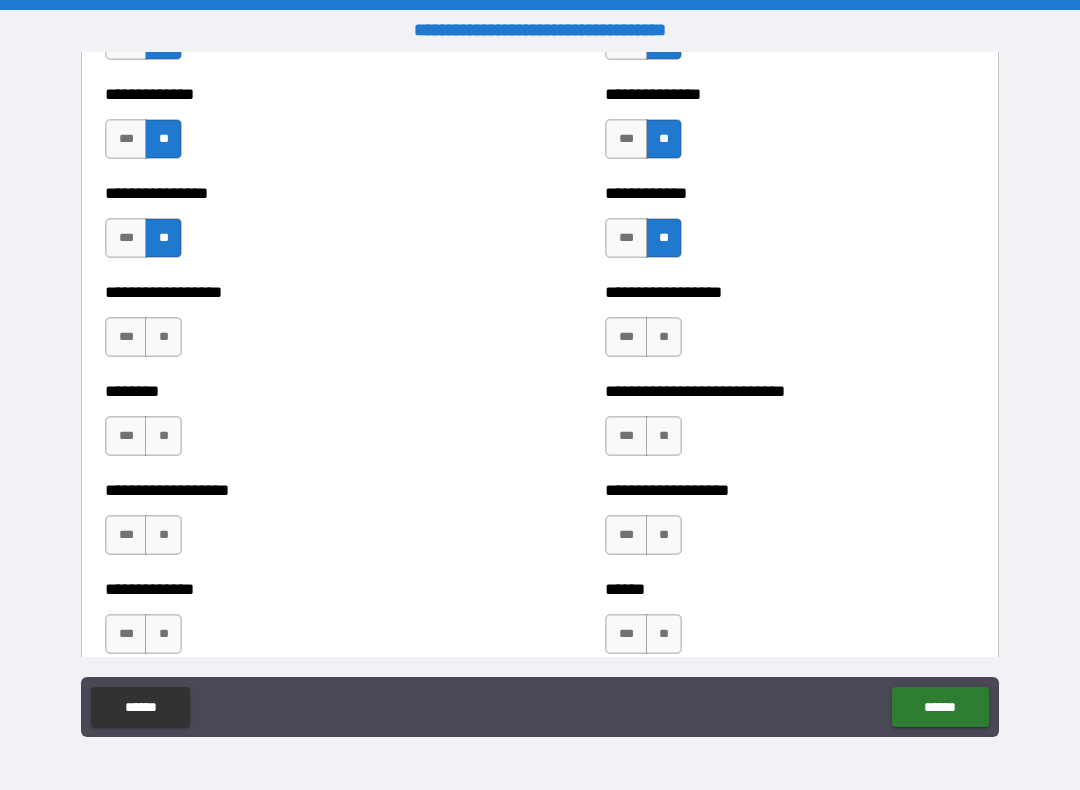 scroll, scrollTop: 4086, scrollLeft: 0, axis: vertical 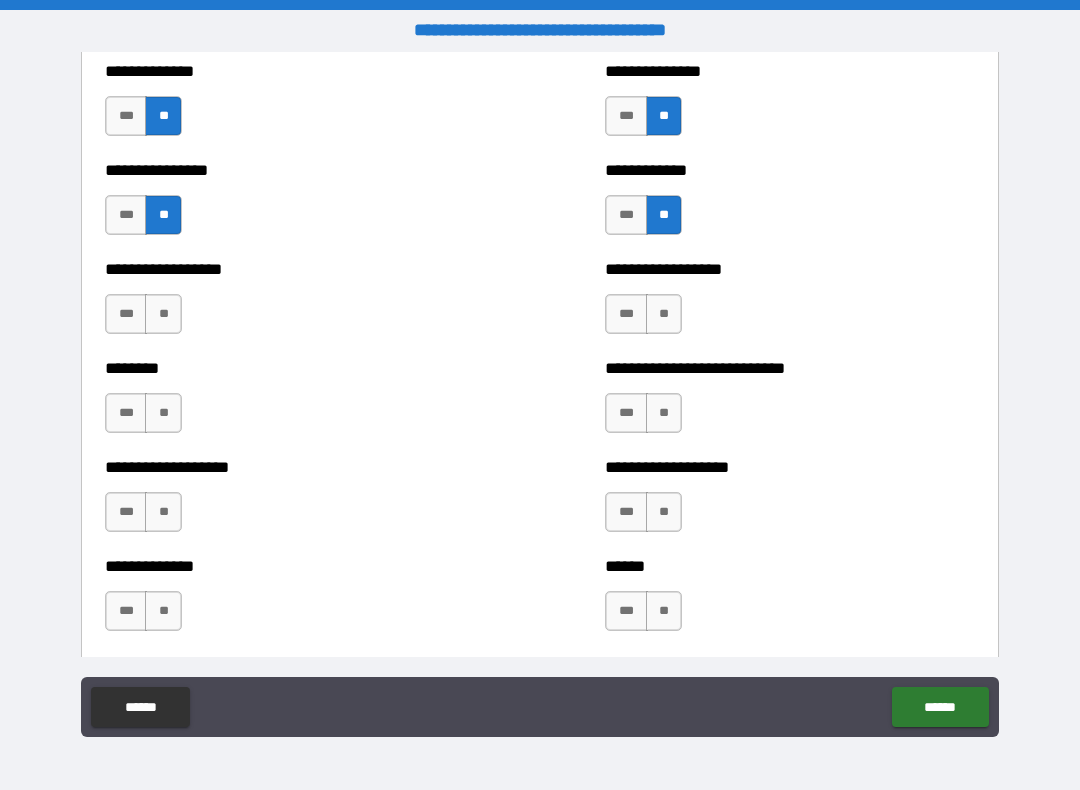 click on "**" at bounding box center (163, 314) 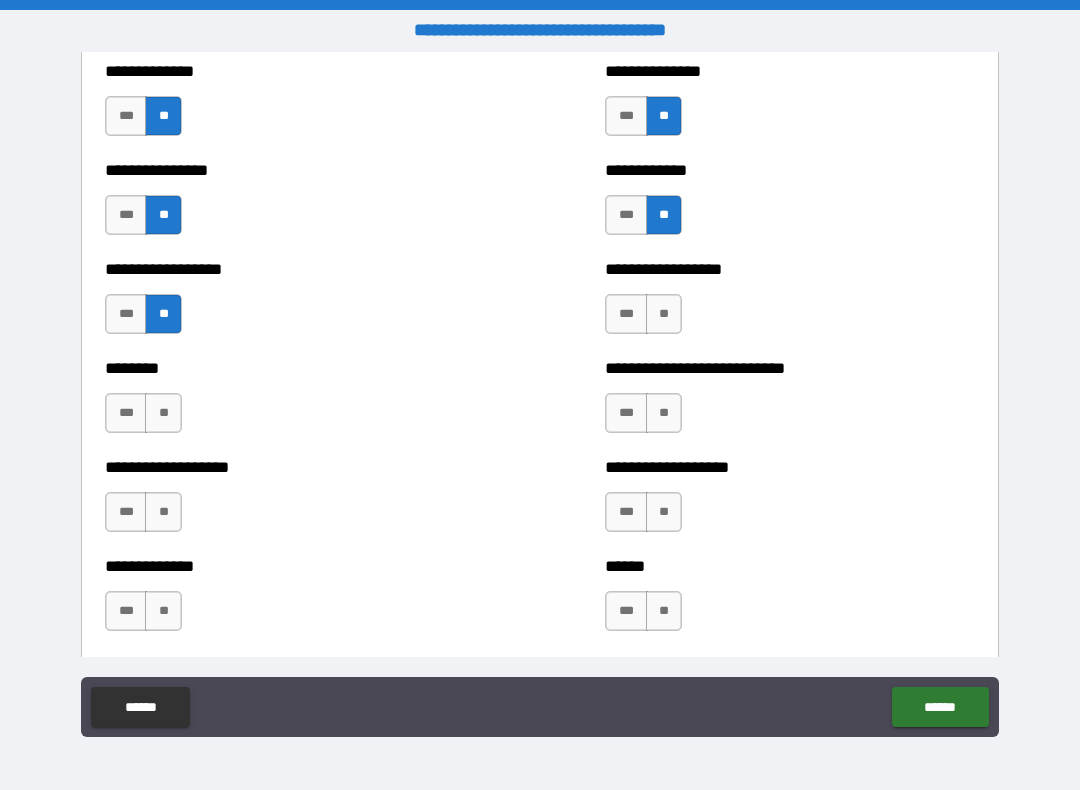 click on "**" at bounding box center [163, 413] 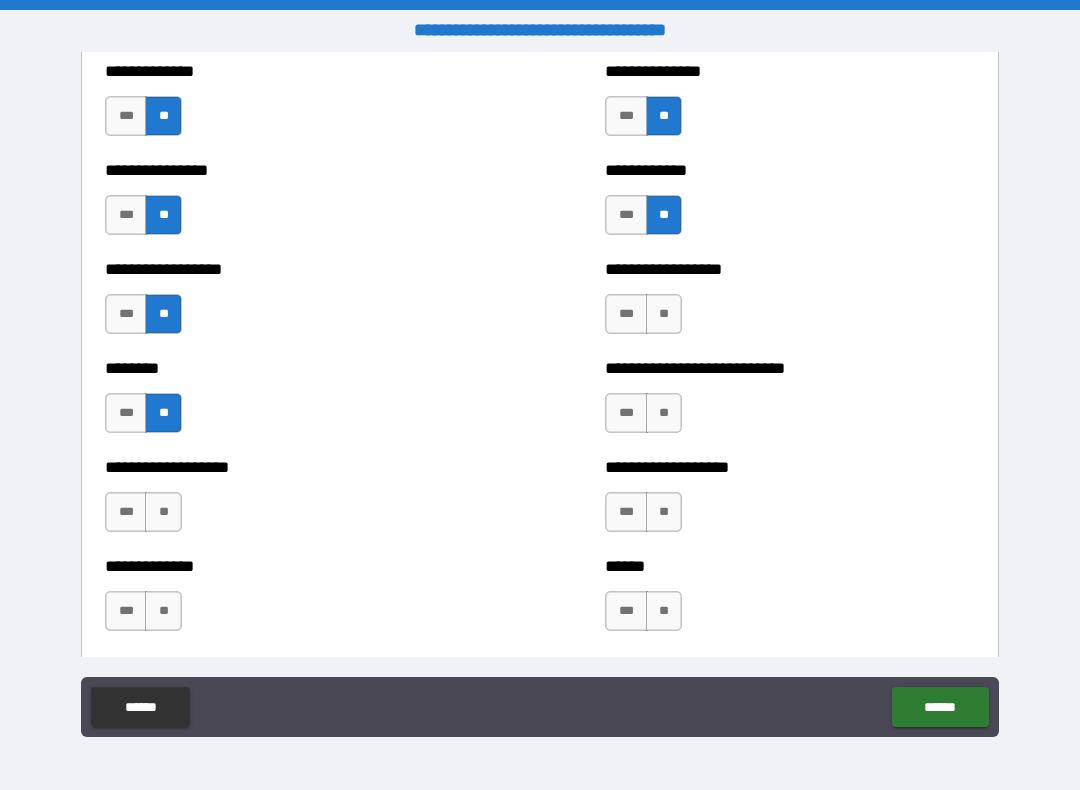 click on "**" at bounding box center (664, 314) 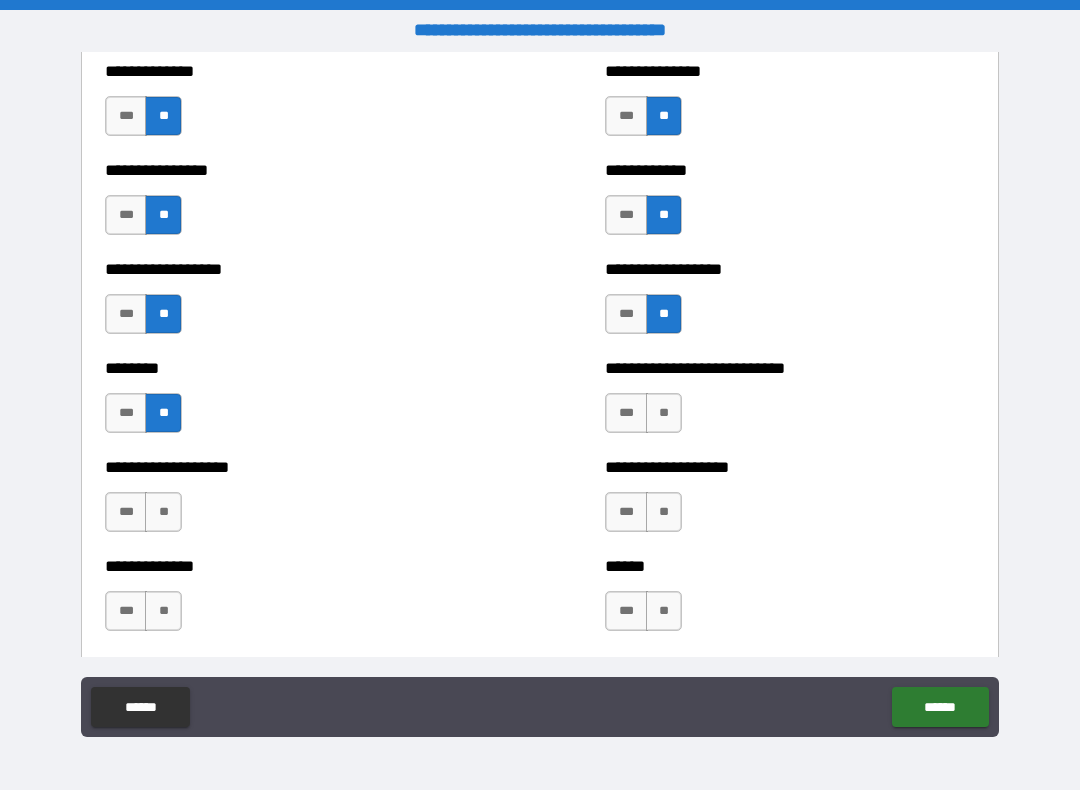 click on "**" at bounding box center [664, 413] 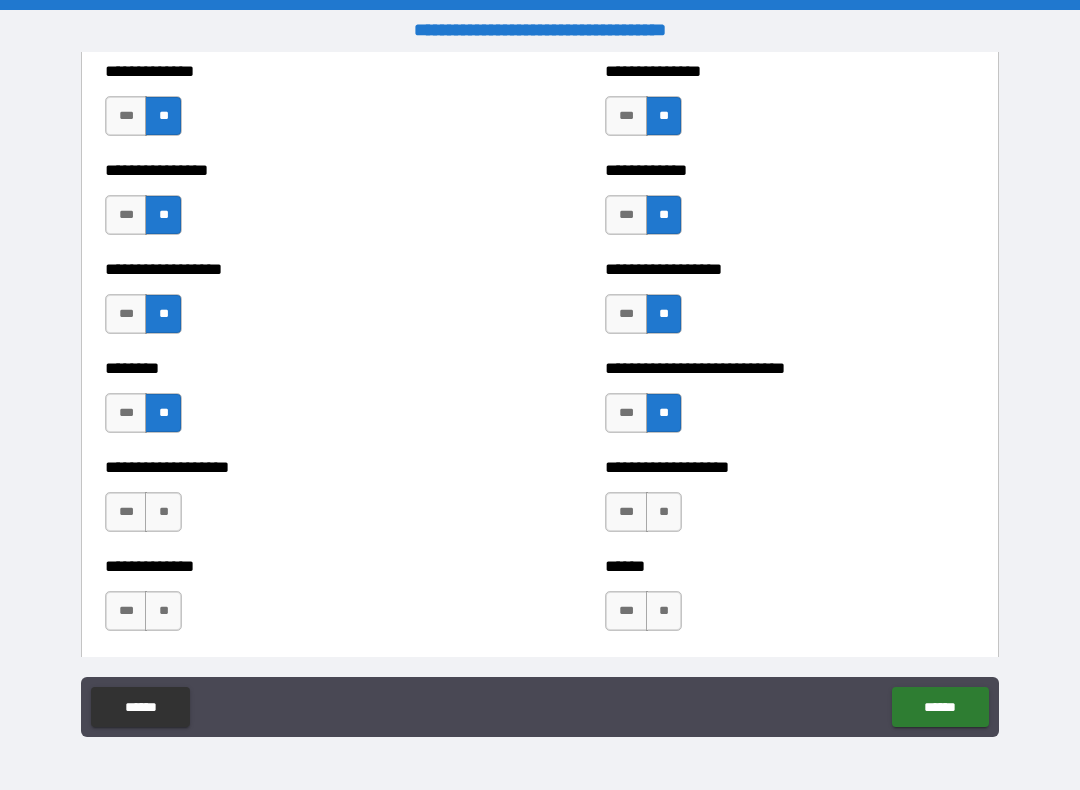 click on "**" at bounding box center [664, 512] 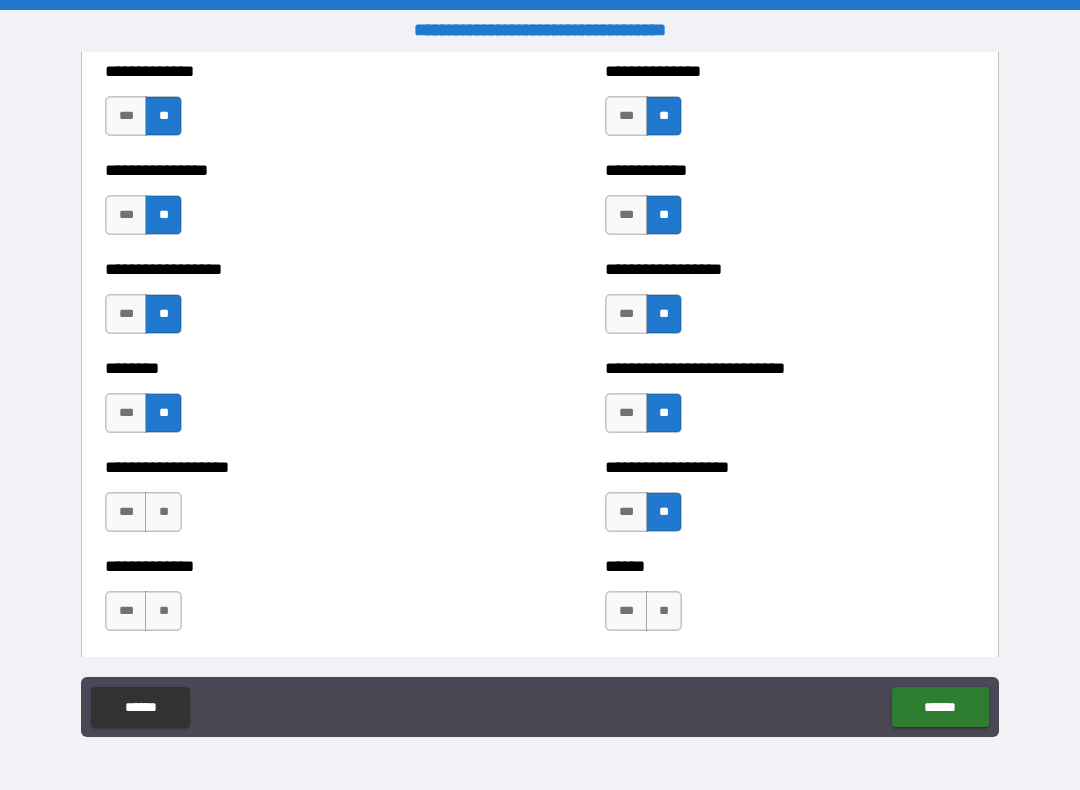 click on "**" at bounding box center (664, 611) 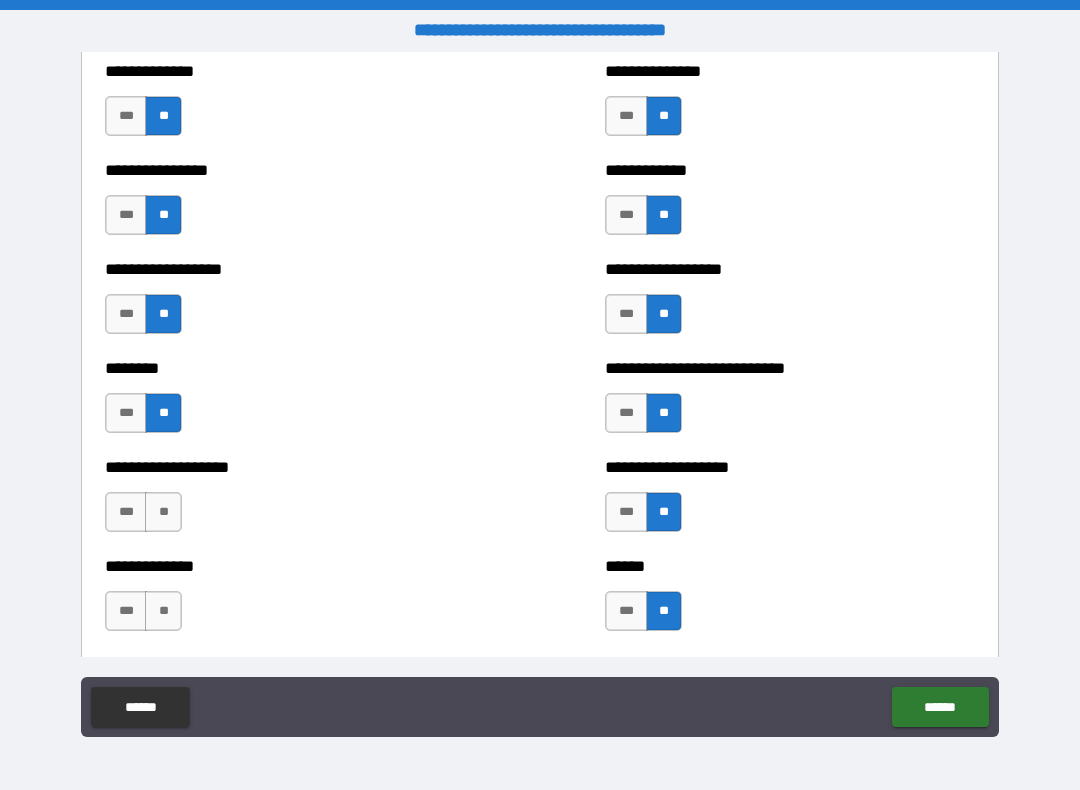 click on "**" at bounding box center [163, 611] 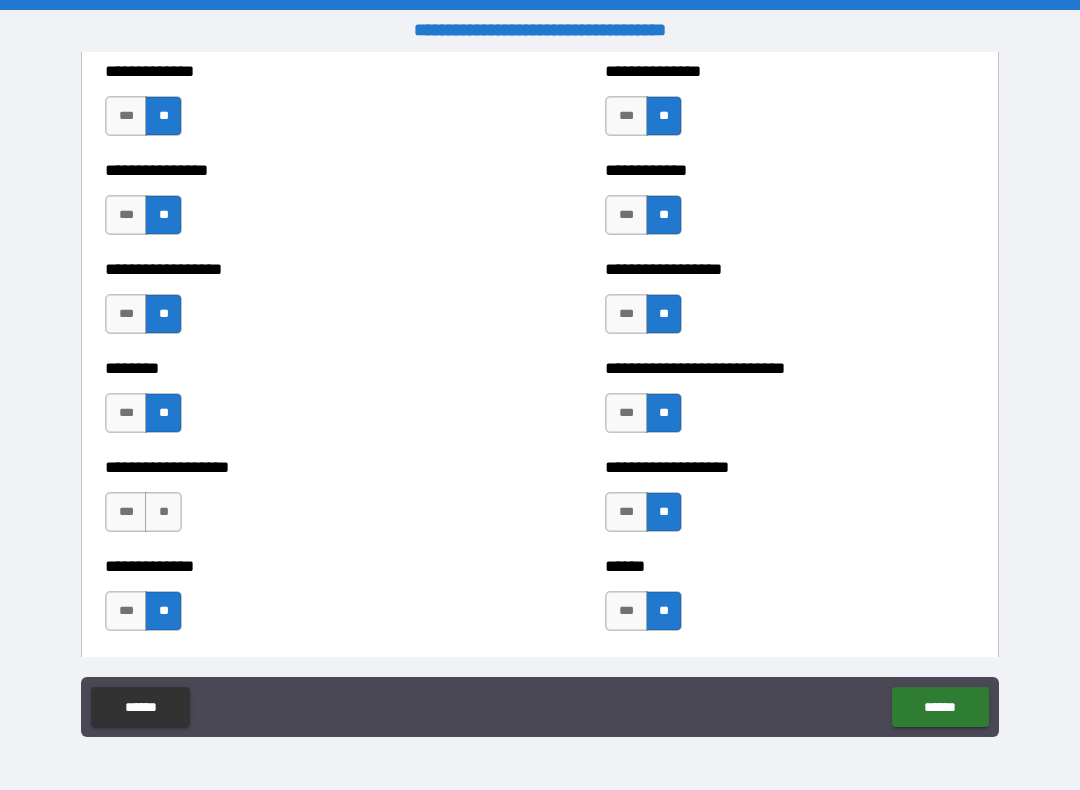 click on "**" at bounding box center (163, 512) 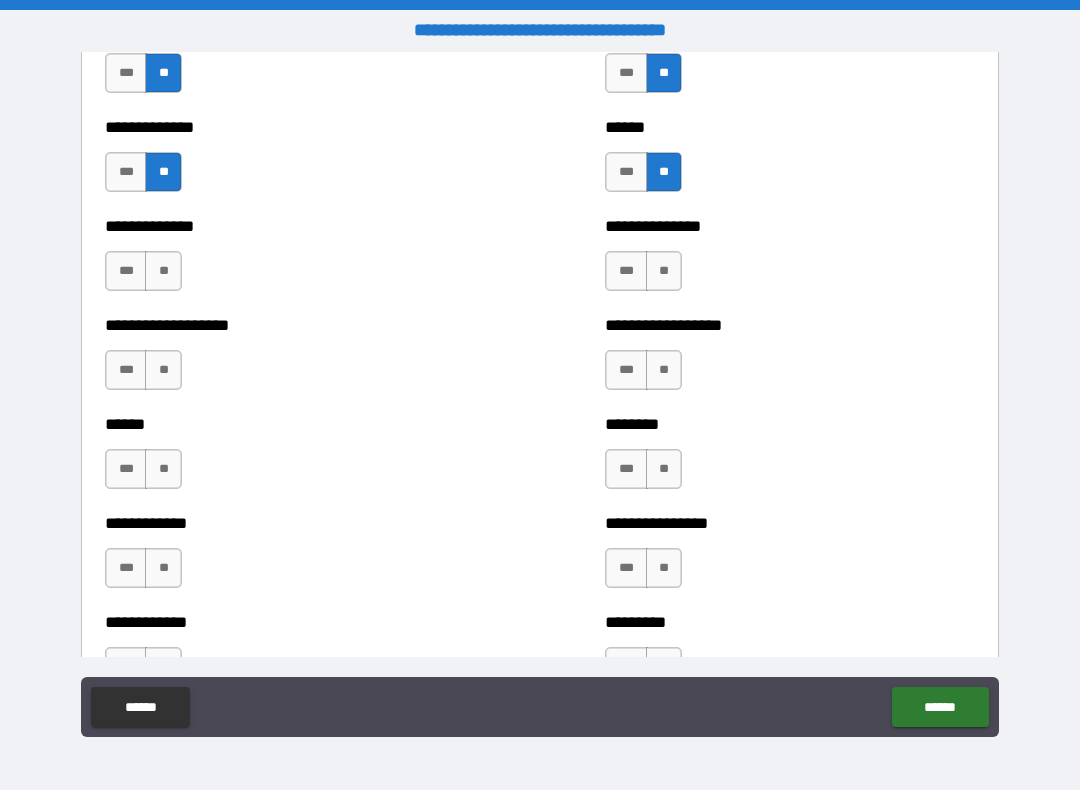 scroll, scrollTop: 4522, scrollLeft: 0, axis: vertical 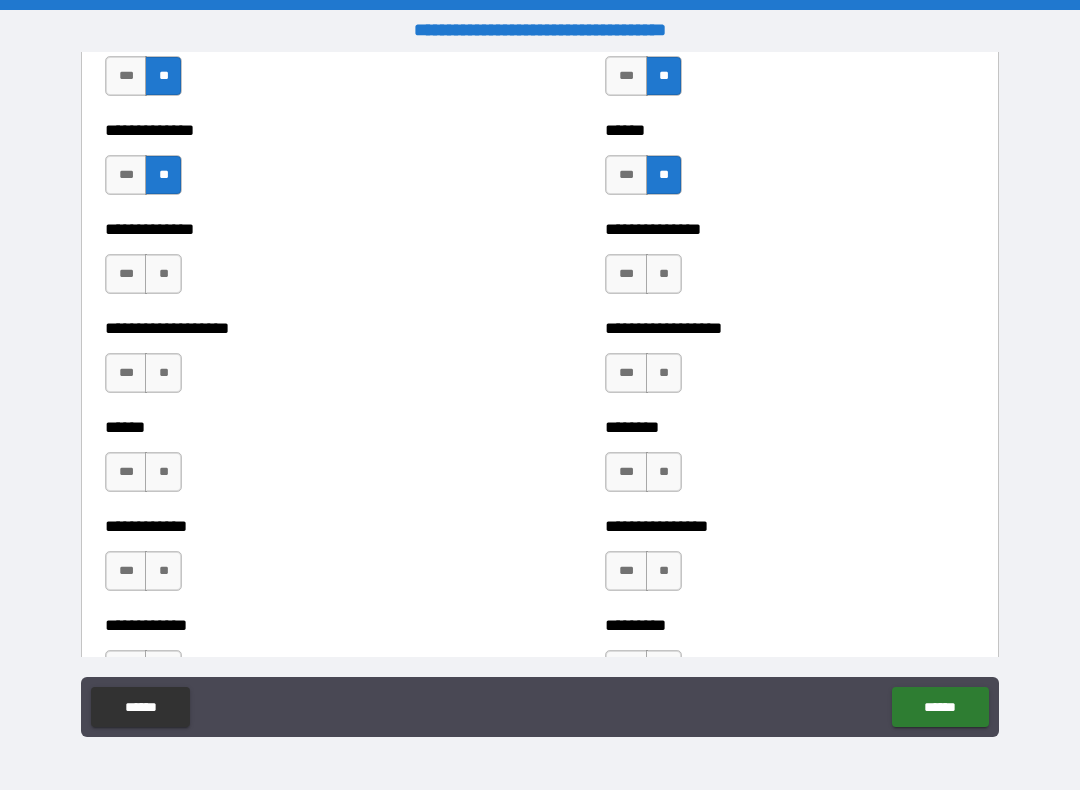 click on "**" at bounding box center (163, 274) 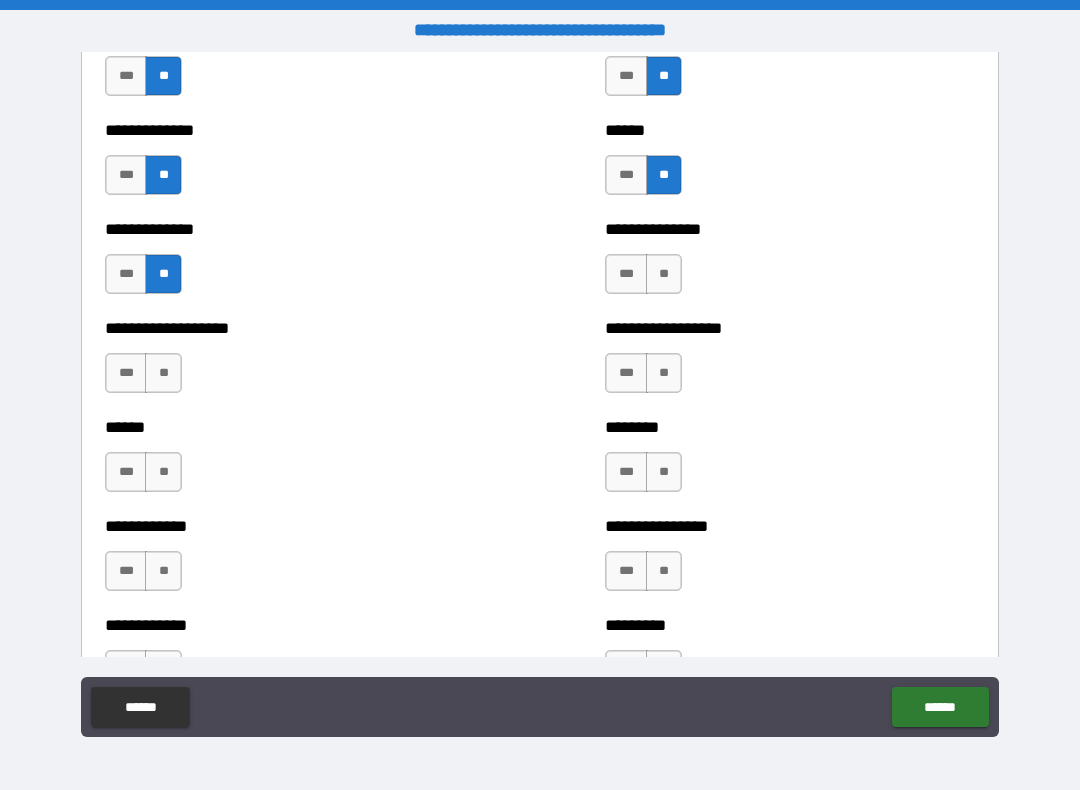 click on "**" at bounding box center [163, 373] 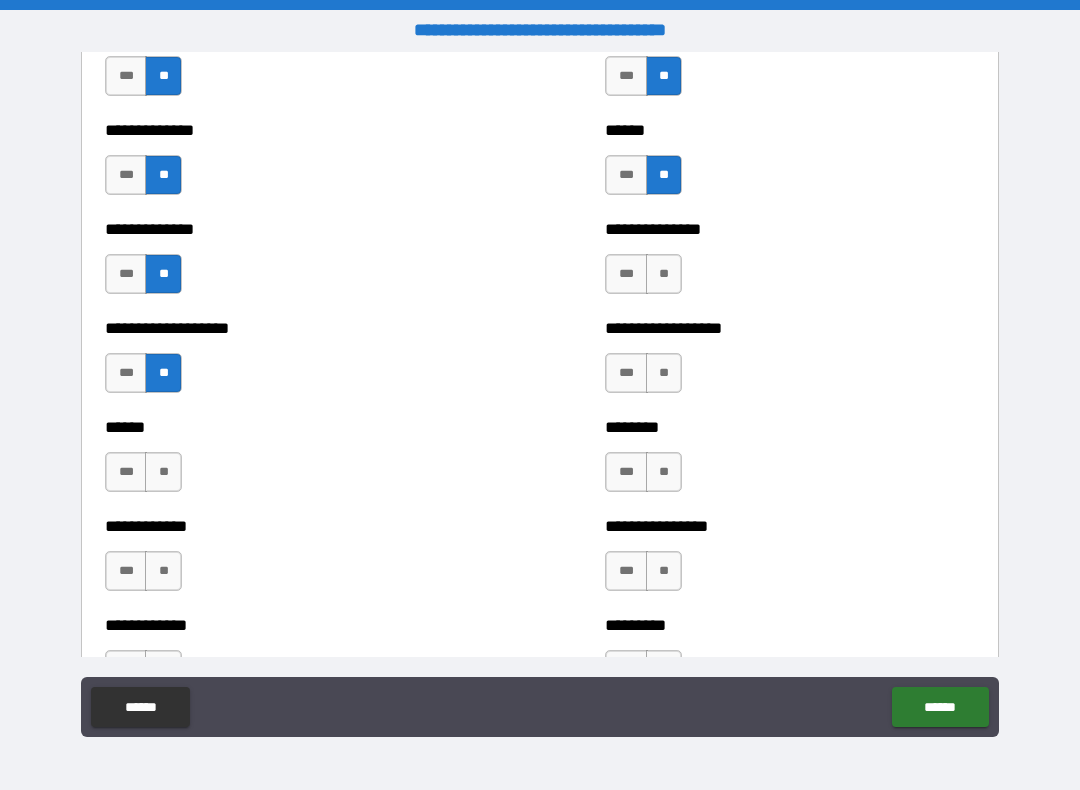 click on "****** *** **" at bounding box center [290, 462] 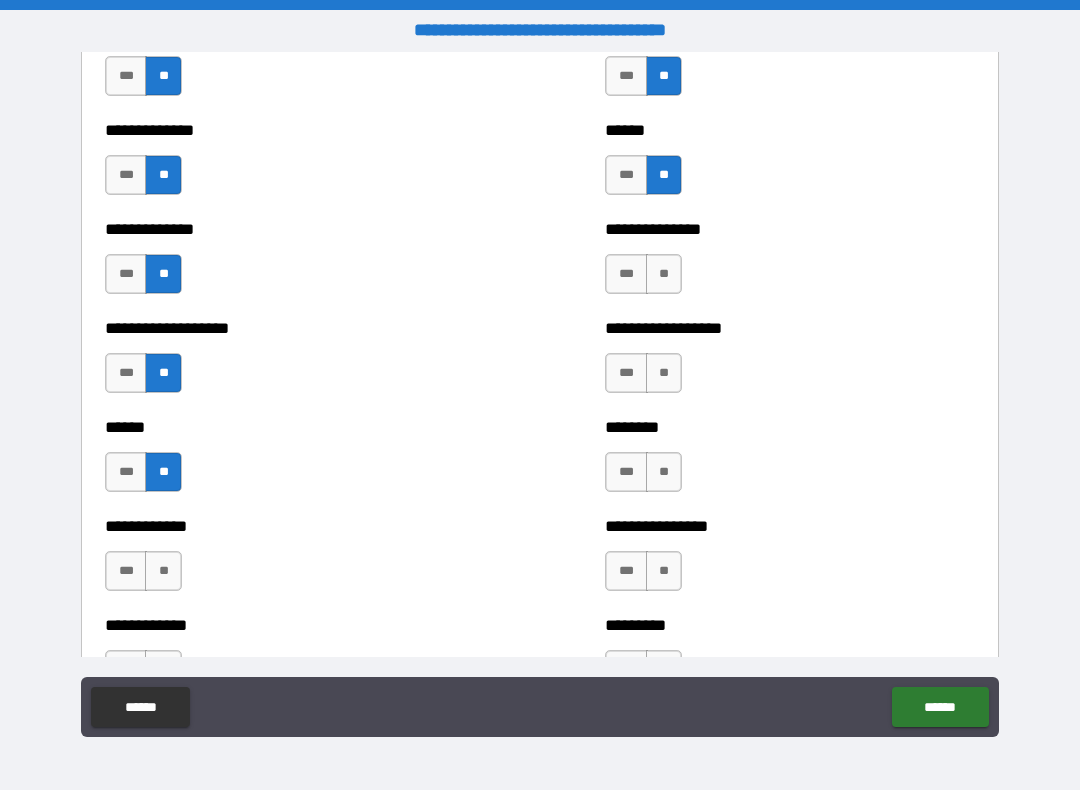 click on "**" at bounding box center (163, 571) 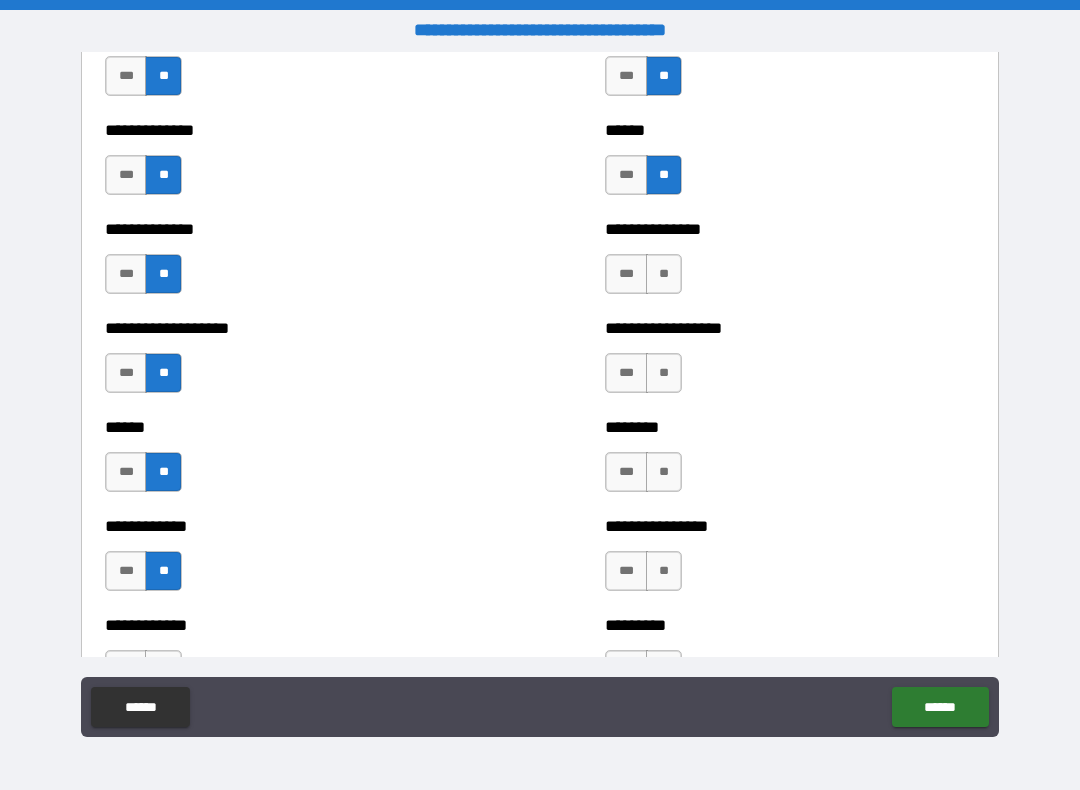 click on "**" at bounding box center [664, 274] 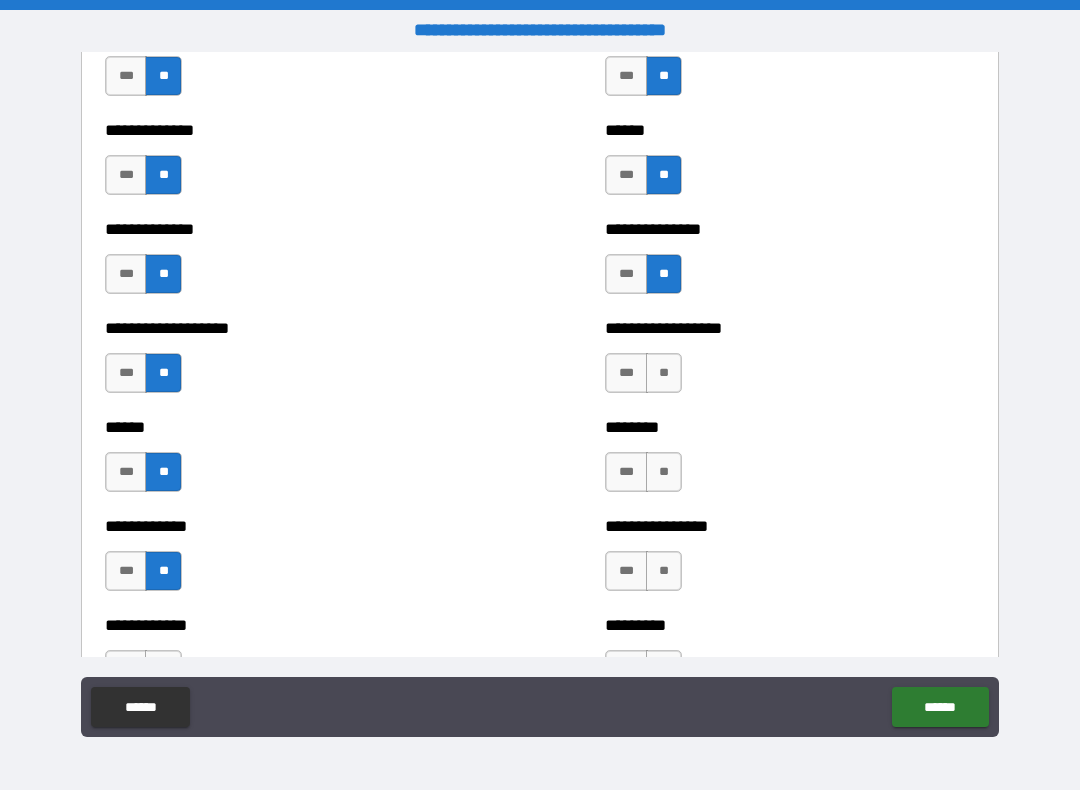 click on "**" at bounding box center (664, 373) 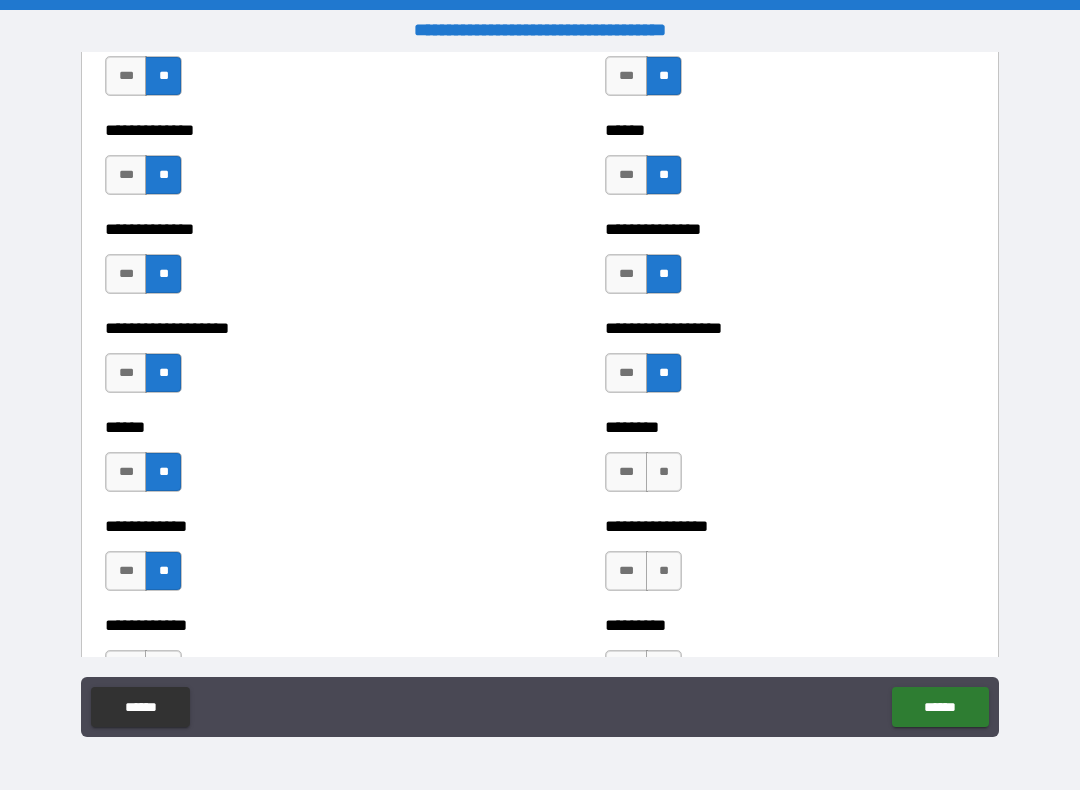 click on "**" at bounding box center (664, 472) 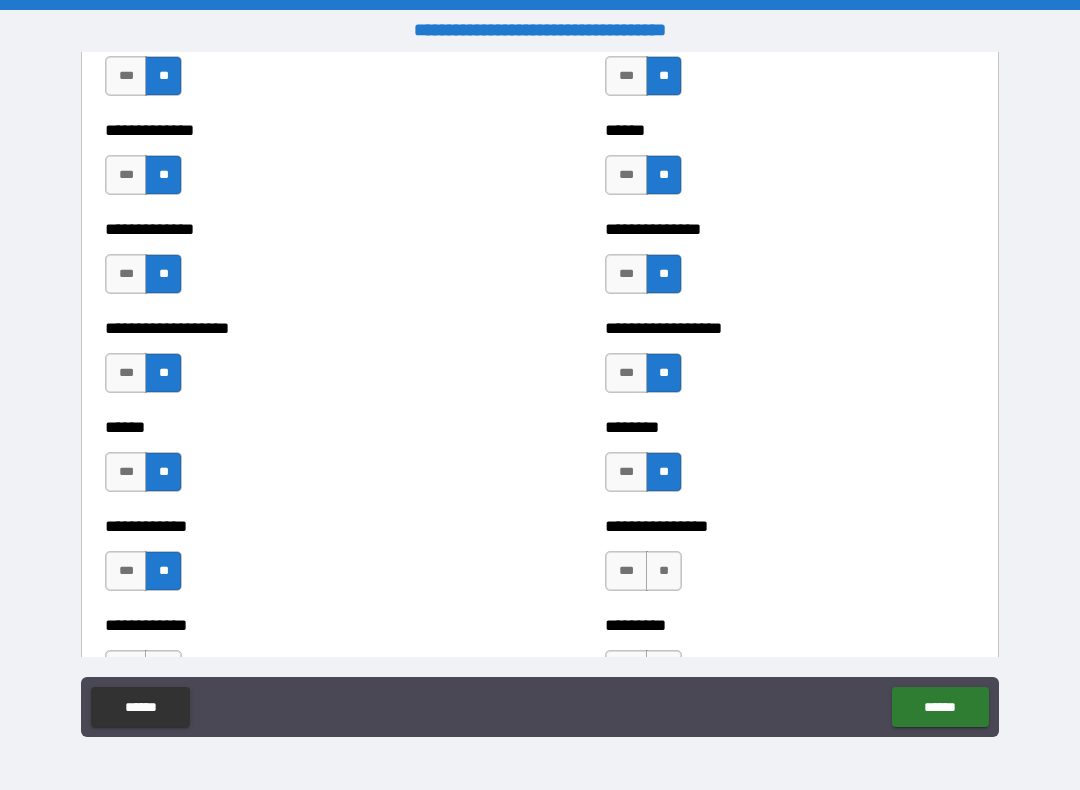 click on "**" at bounding box center [664, 571] 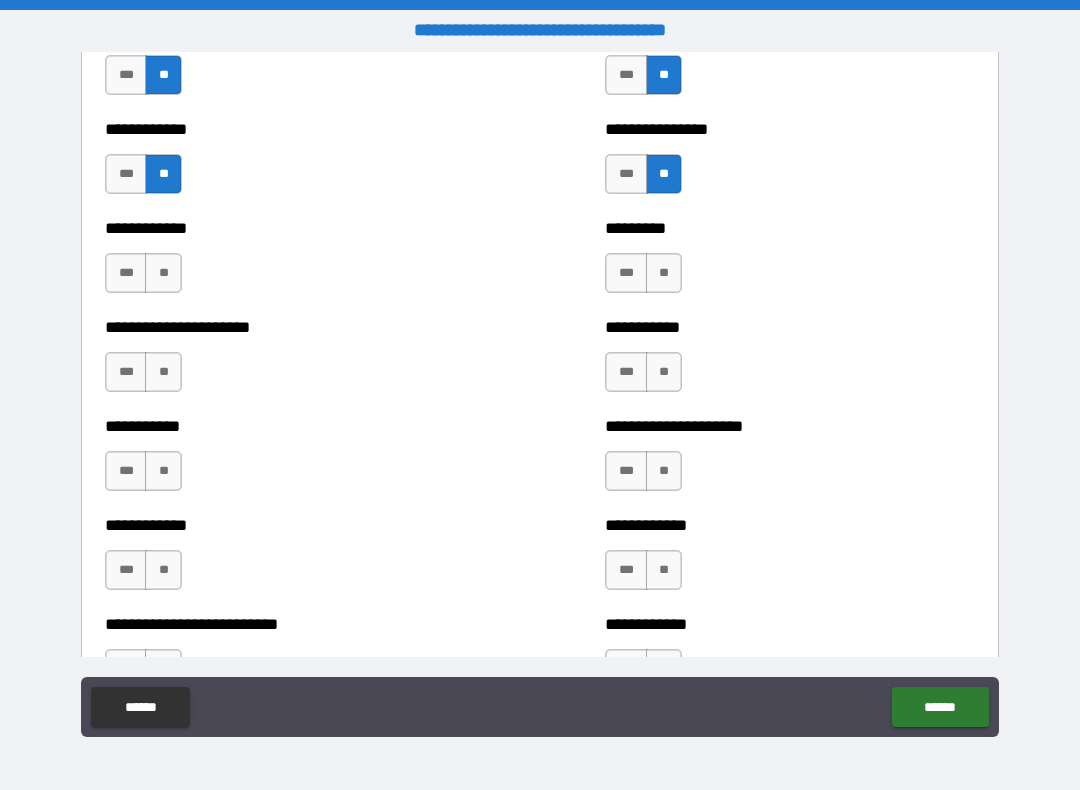 scroll, scrollTop: 4916, scrollLeft: 0, axis: vertical 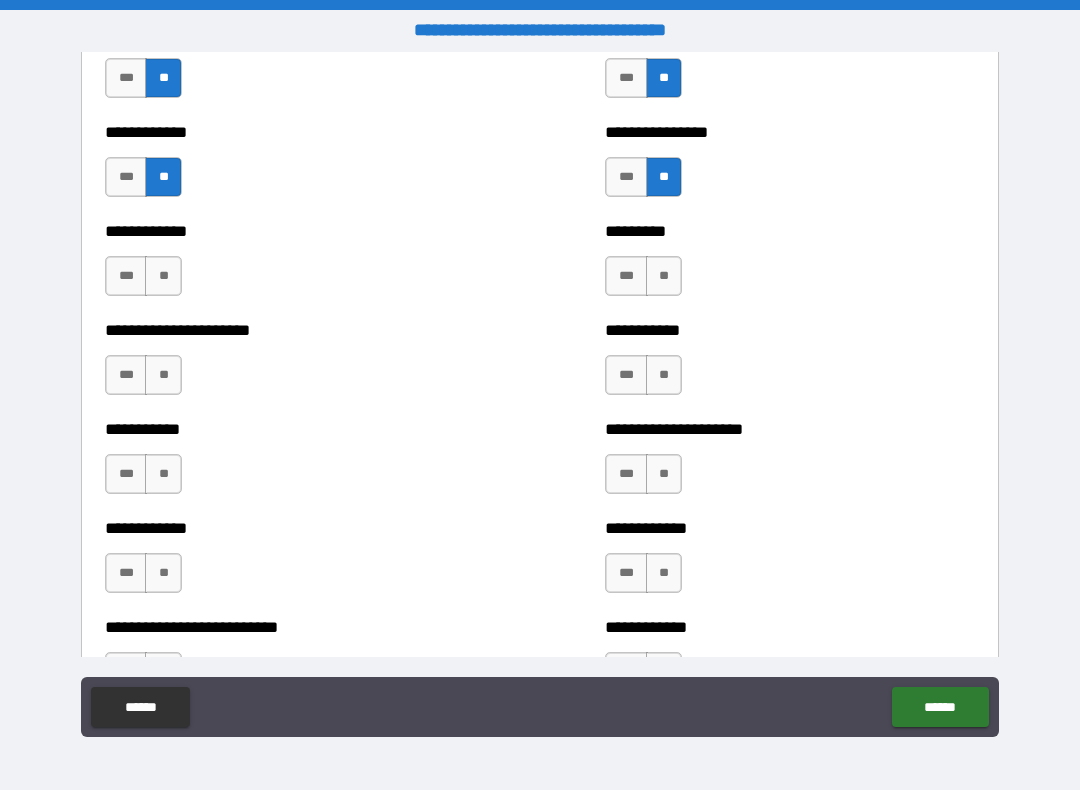 click on "**" at bounding box center (664, 276) 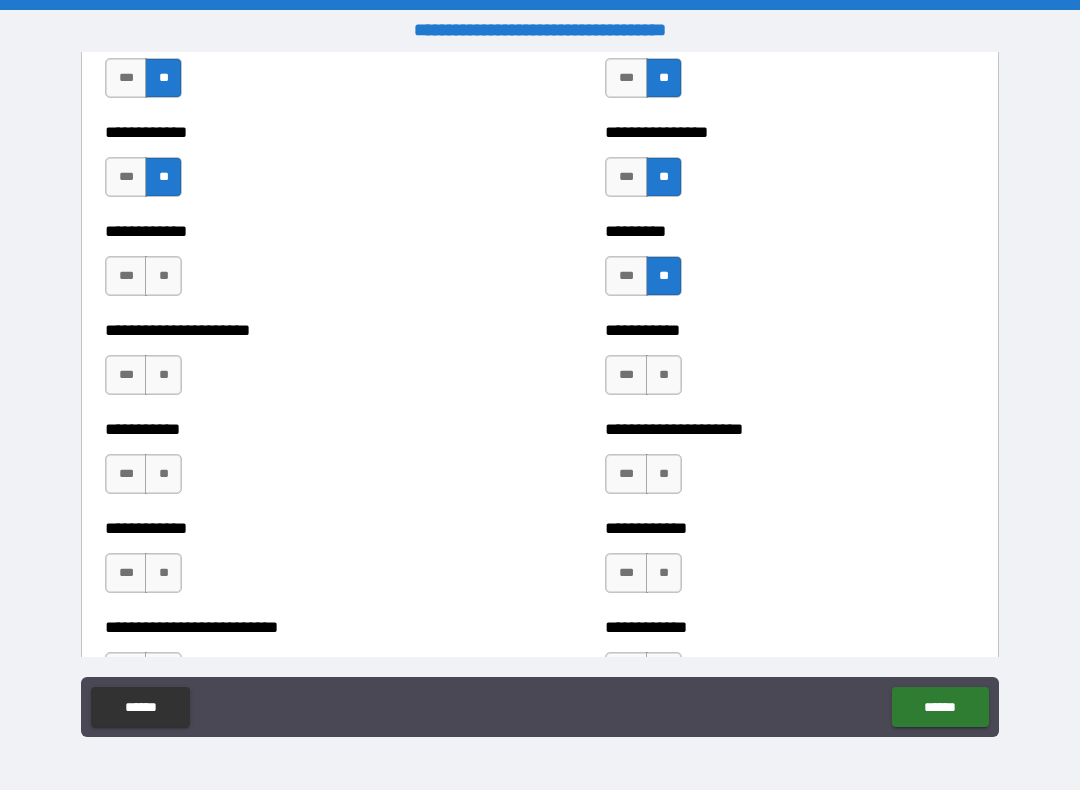 click on "**" at bounding box center [664, 375] 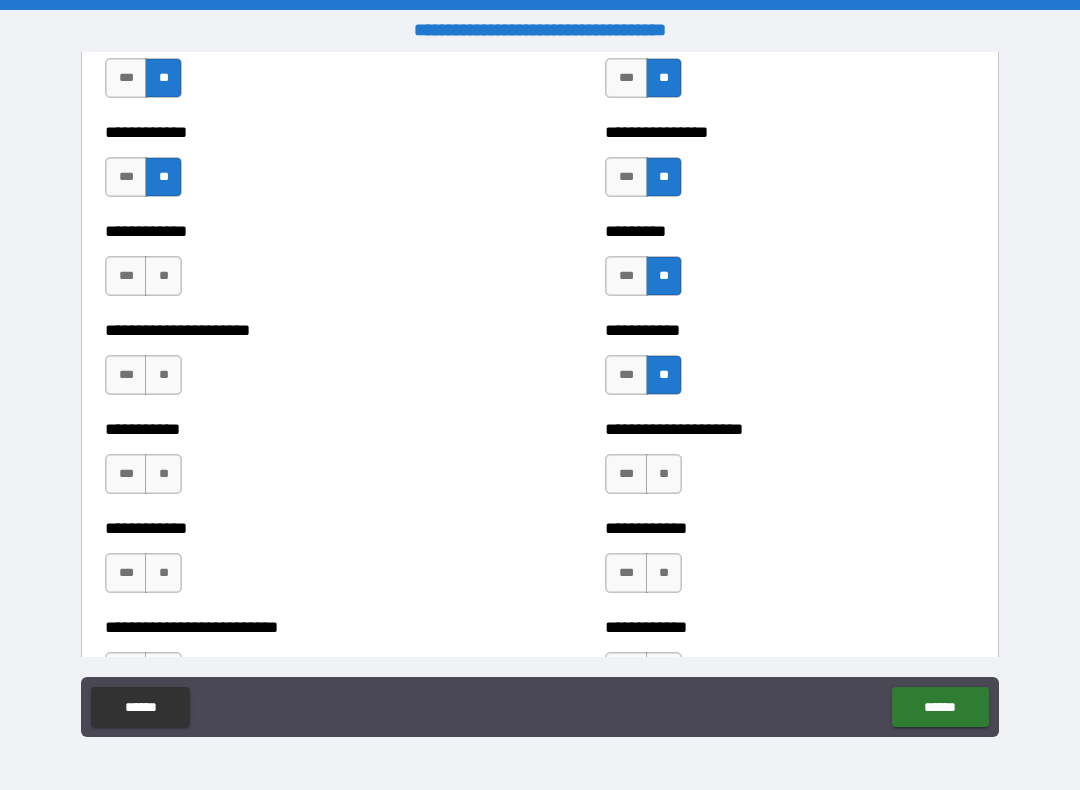 click on "**" at bounding box center (163, 276) 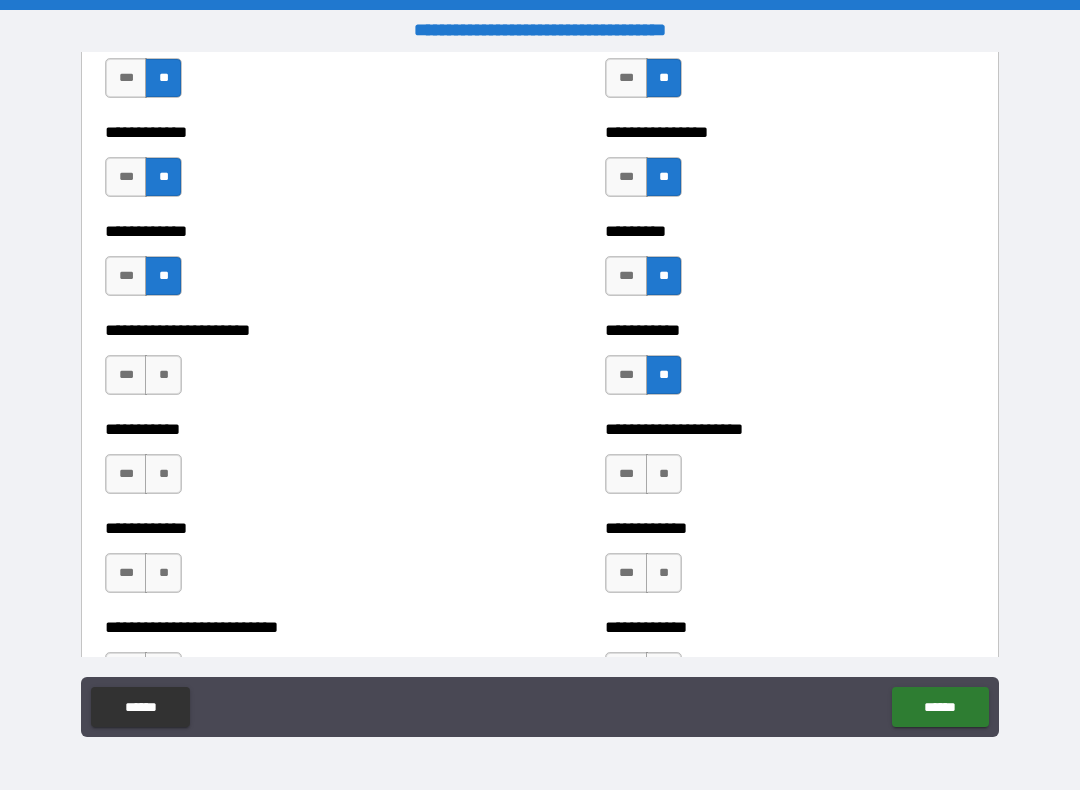 click on "**" at bounding box center [163, 375] 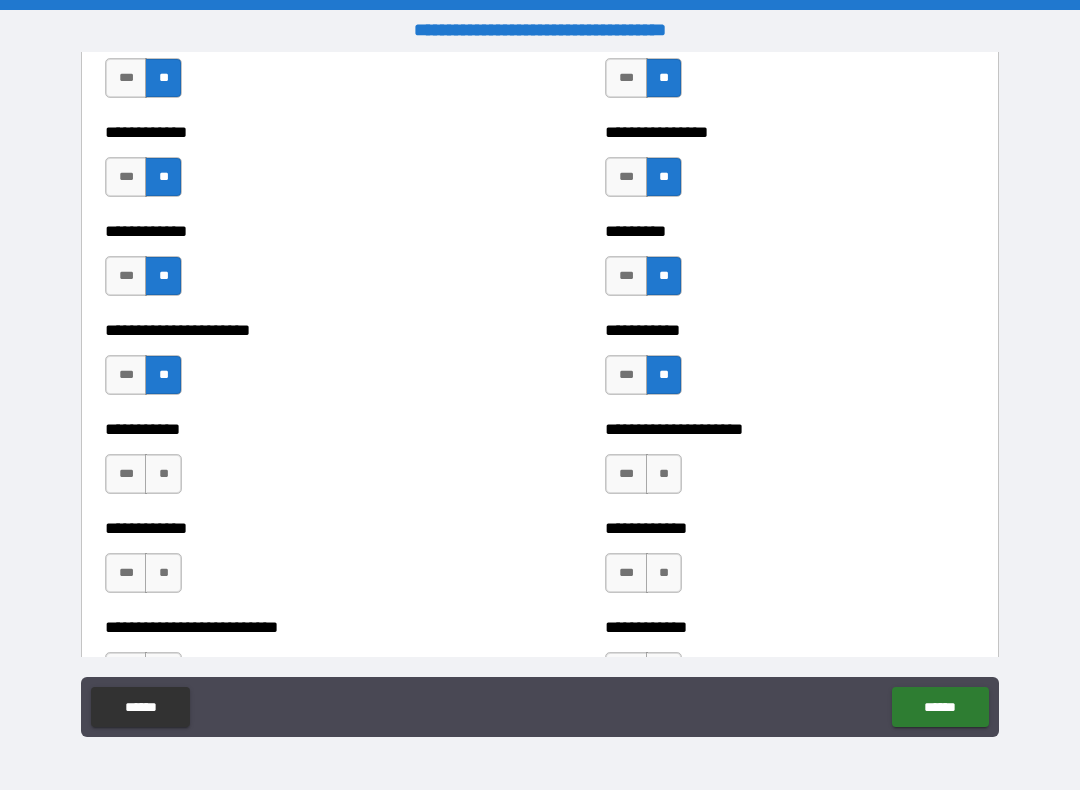 click on "**" at bounding box center [163, 474] 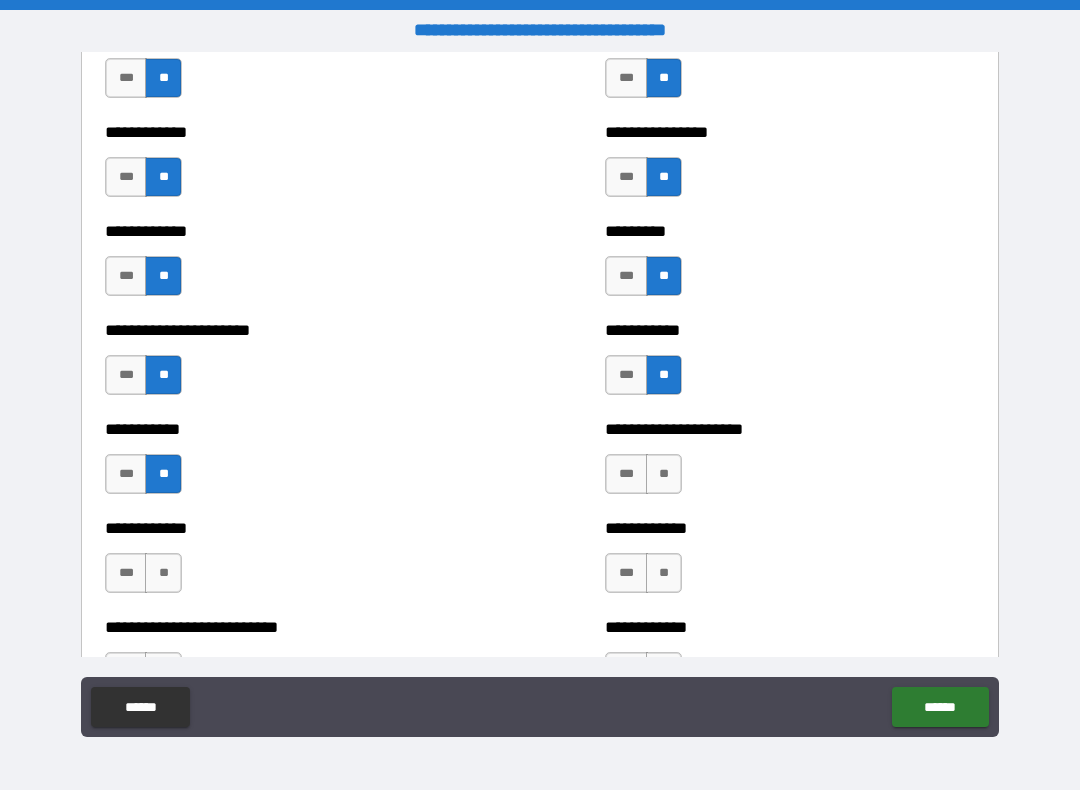 click on "**" at bounding box center (163, 573) 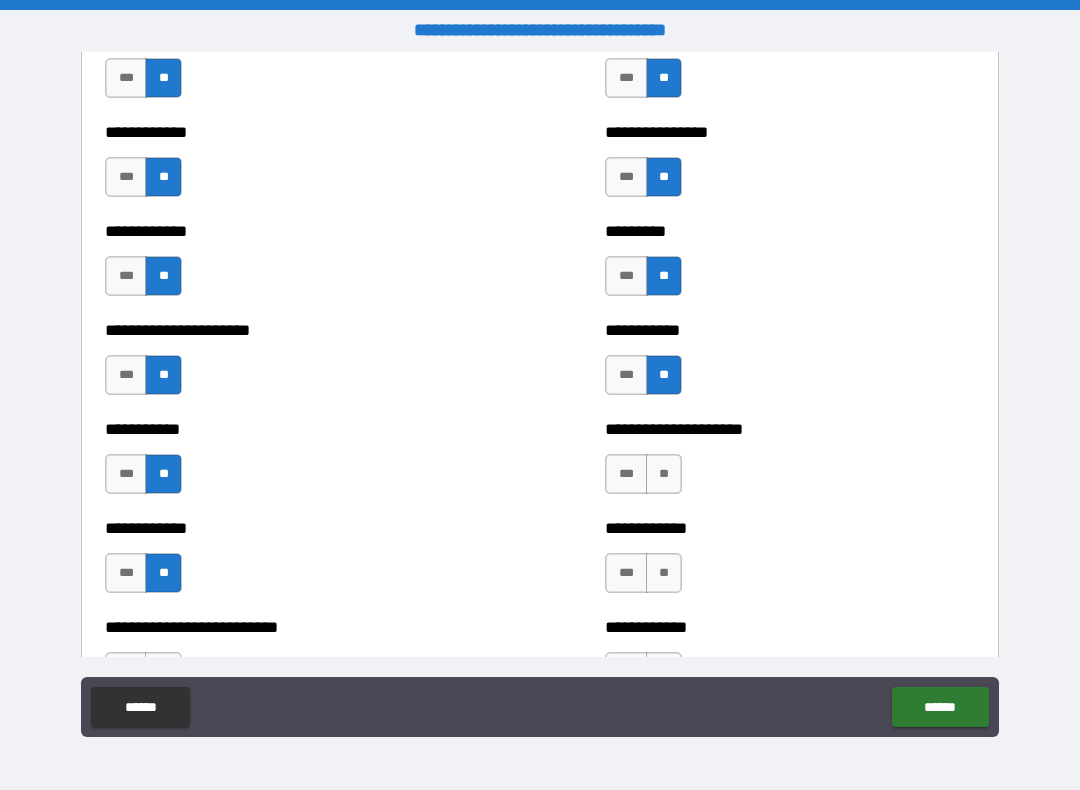 click on "**" at bounding box center [664, 474] 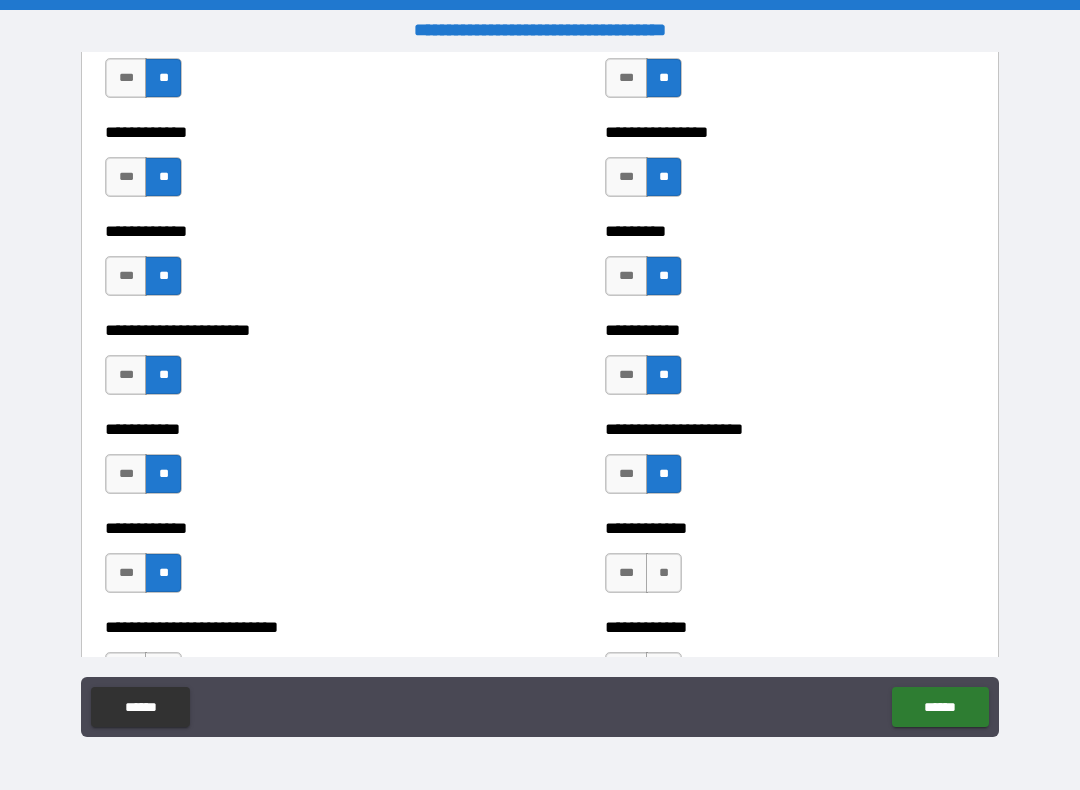 click on "**" at bounding box center [664, 573] 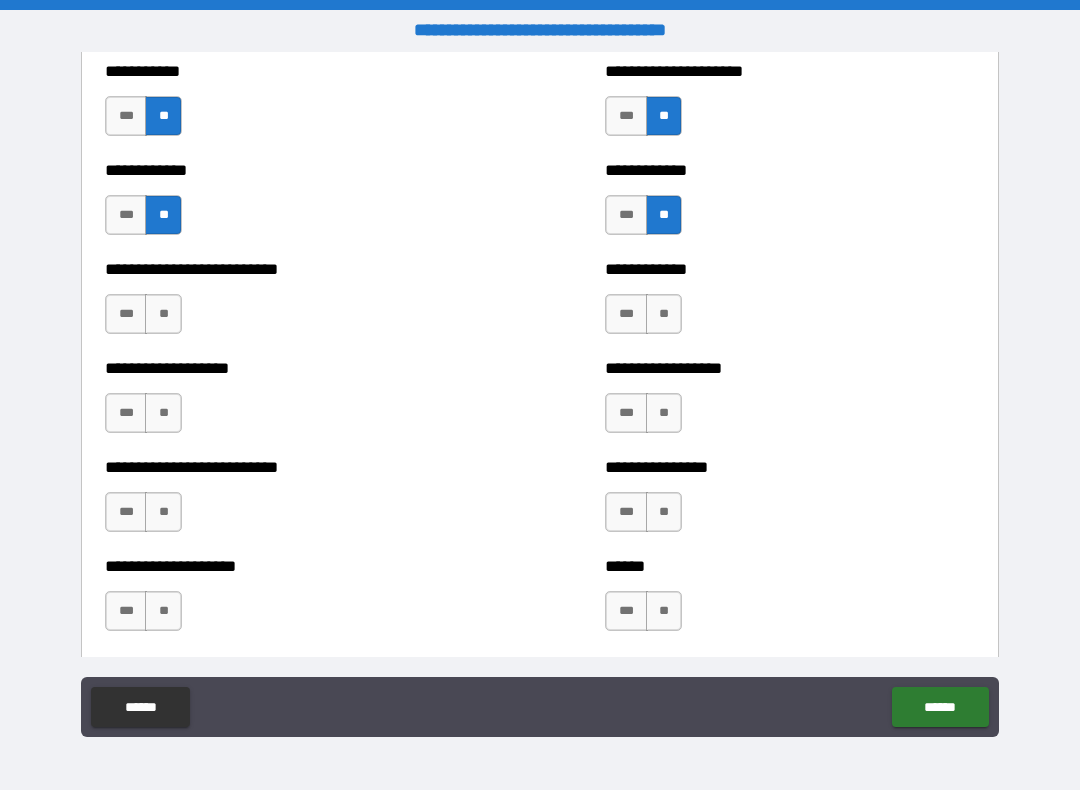 scroll, scrollTop: 5276, scrollLeft: 0, axis: vertical 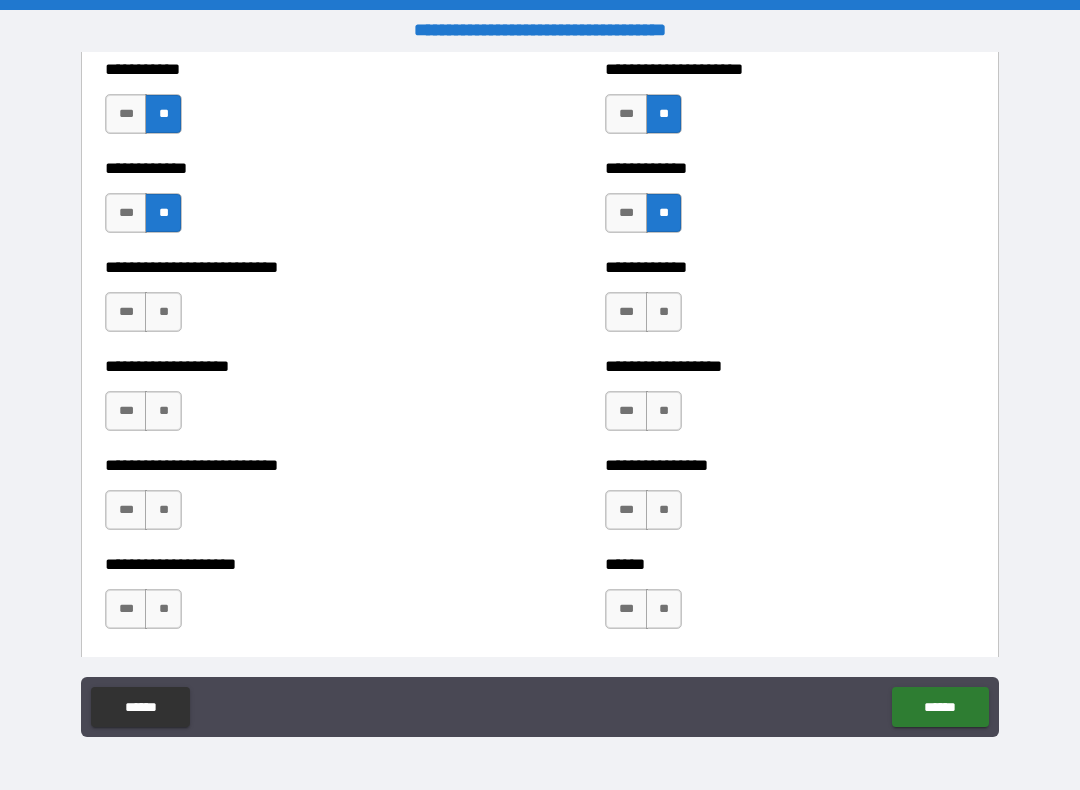 click on "**" at bounding box center [163, 312] 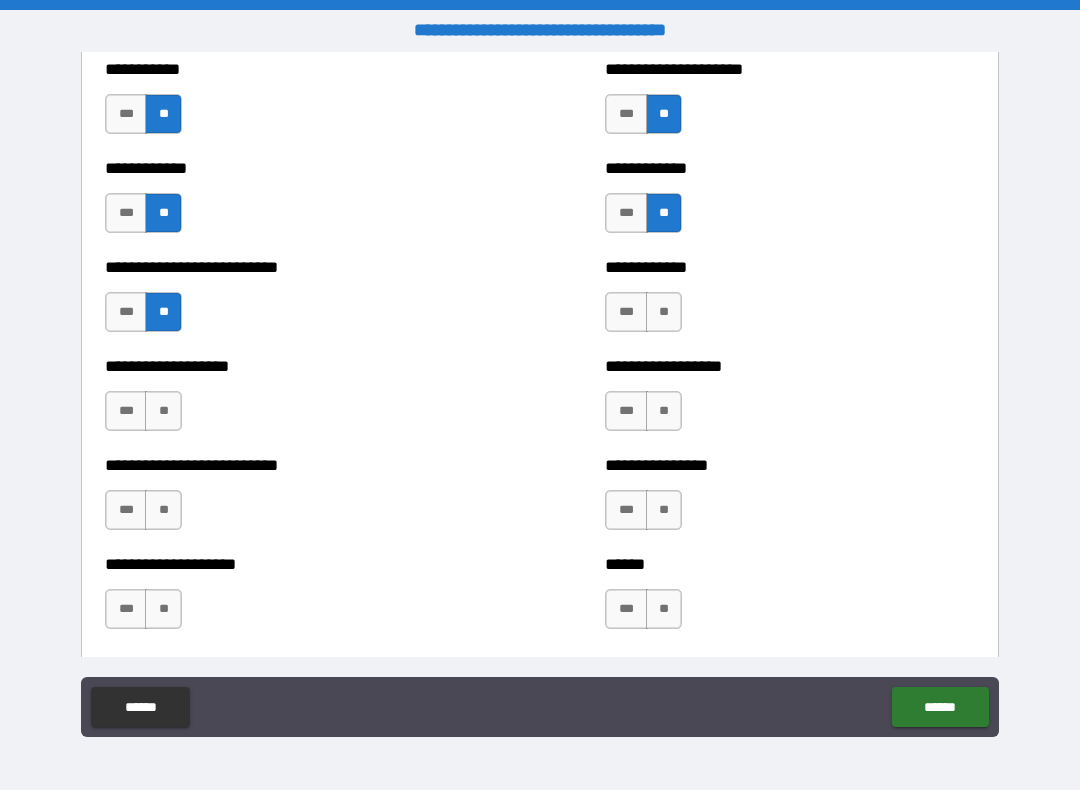 click on "**" at bounding box center [163, 411] 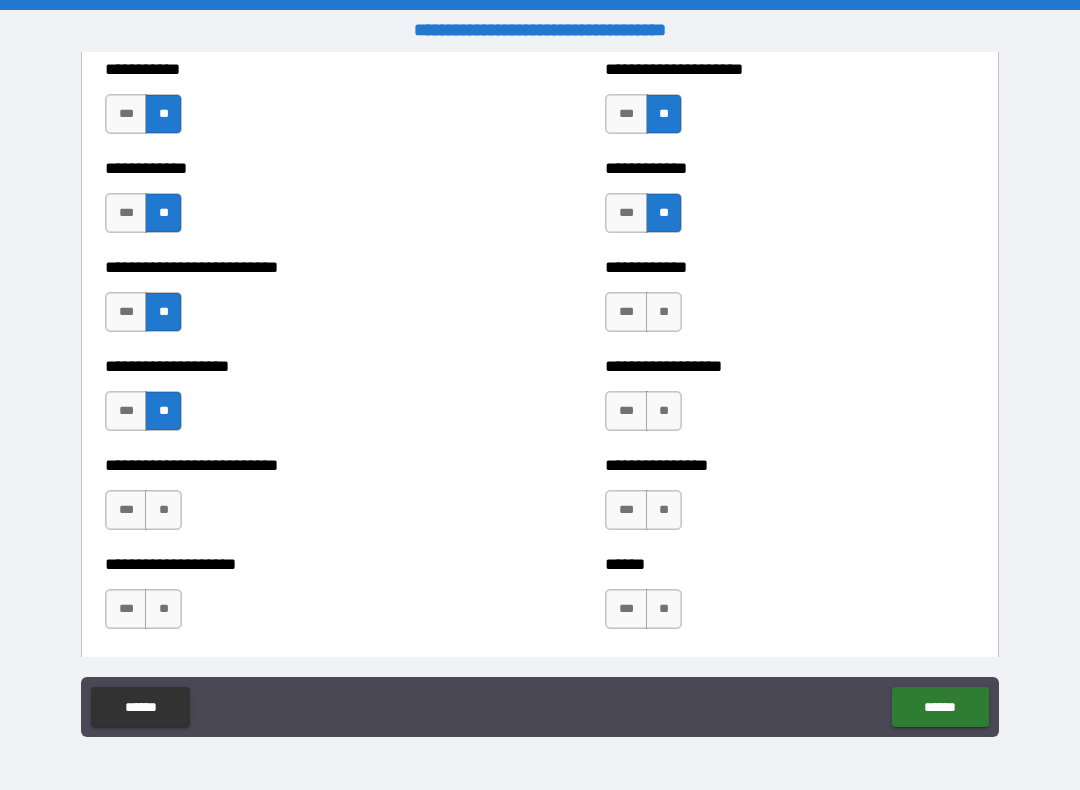 click on "**" at bounding box center [664, 312] 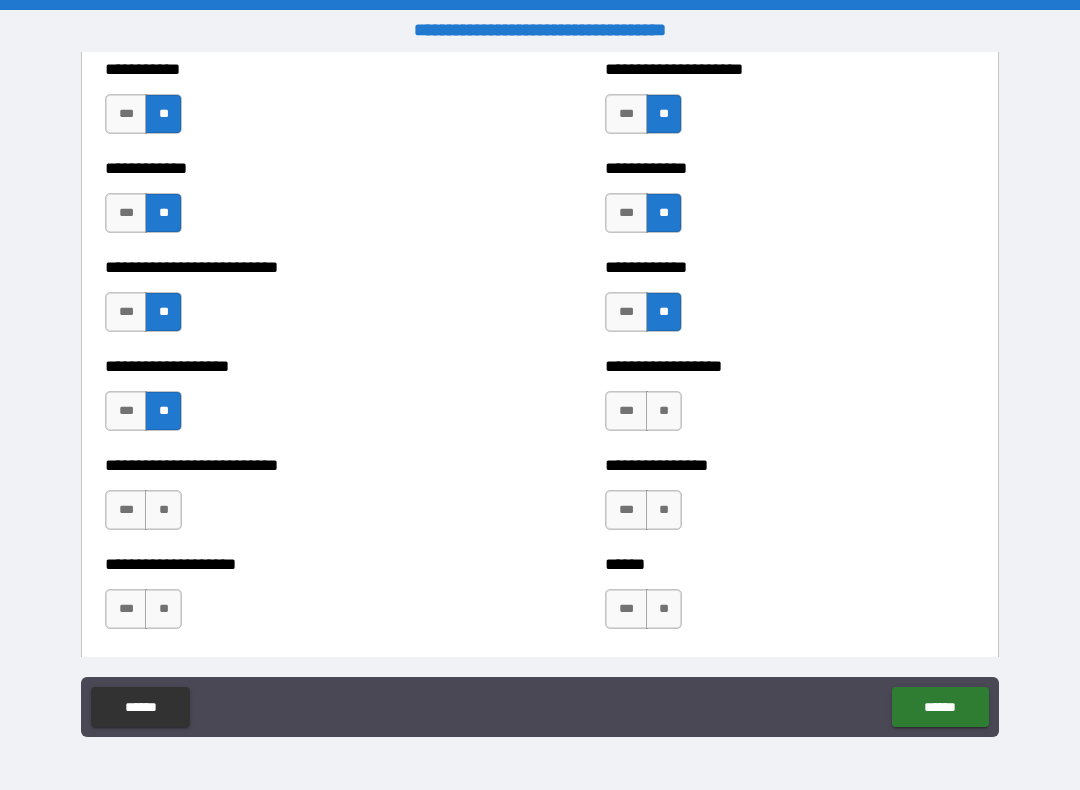 click on "**" at bounding box center [664, 411] 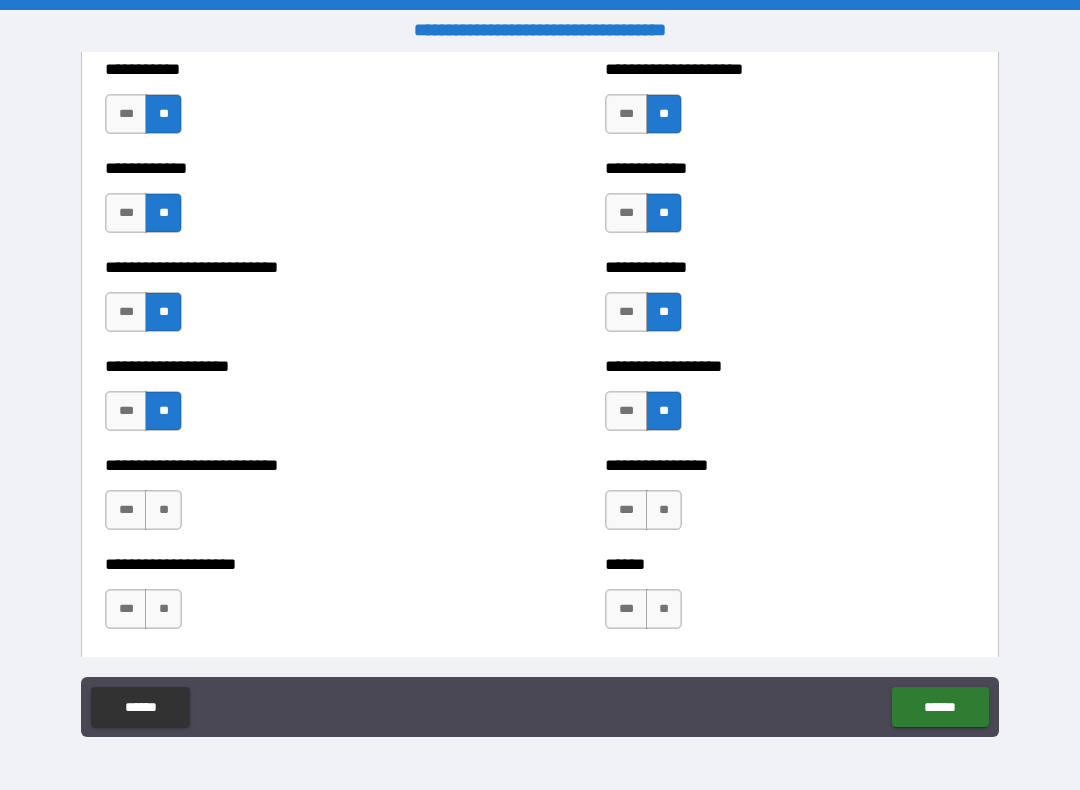 click on "**" at bounding box center (664, 510) 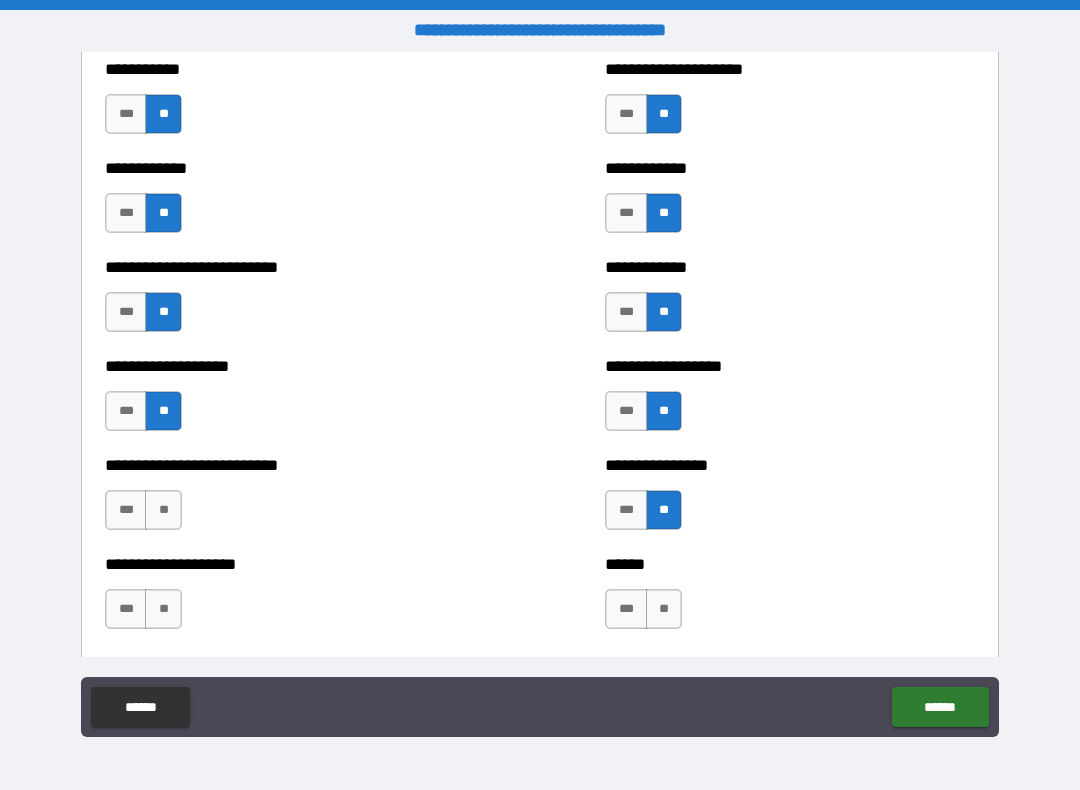 click on "**" at bounding box center (664, 609) 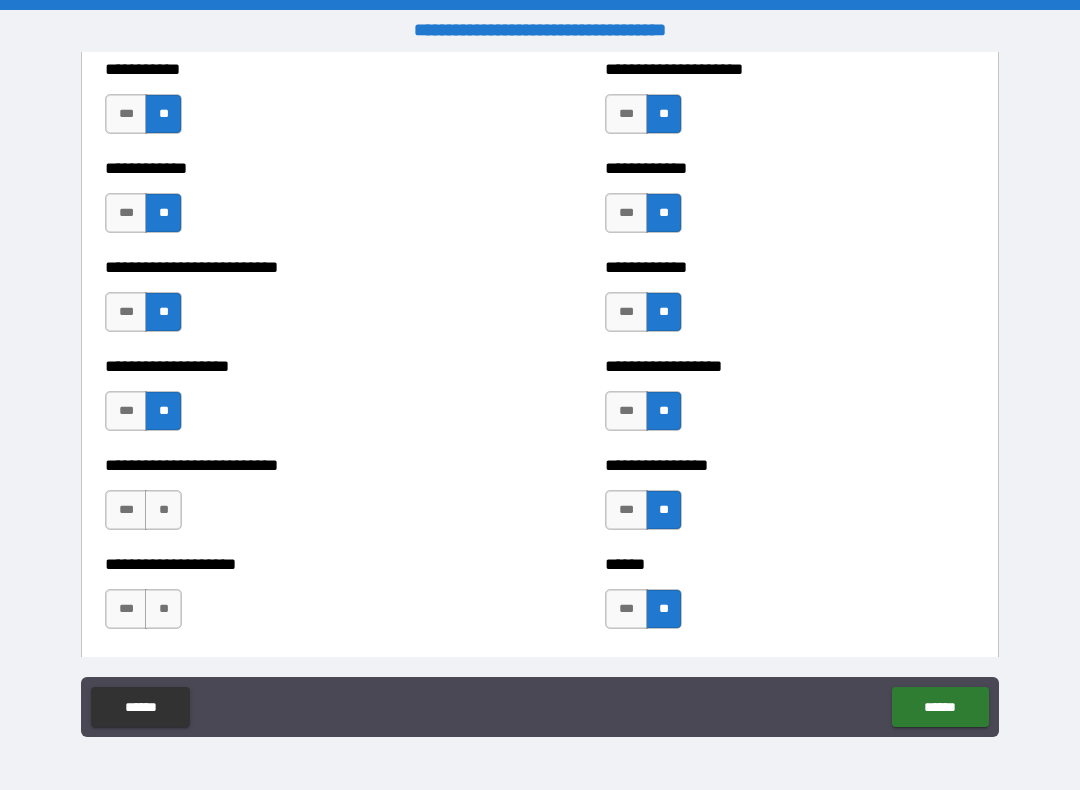 click on "**" at bounding box center (163, 609) 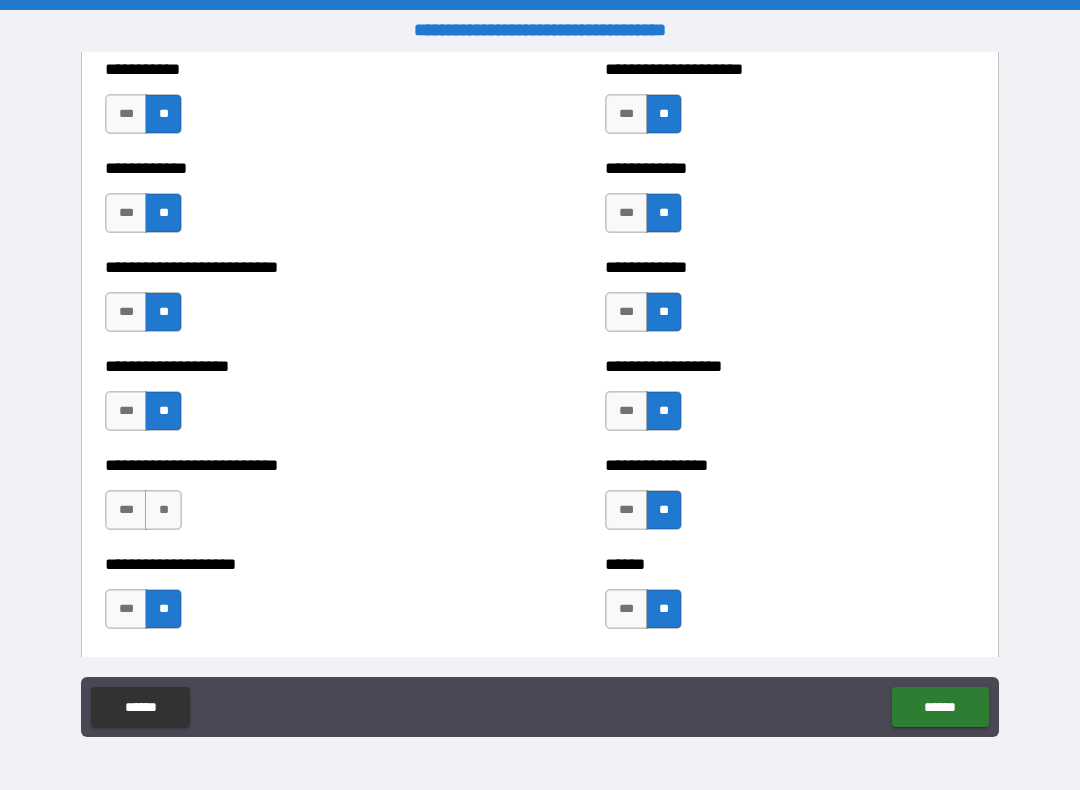 click on "**" at bounding box center [163, 510] 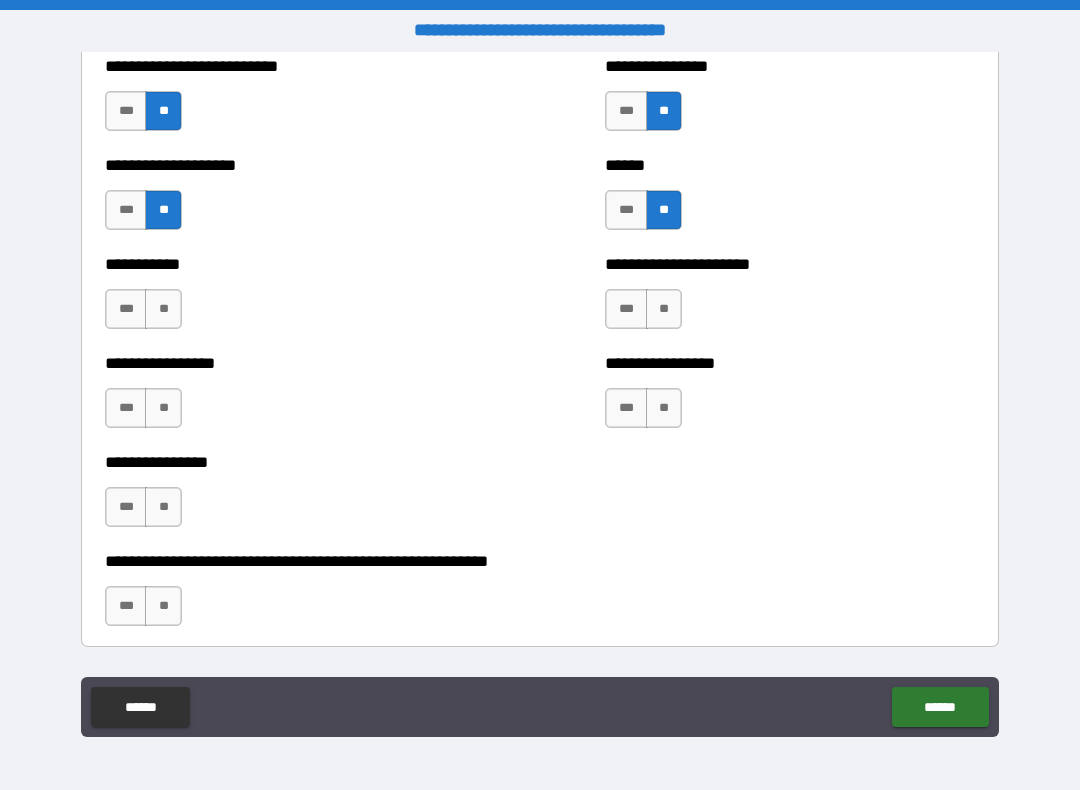 scroll, scrollTop: 5677, scrollLeft: 0, axis: vertical 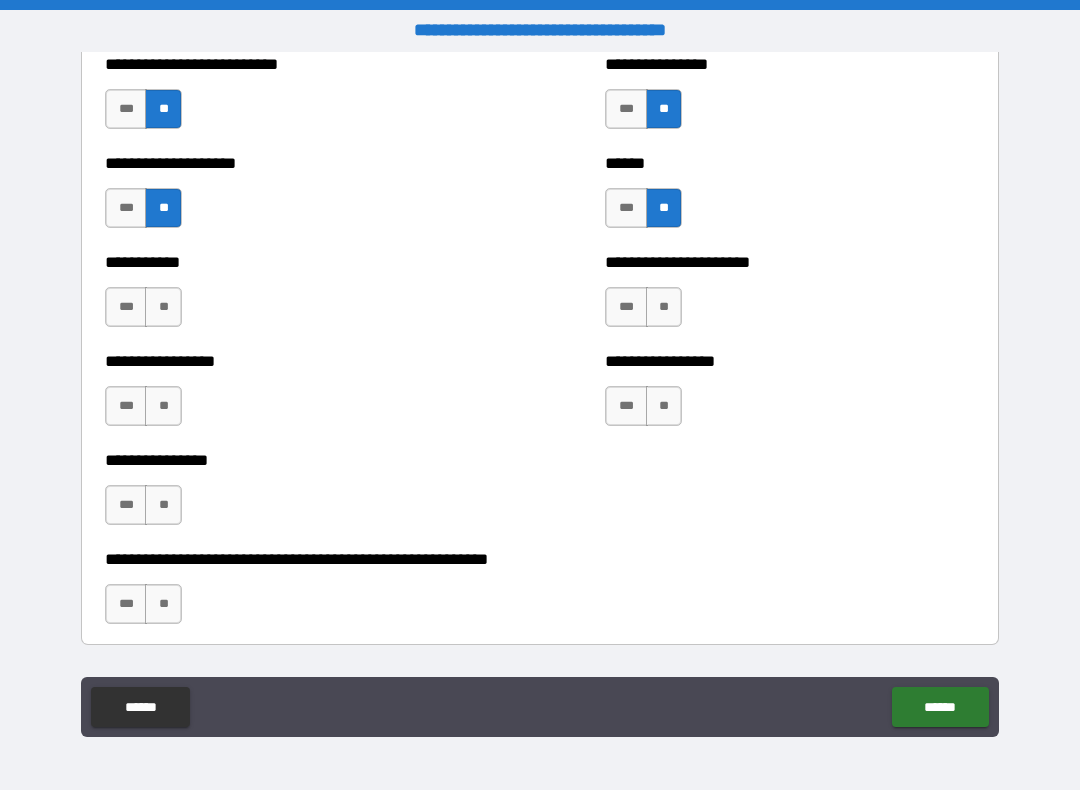 click on "**" at bounding box center (163, 307) 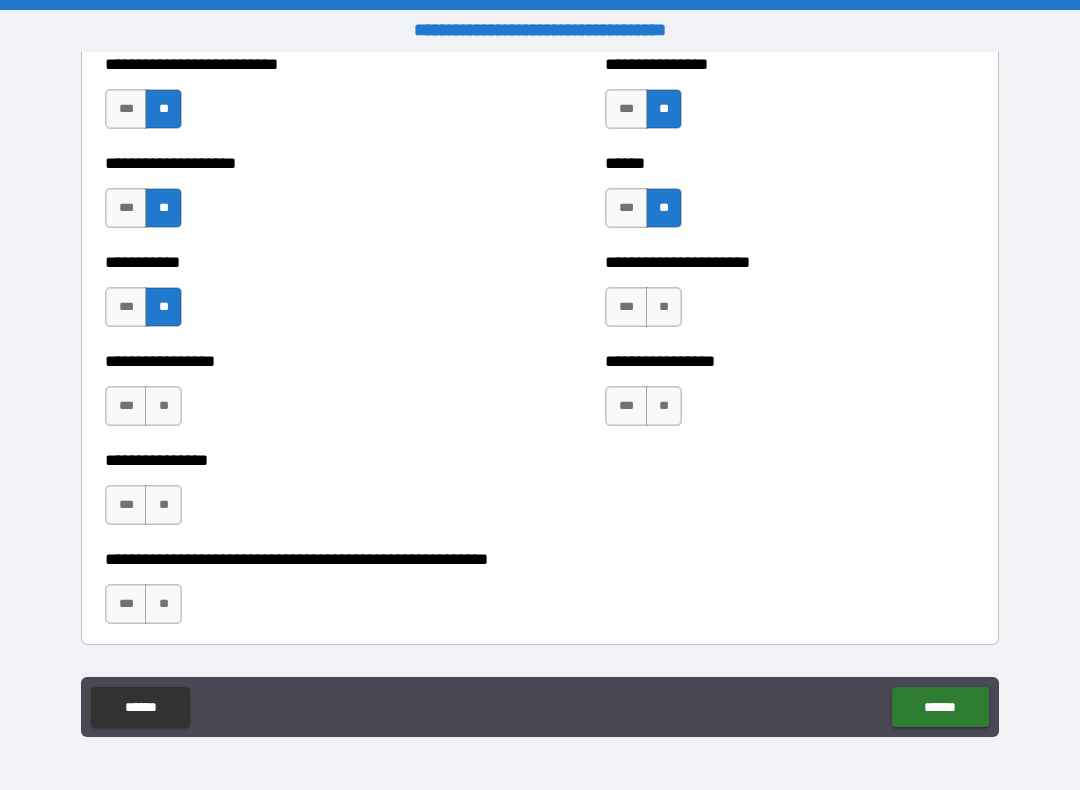 click on "**********" at bounding box center (290, 396) 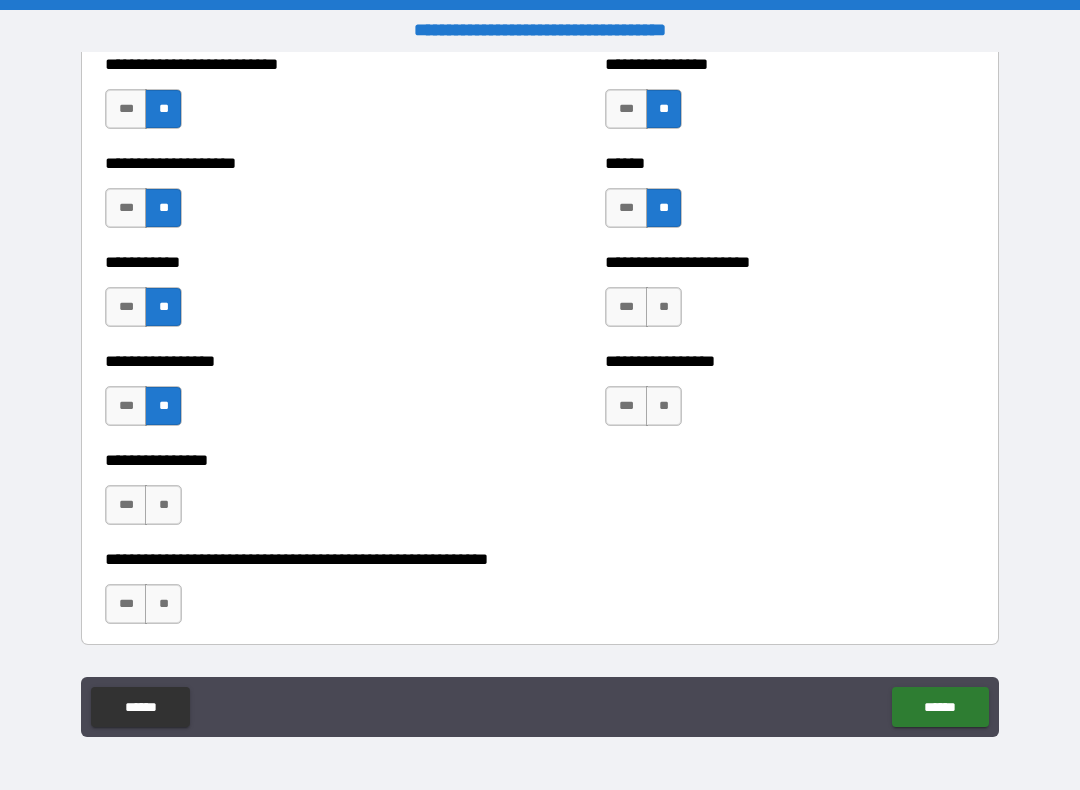 click on "**" at bounding box center (163, 505) 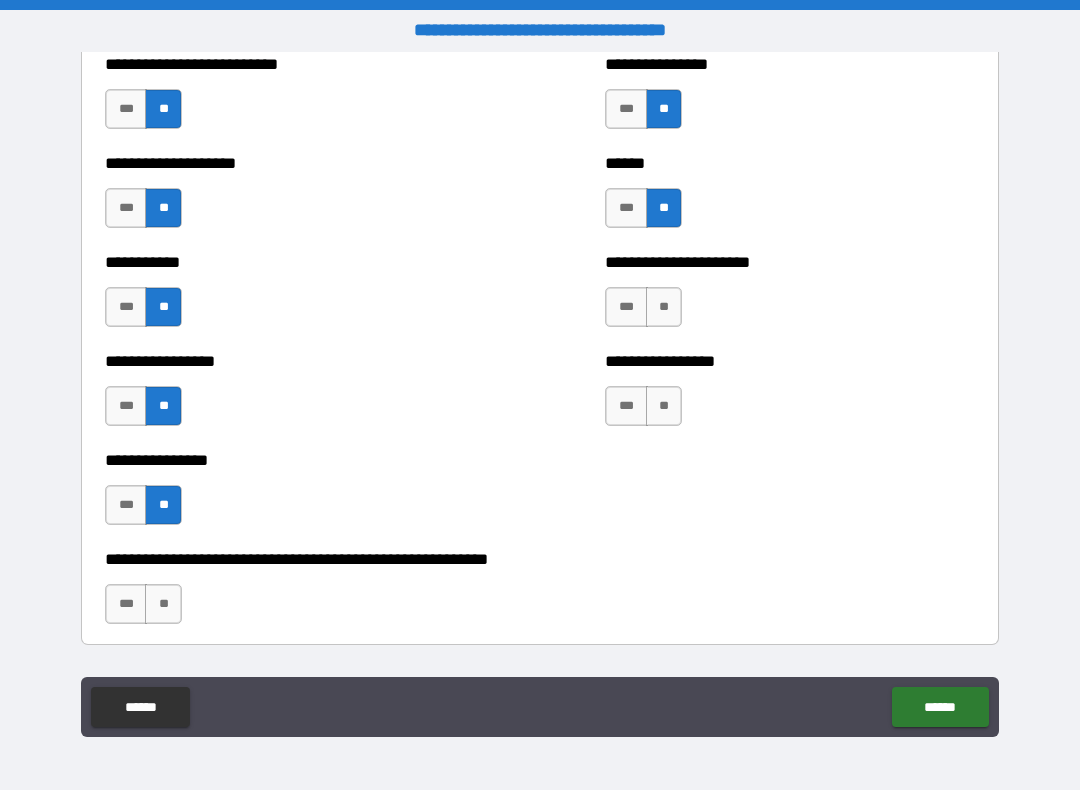 click on "**" at bounding box center [163, 604] 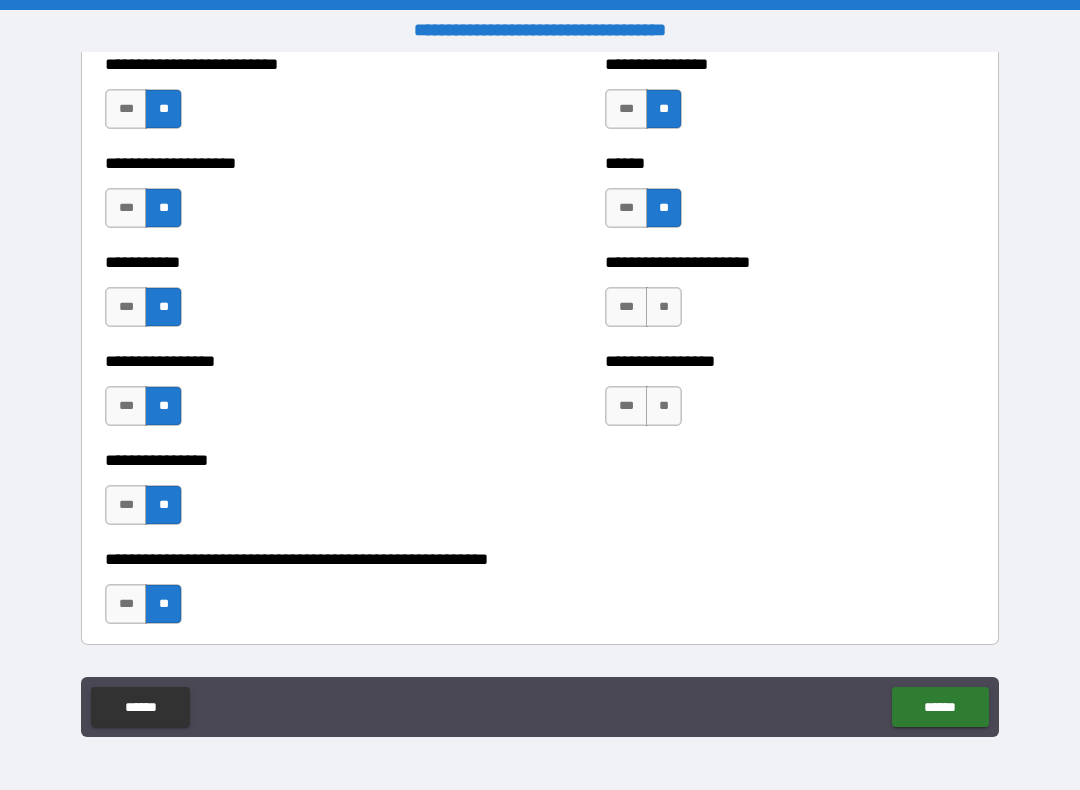 click on "**" at bounding box center (664, 406) 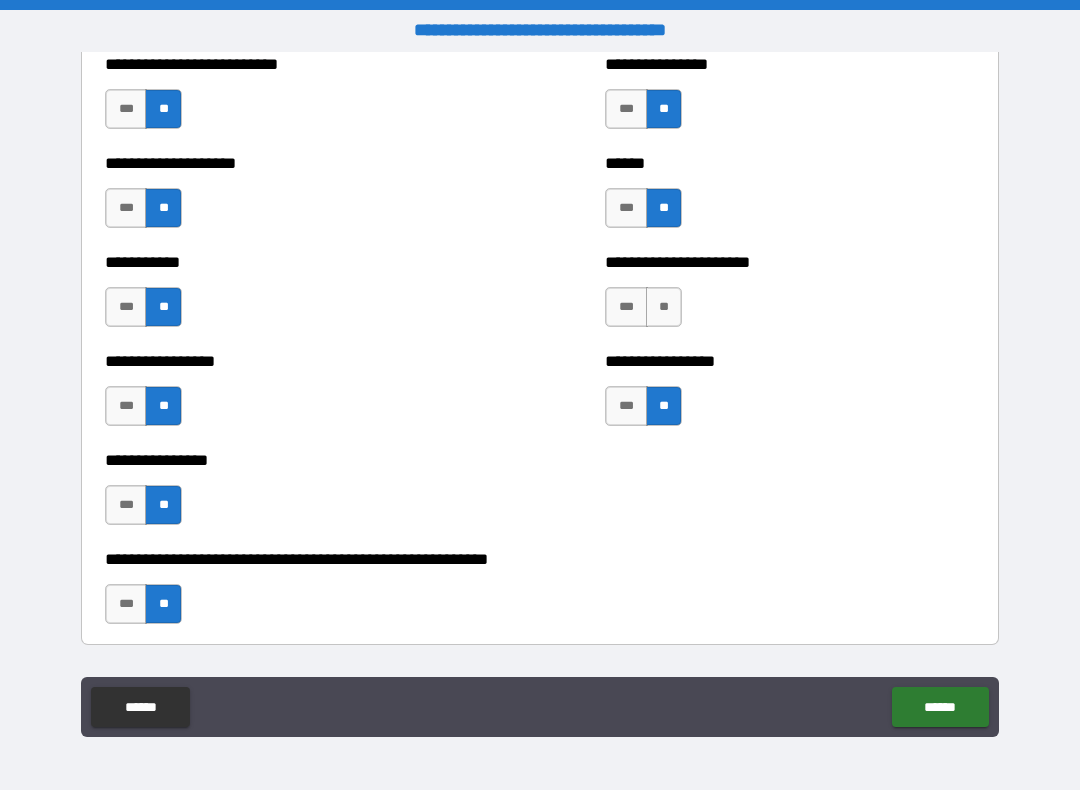 click on "**" at bounding box center (664, 307) 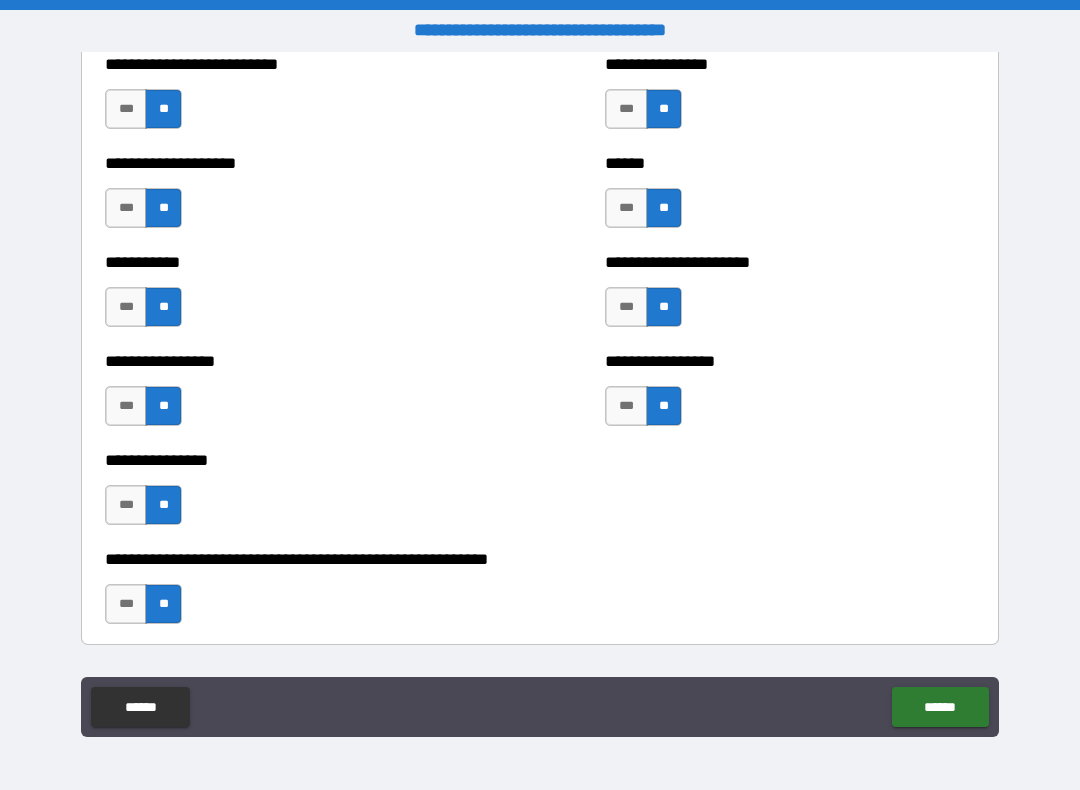 click on "******" at bounding box center (940, 707) 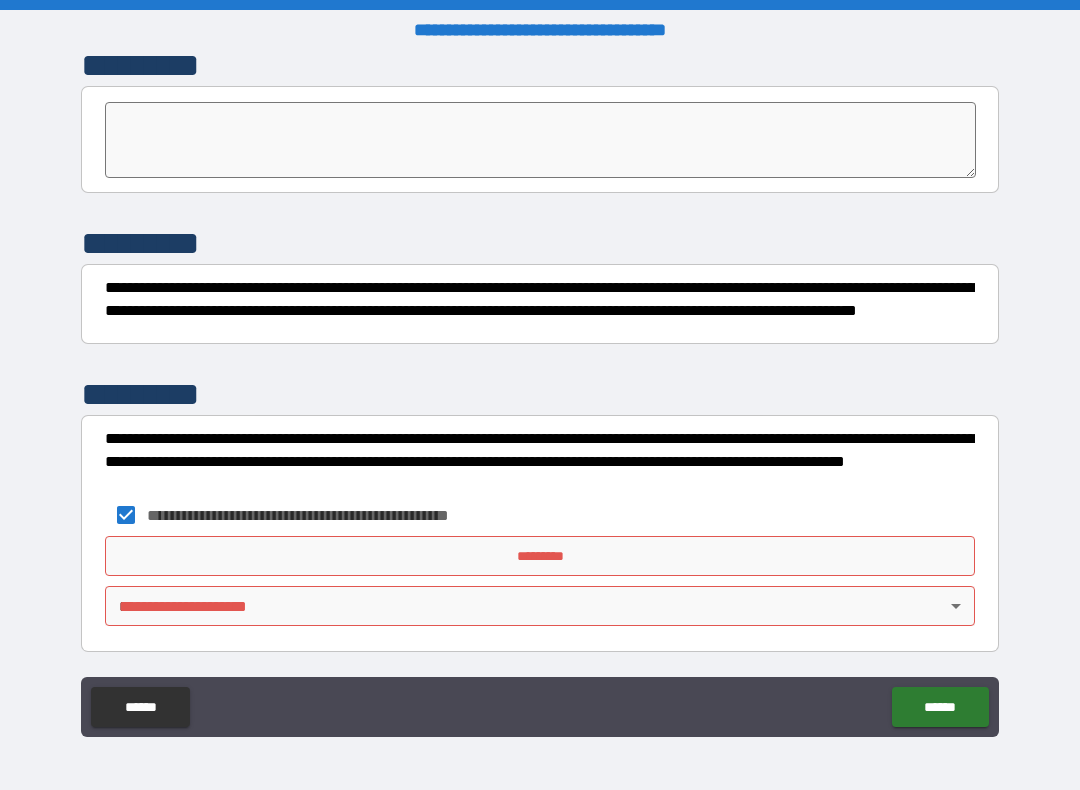 scroll, scrollTop: 6307, scrollLeft: 0, axis: vertical 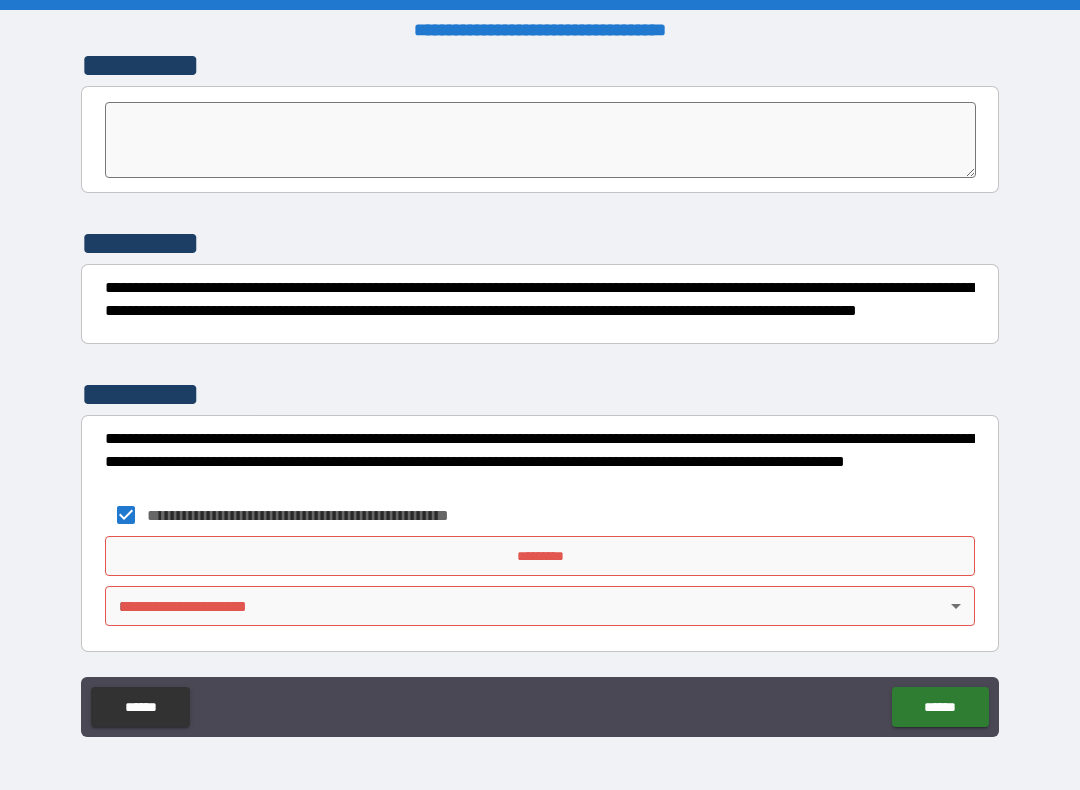 click on "*********" at bounding box center [540, 556] 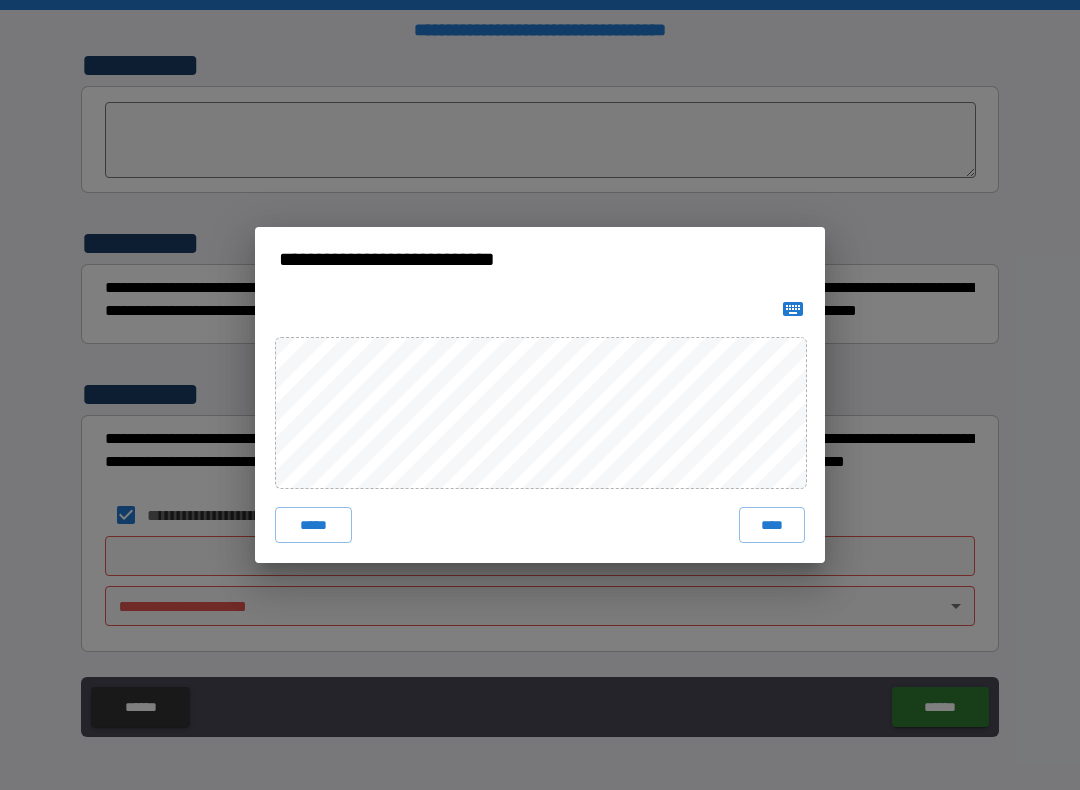 click on "****" at bounding box center (772, 525) 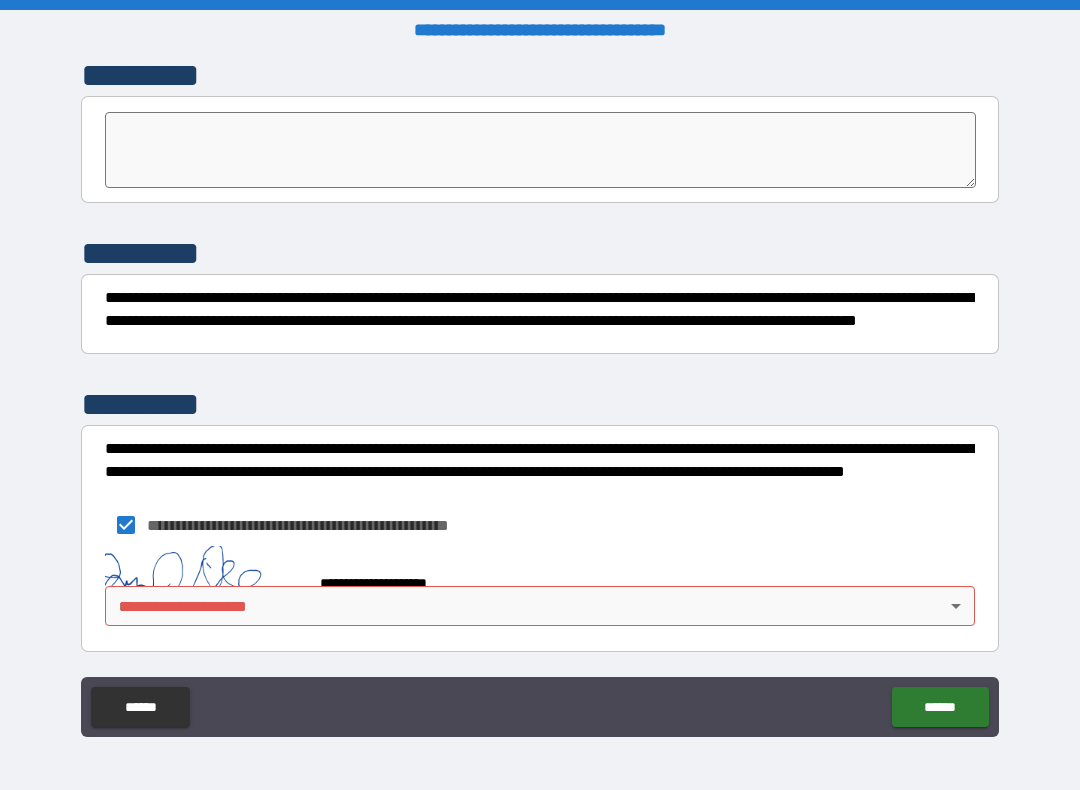 scroll, scrollTop: 6297, scrollLeft: 0, axis: vertical 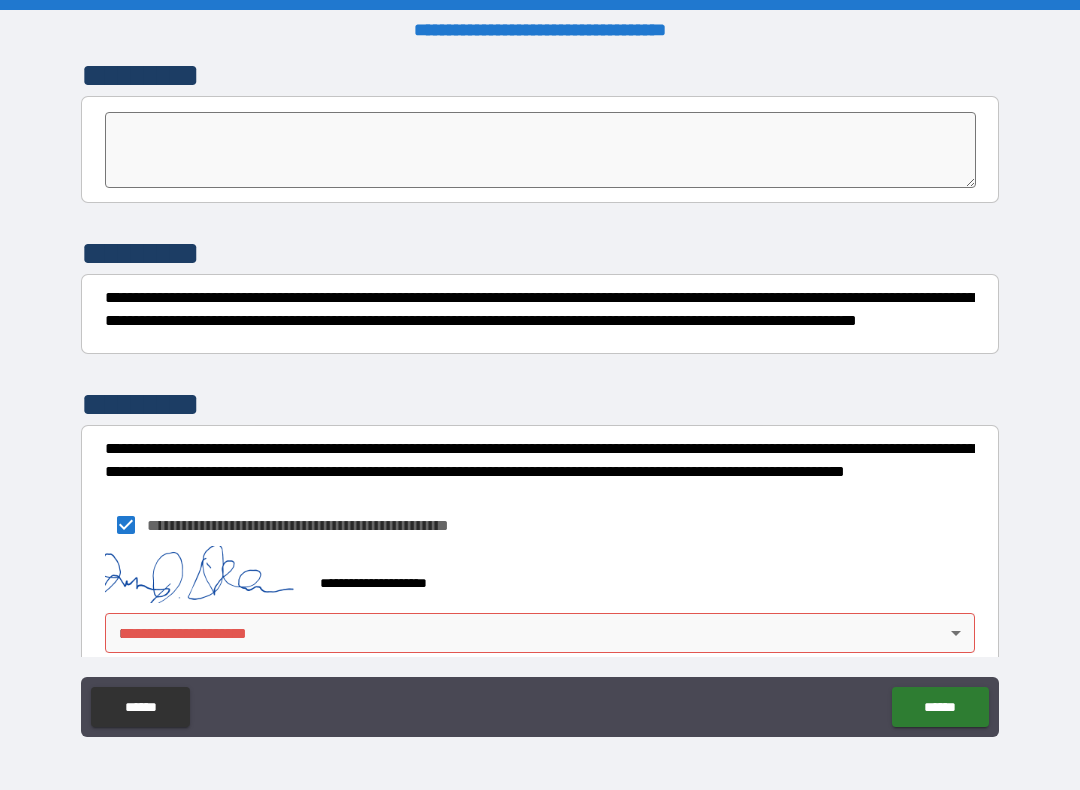click on "******" at bounding box center [940, 707] 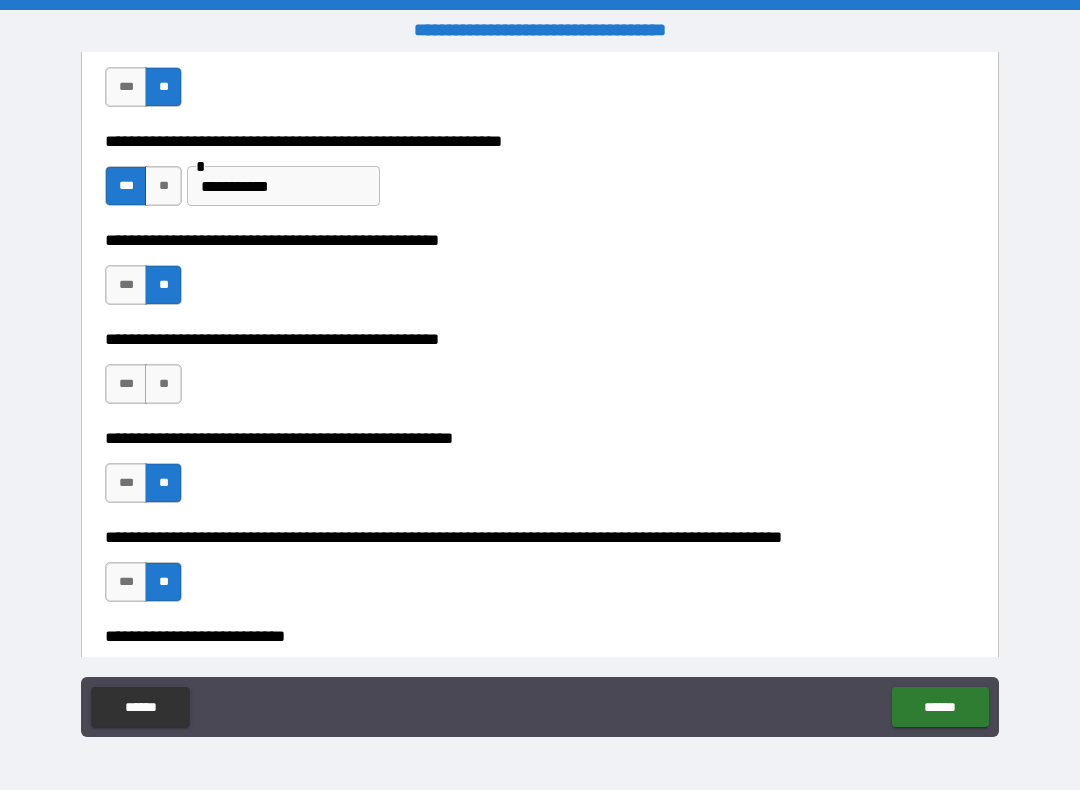 scroll, scrollTop: 496, scrollLeft: 0, axis: vertical 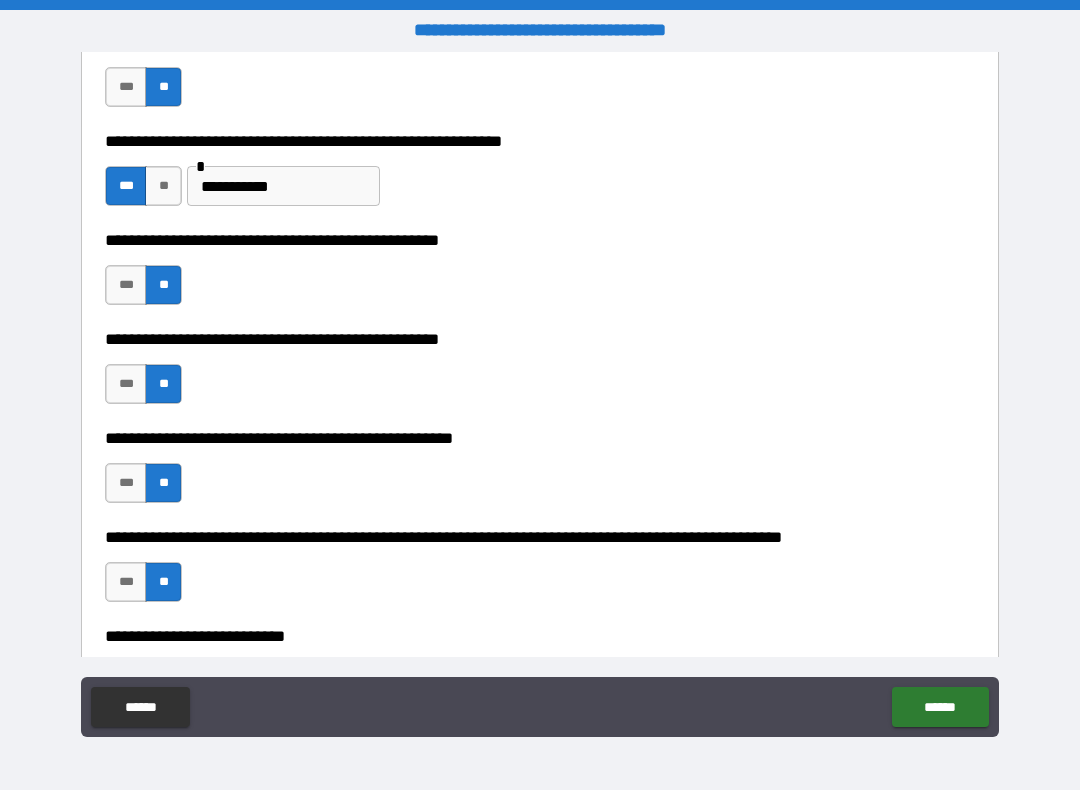 click on "******" at bounding box center (940, 707) 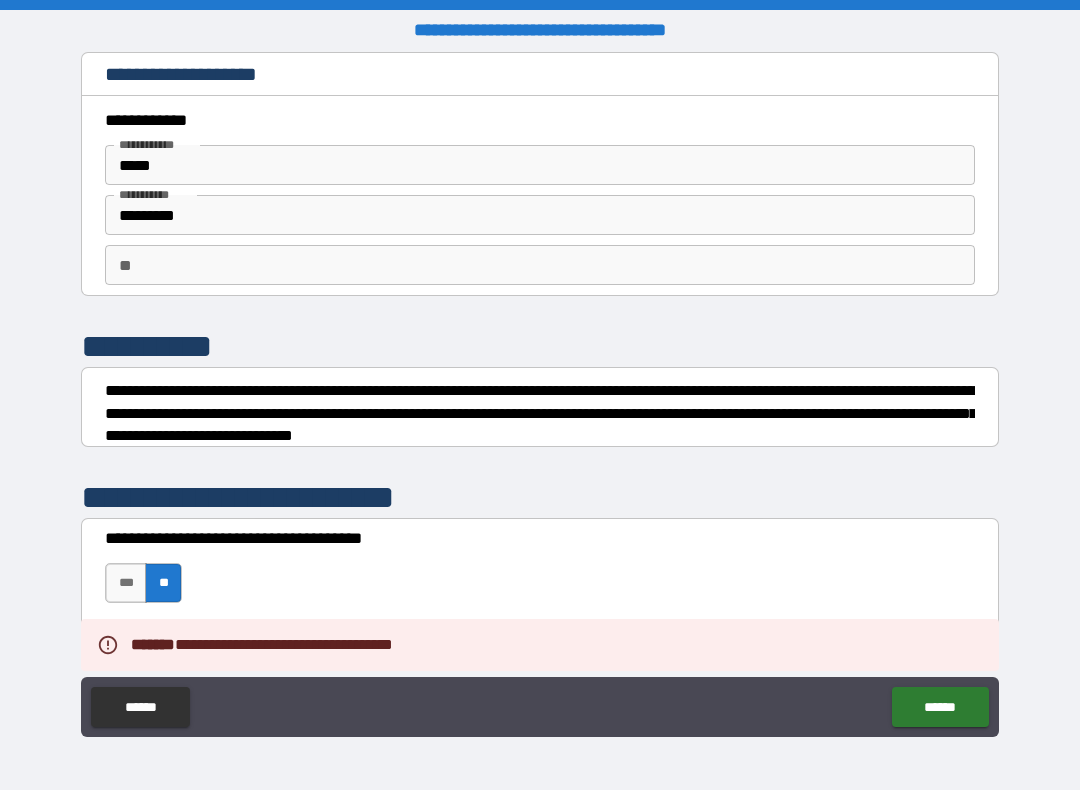 scroll, scrollTop: 0, scrollLeft: 0, axis: both 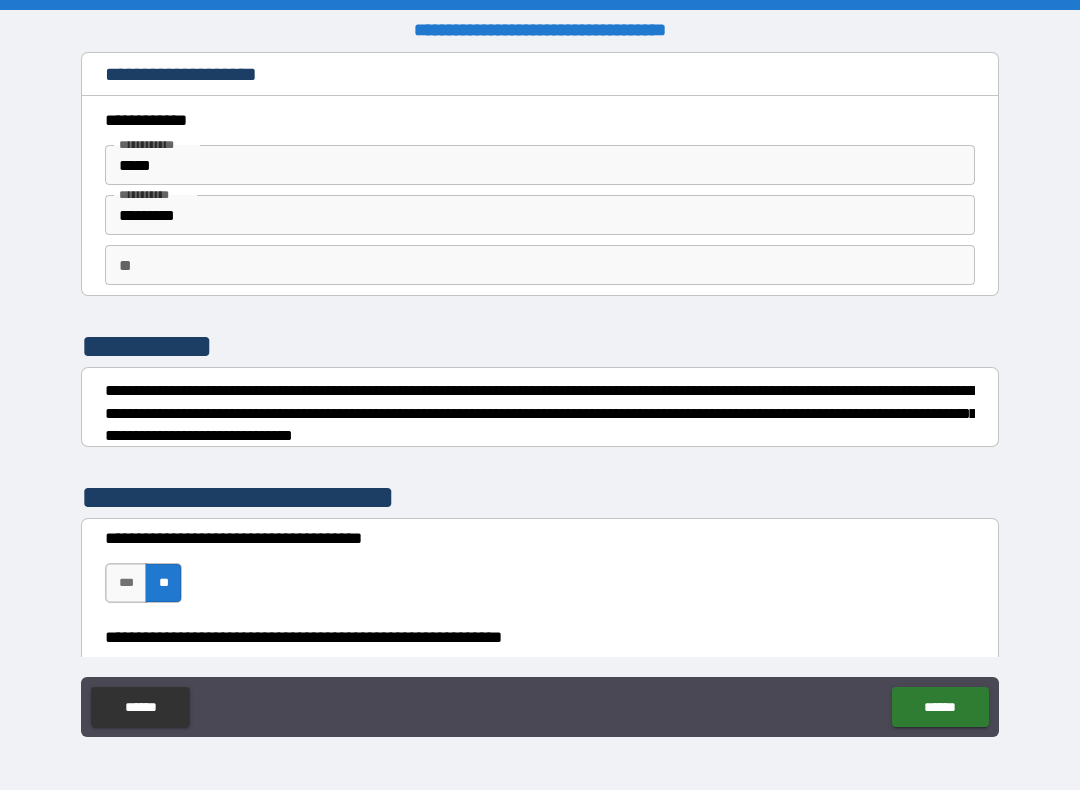 click on "**********" at bounding box center [540, 413] 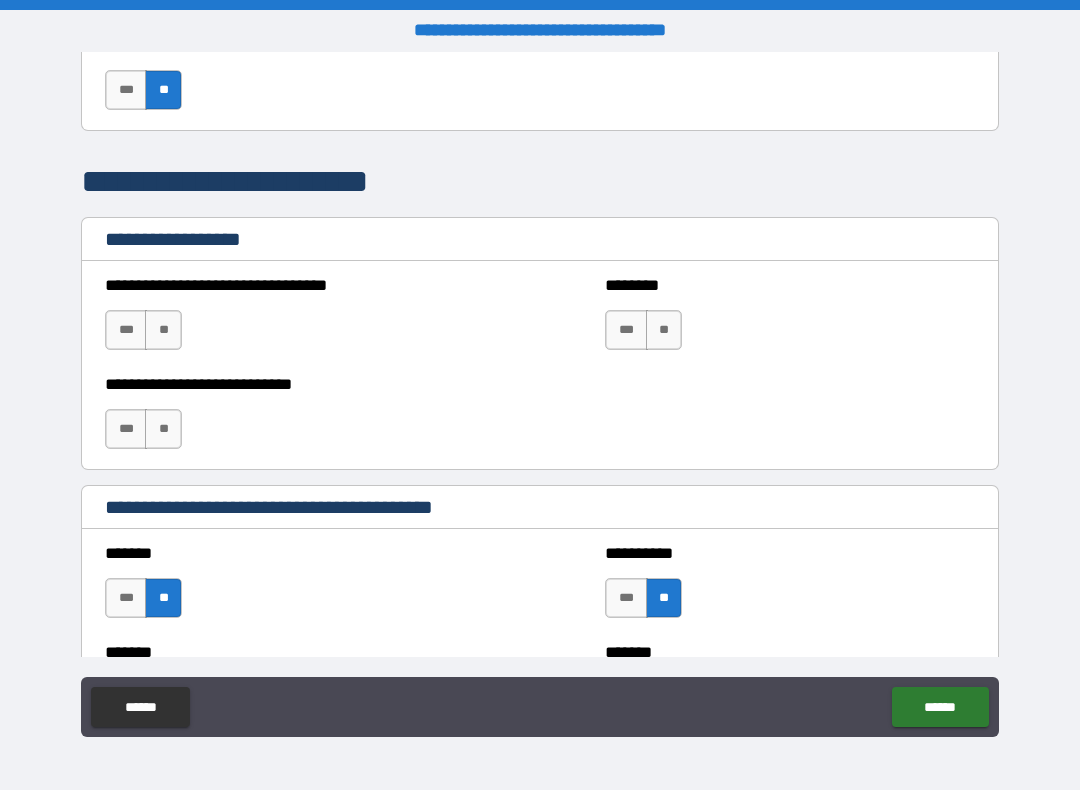 scroll, scrollTop: 1187, scrollLeft: 0, axis: vertical 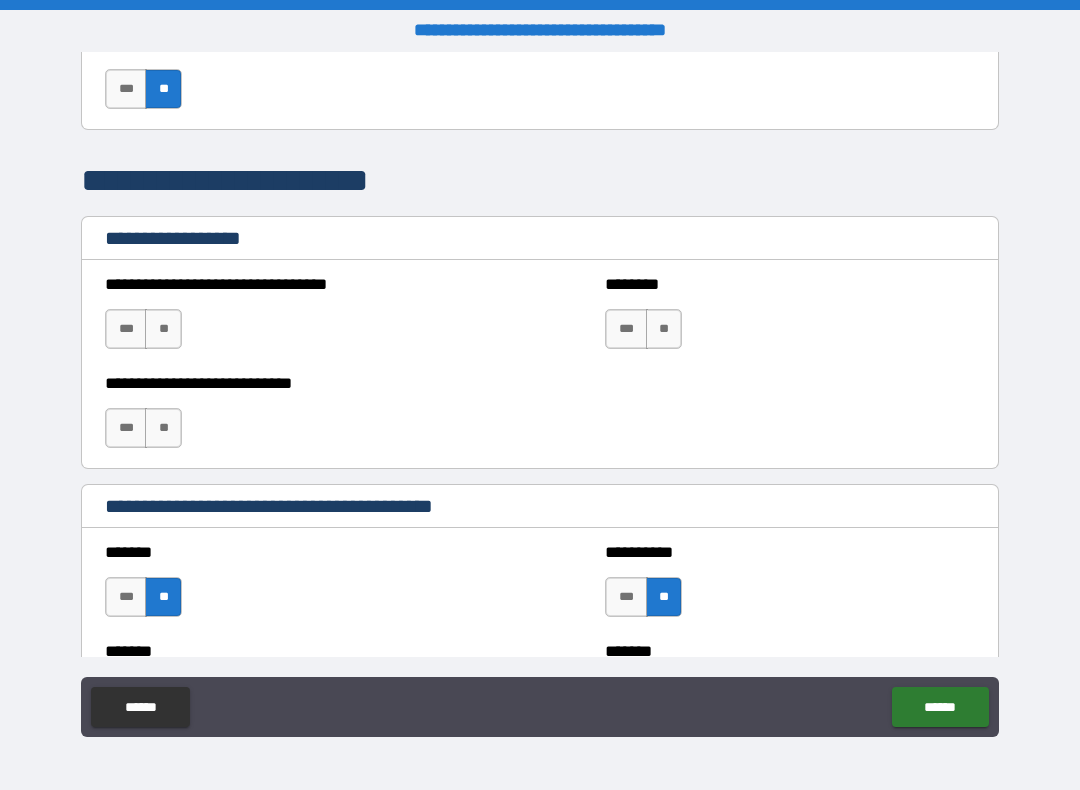 click on "**" at bounding box center [163, 329] 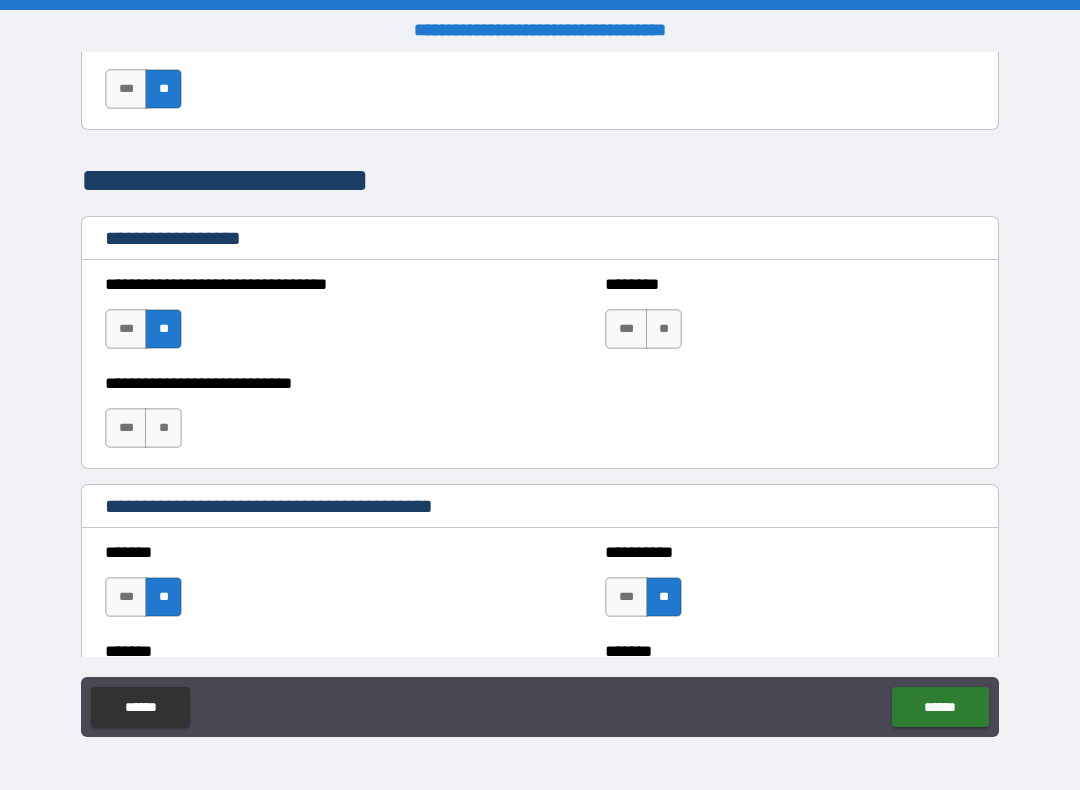 click on "**" at bounding box center [163, 428] 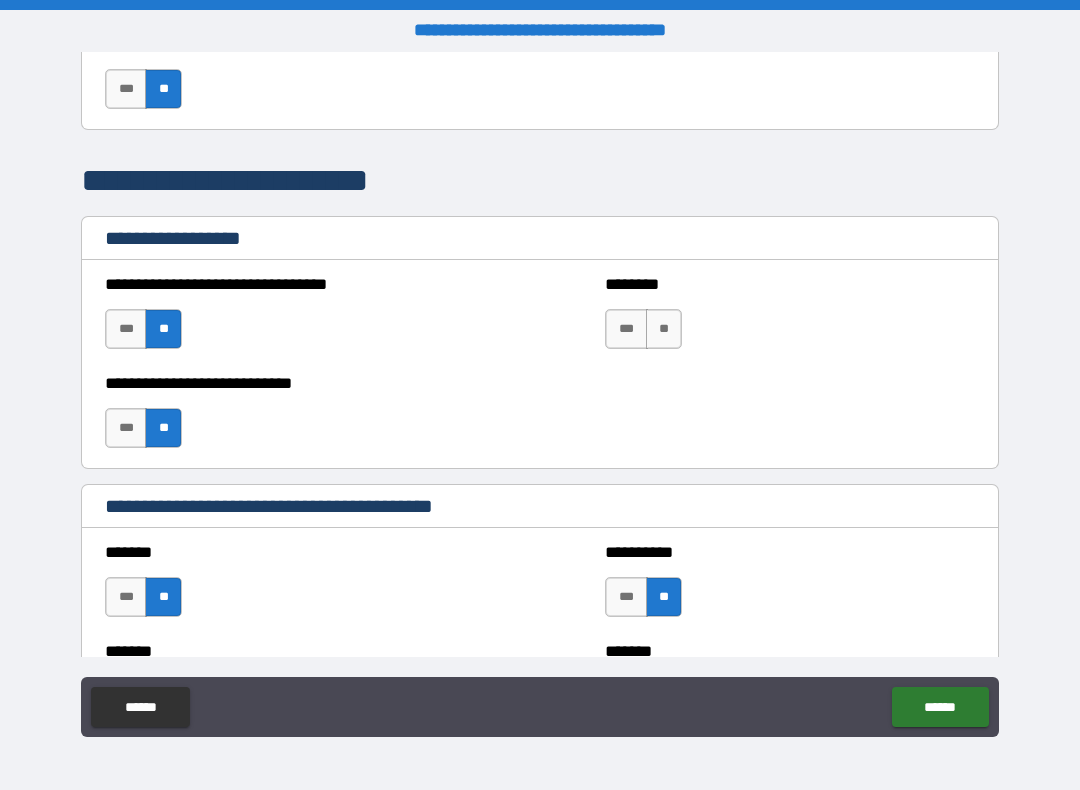 click on "**" at bounding box center [664, 329] 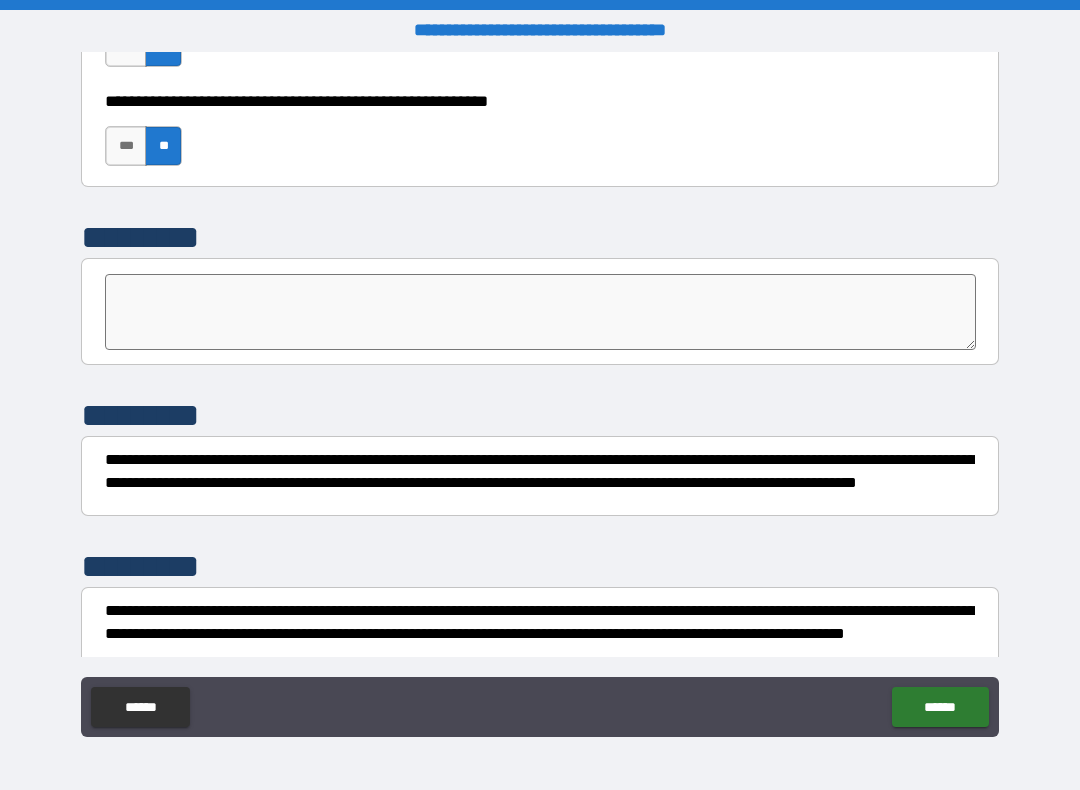 scroll, scrollTop: 6136, scrollLeft: 0, axis: vertical 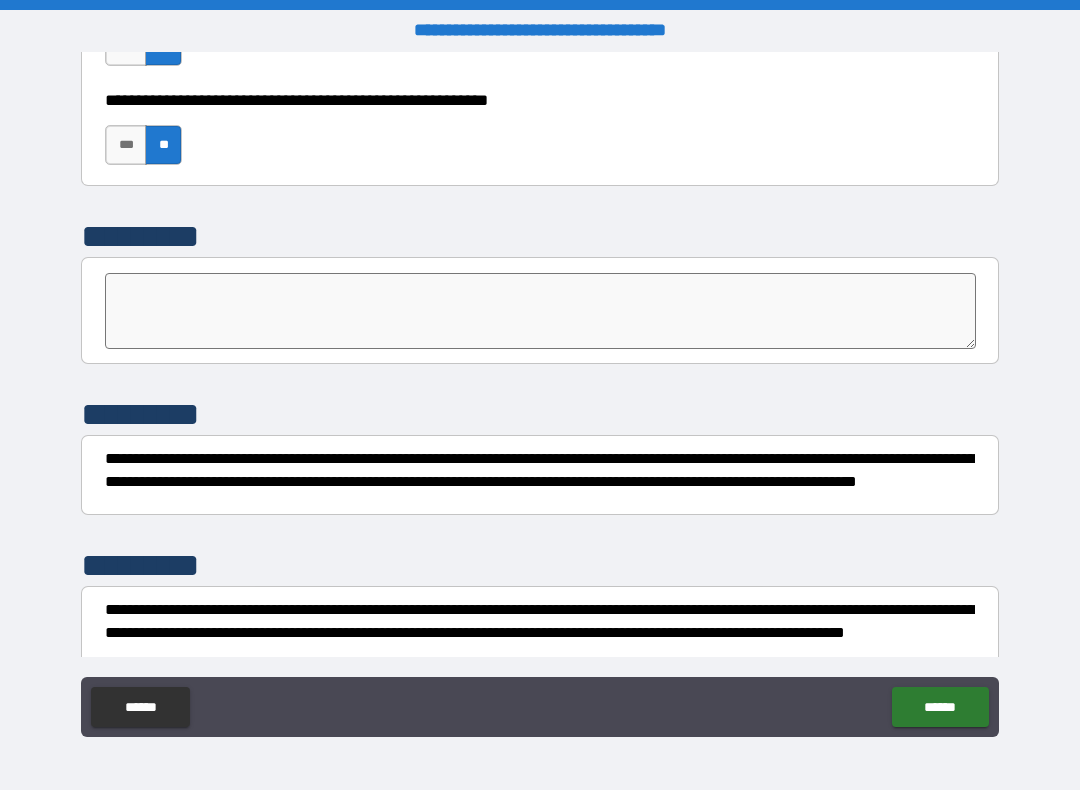 click at bounding box center [540, 311] 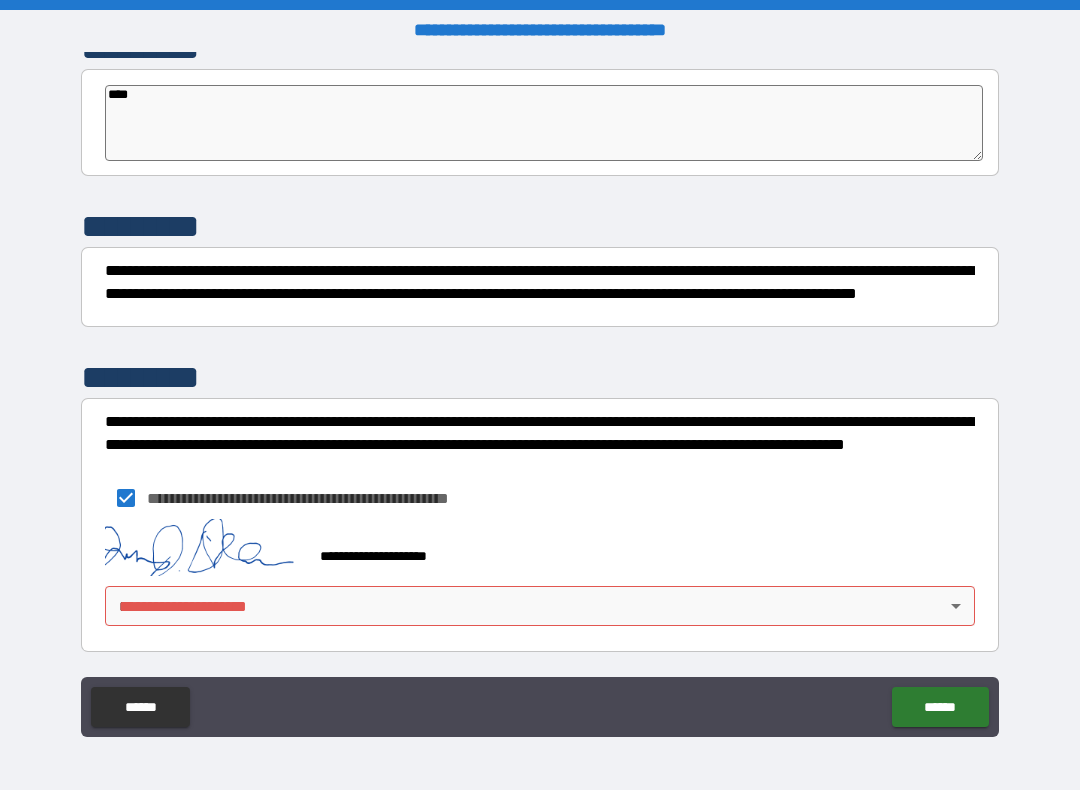 scroll, scrollTop: 6324, scrollLeft: 0, axis: vertical 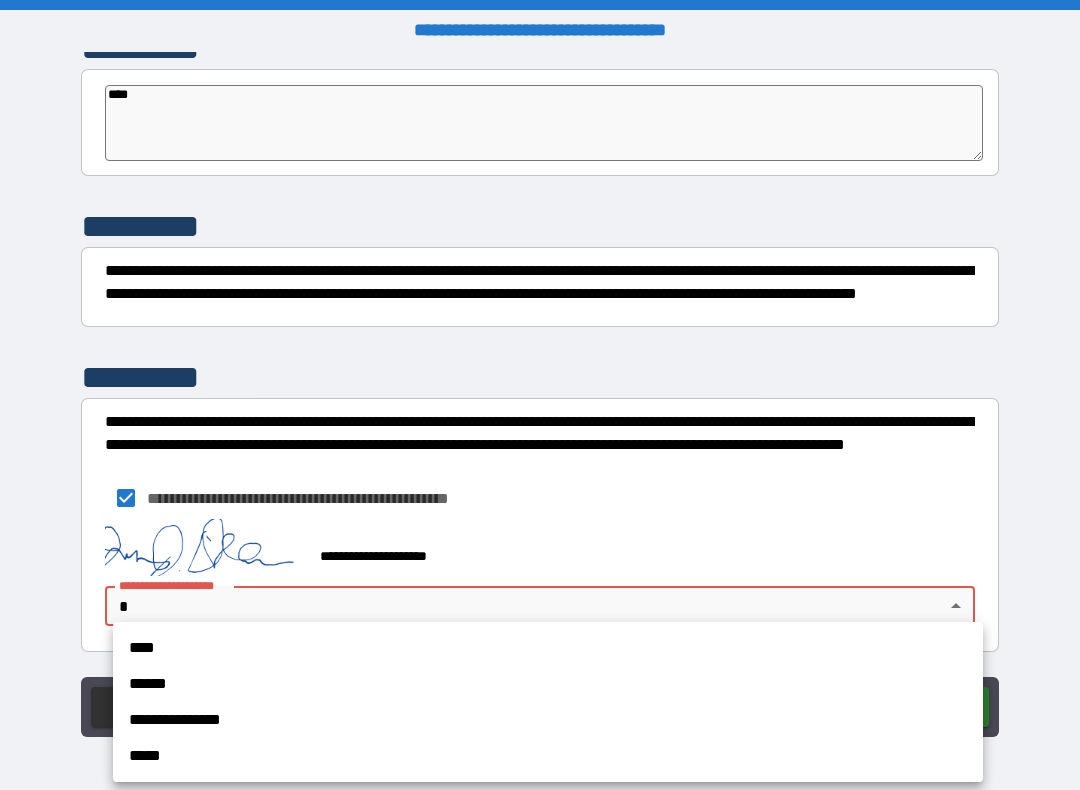 click on "****" at bounding box center [548, 648] 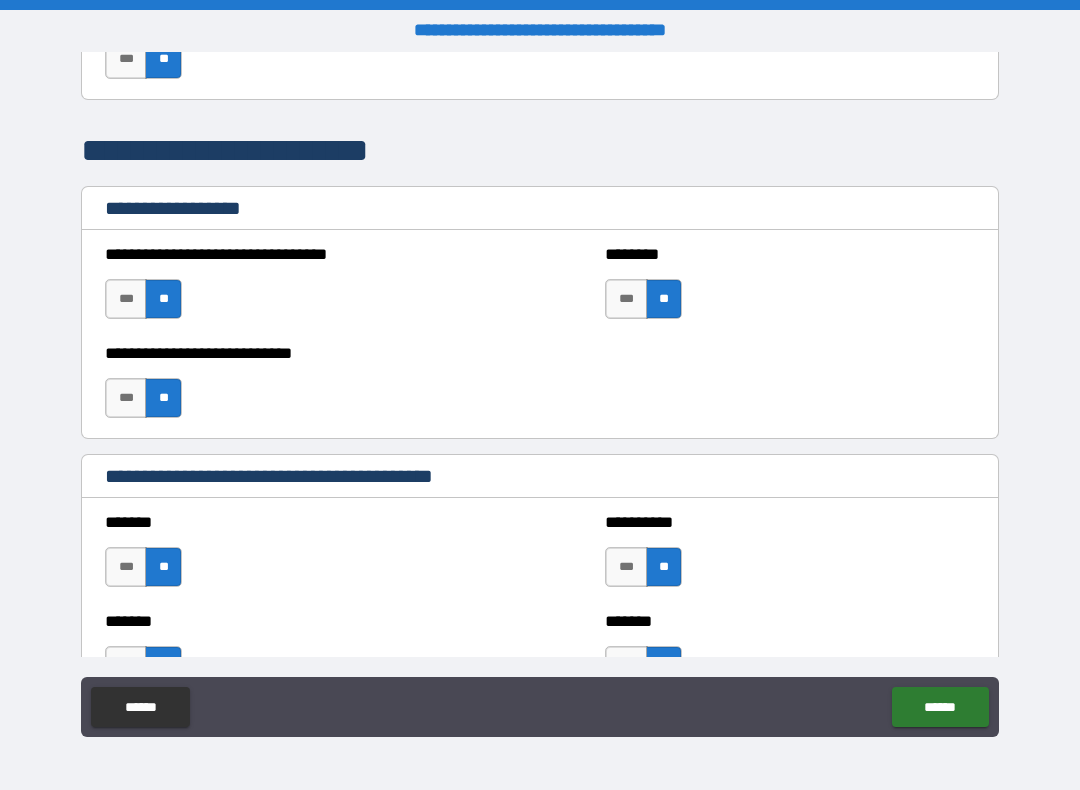 scroll, scrollTop: 1217, scrollLeft: 0, axis: vertical 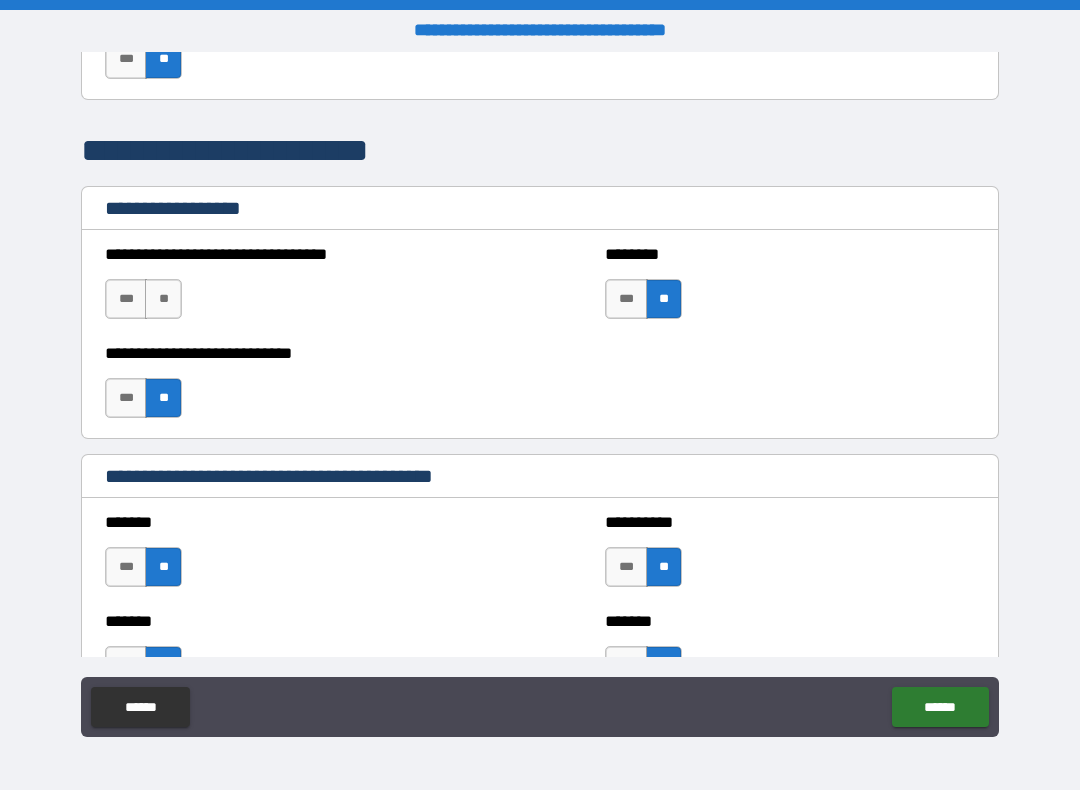 click on "**" at bounding box center (163, 398) 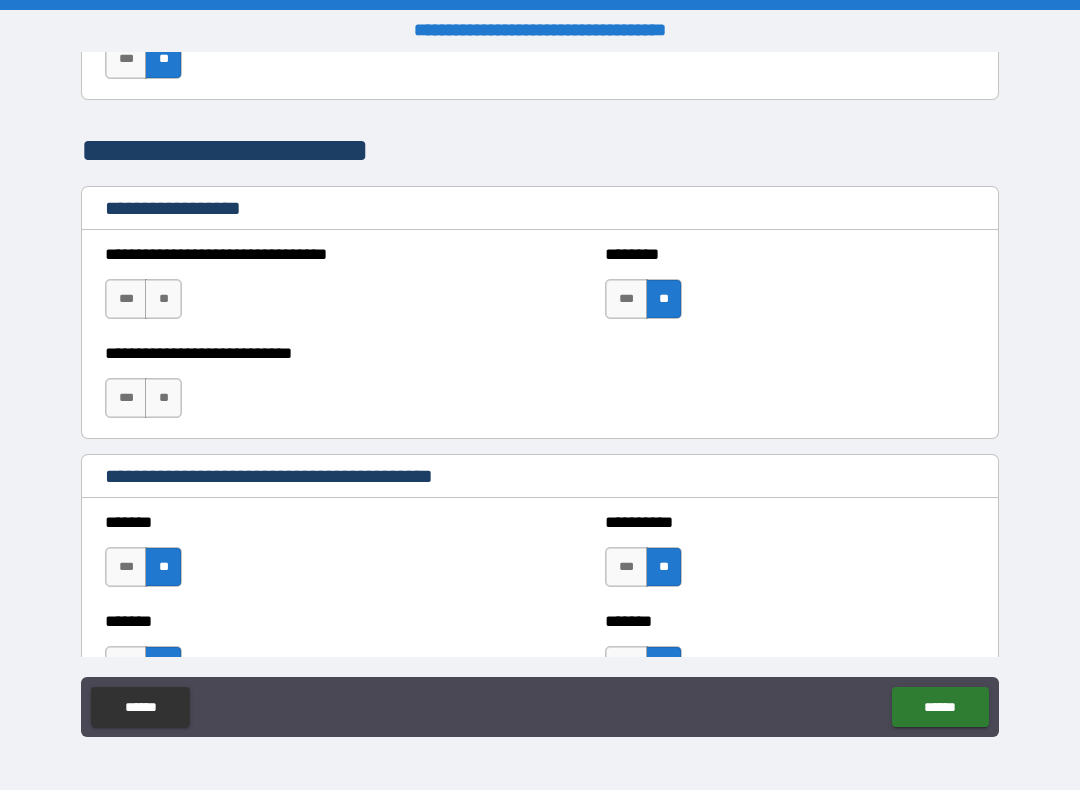 click on "**" at bounding box center [664, 299] 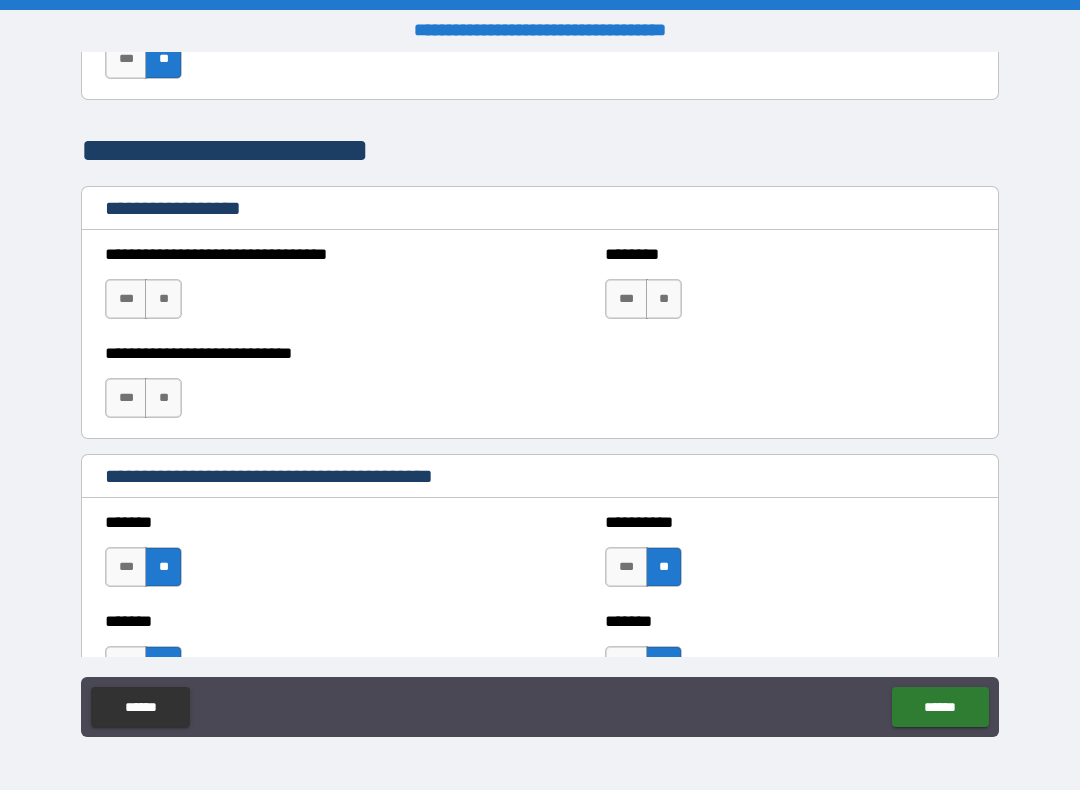 click on "******" at bounding box center [940, 707] 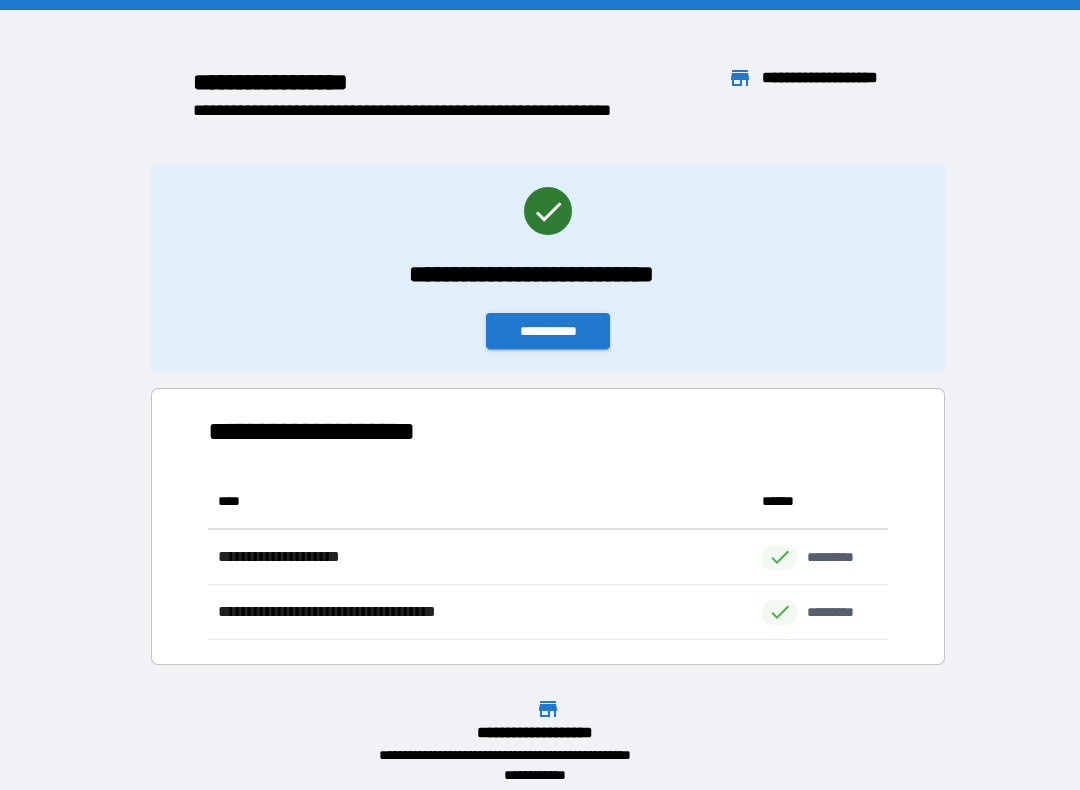 scroll, scrollTop: 1, scrollLeft: 1, axis: both 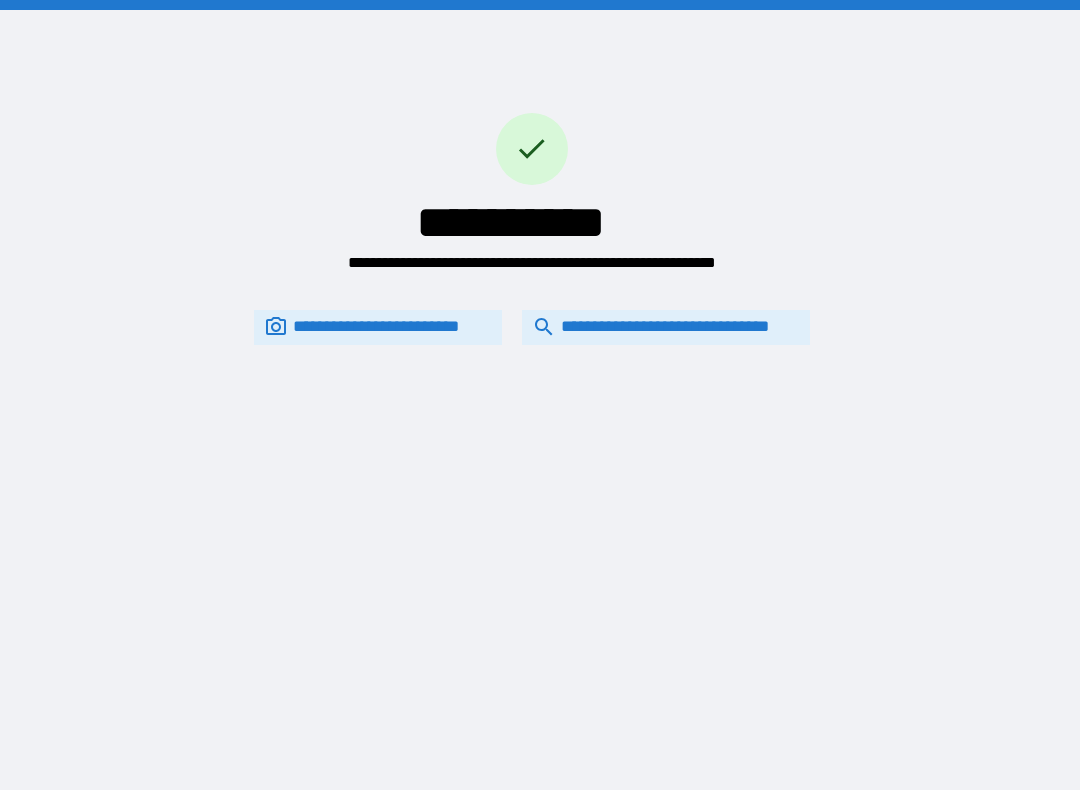 click on "**********" at bounding box center [666, 327] 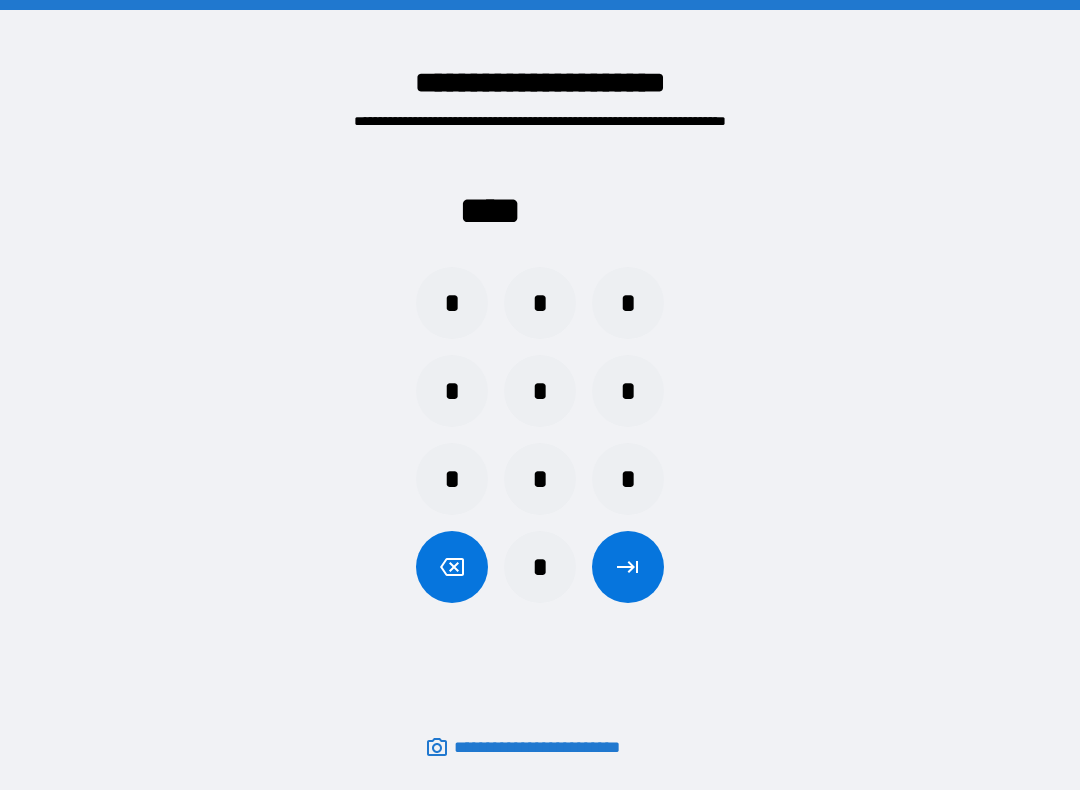 click on "*" at bounding box center [628, 303] 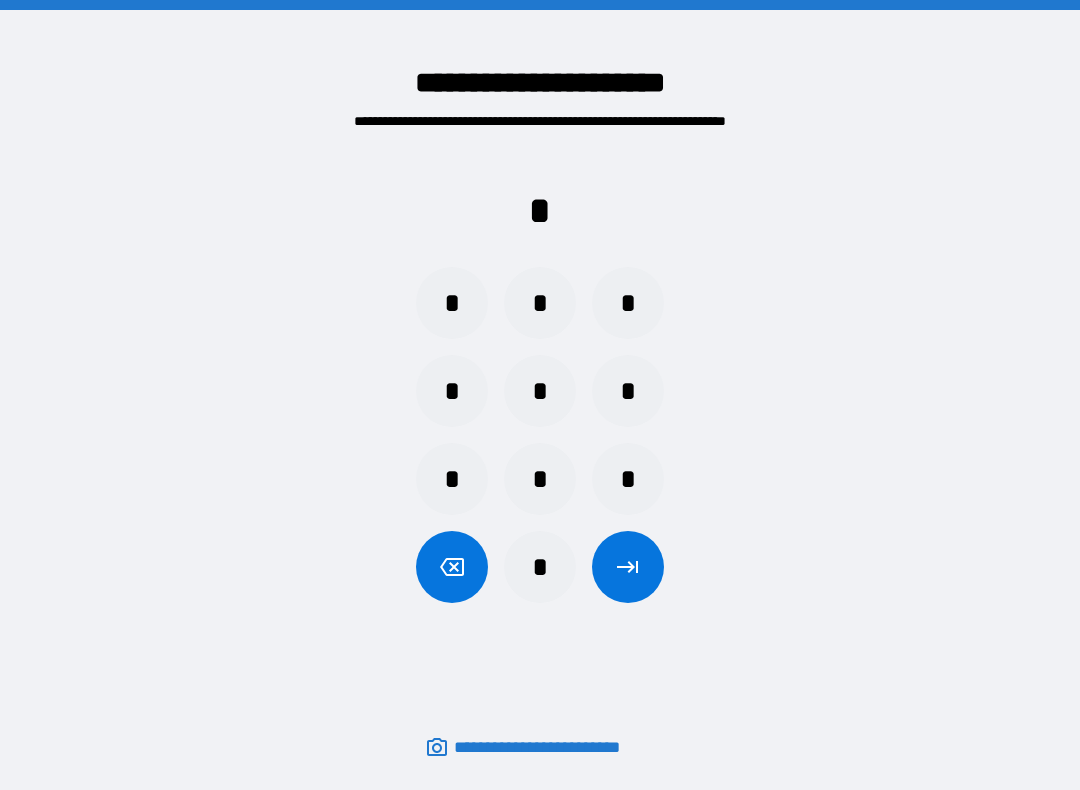 click on "*" at bounding box center (452, 303) 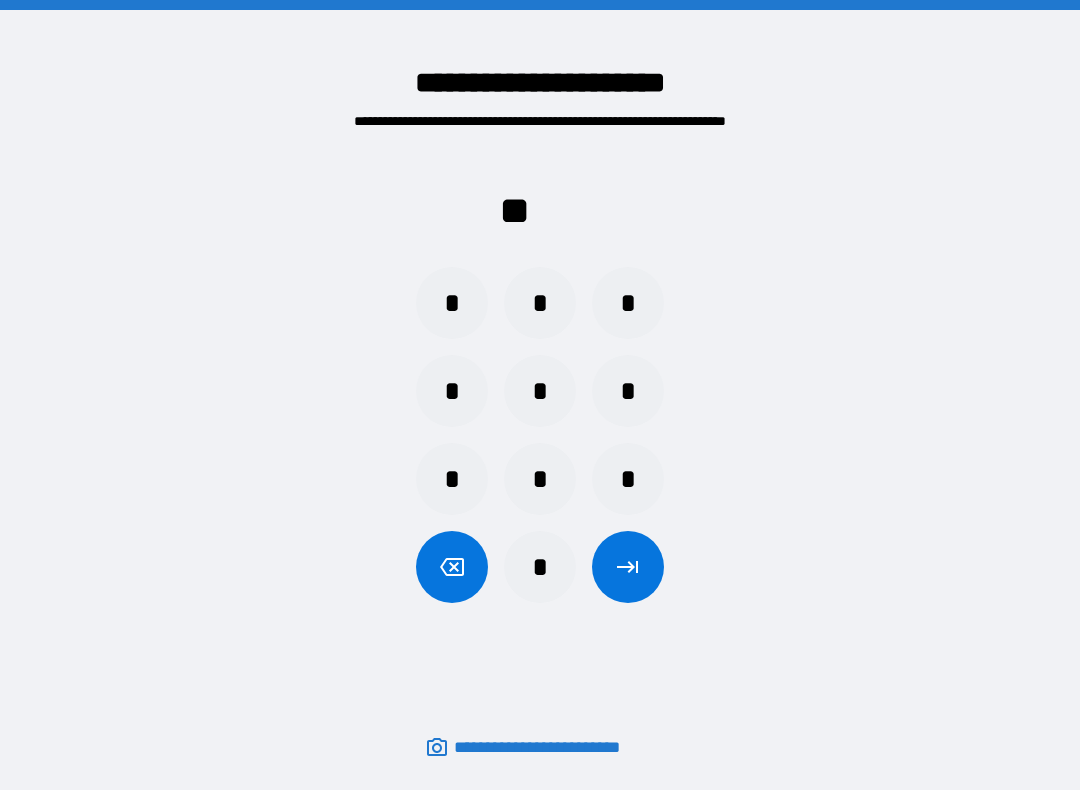 click on "*" at bounding box center [540, 479] 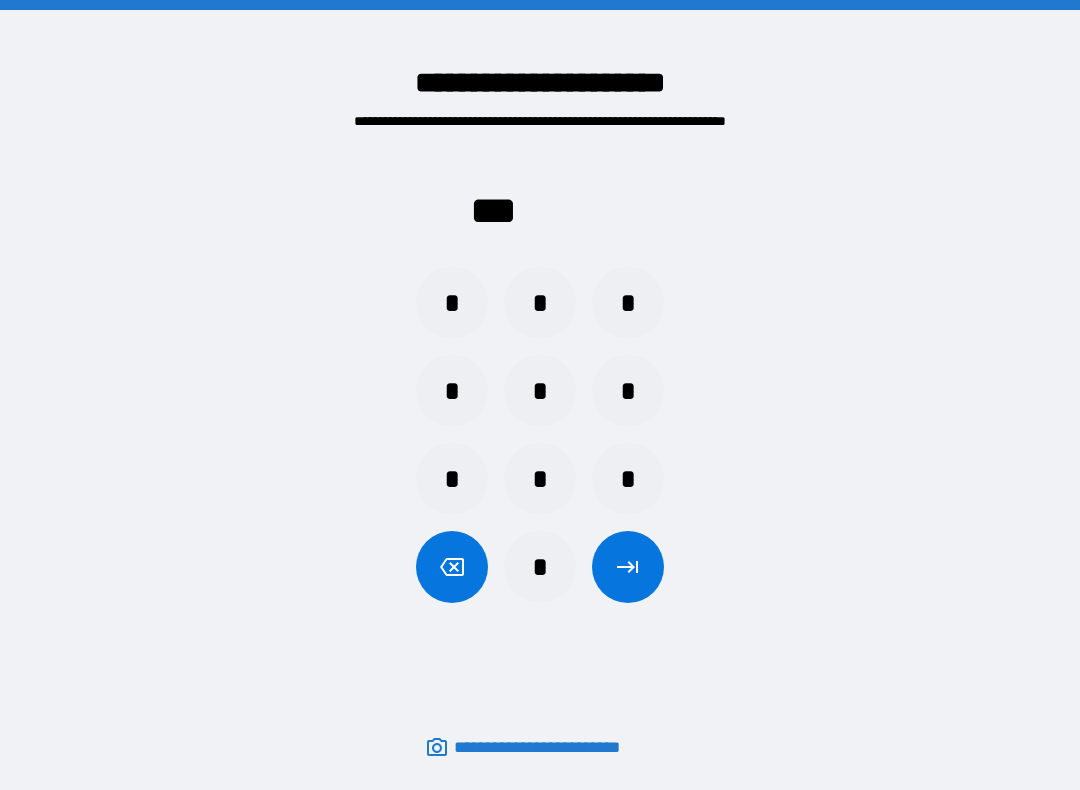click on "*" at bounding box center [628, 303] 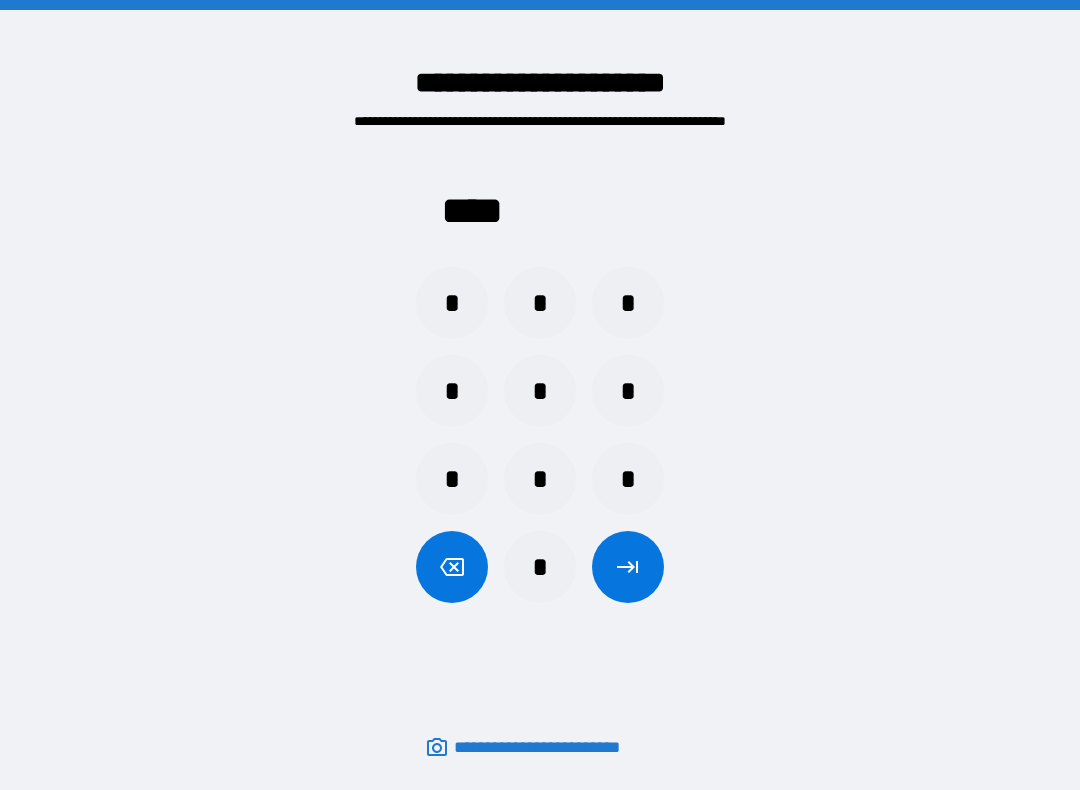 click at bounding box center (628, 567) 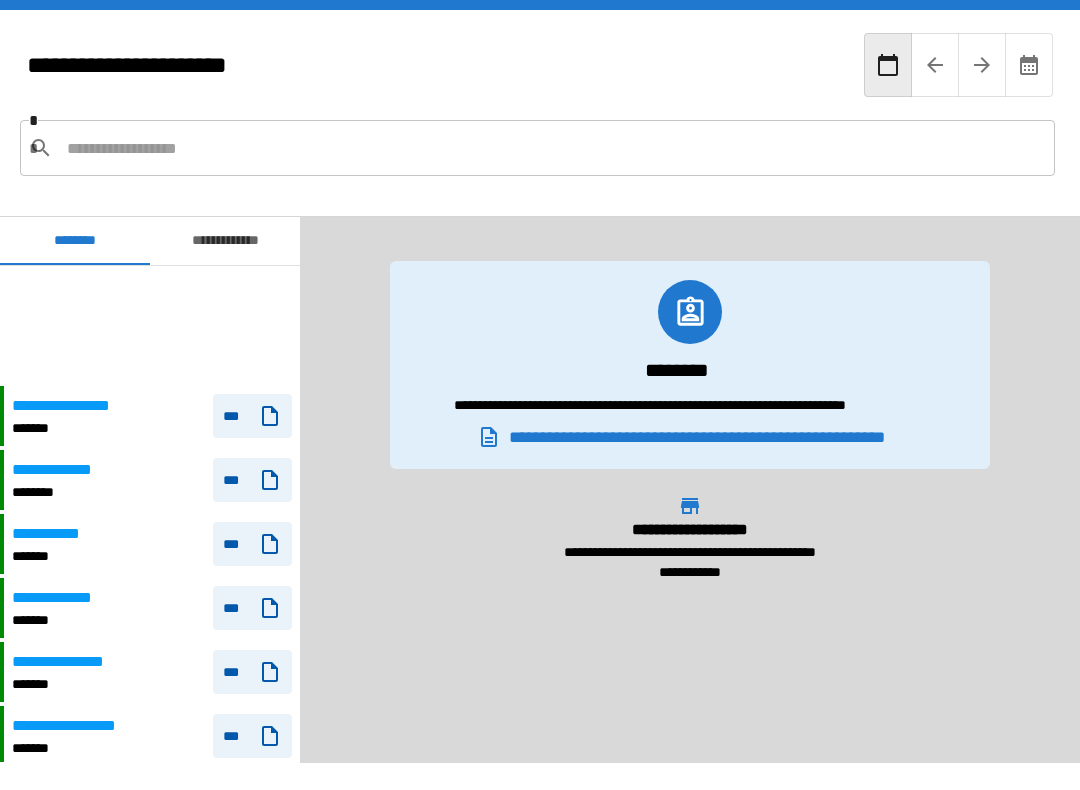 scroll, scrollTop: 120, scrollLeft: 0, axis: vertical 